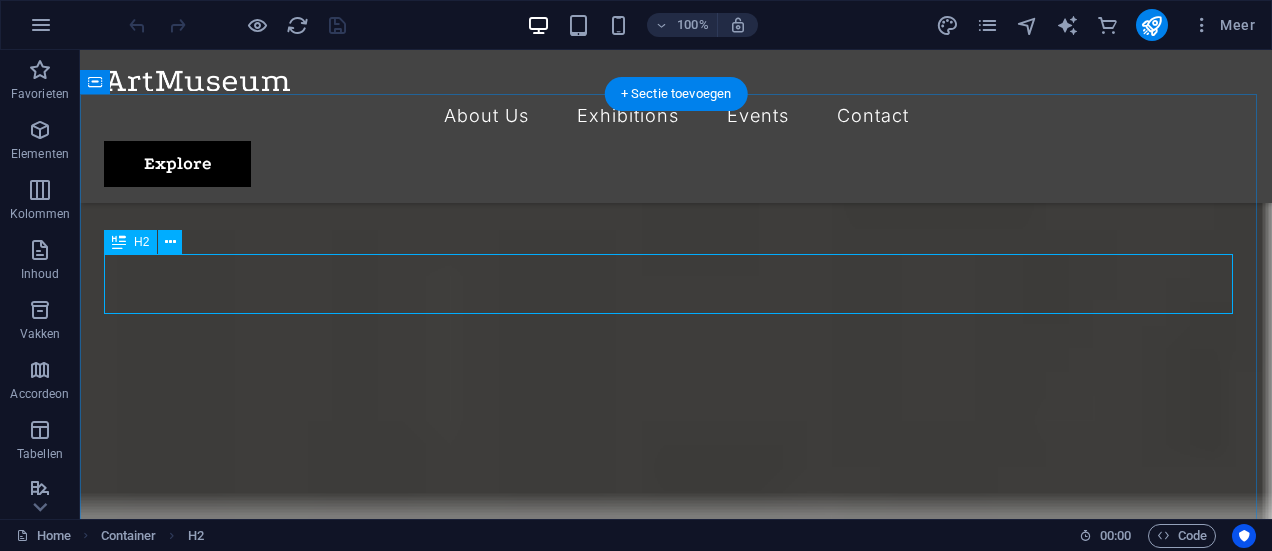 scroll, scrollTop: 644, scrollLeft: 0, axis: vertical 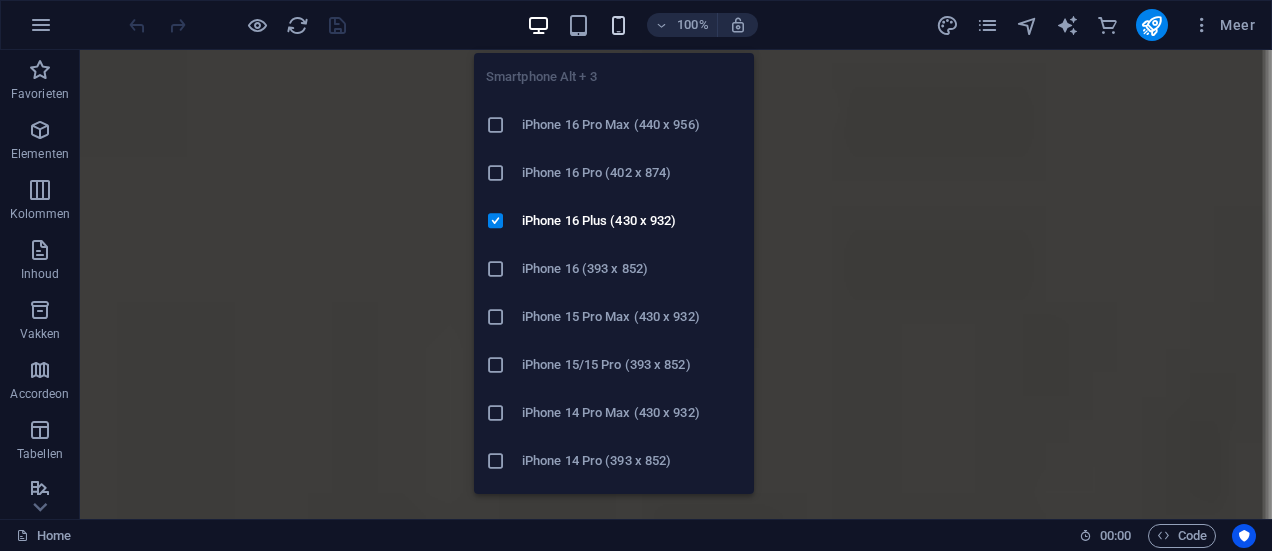click at bounding box center [618, 25] 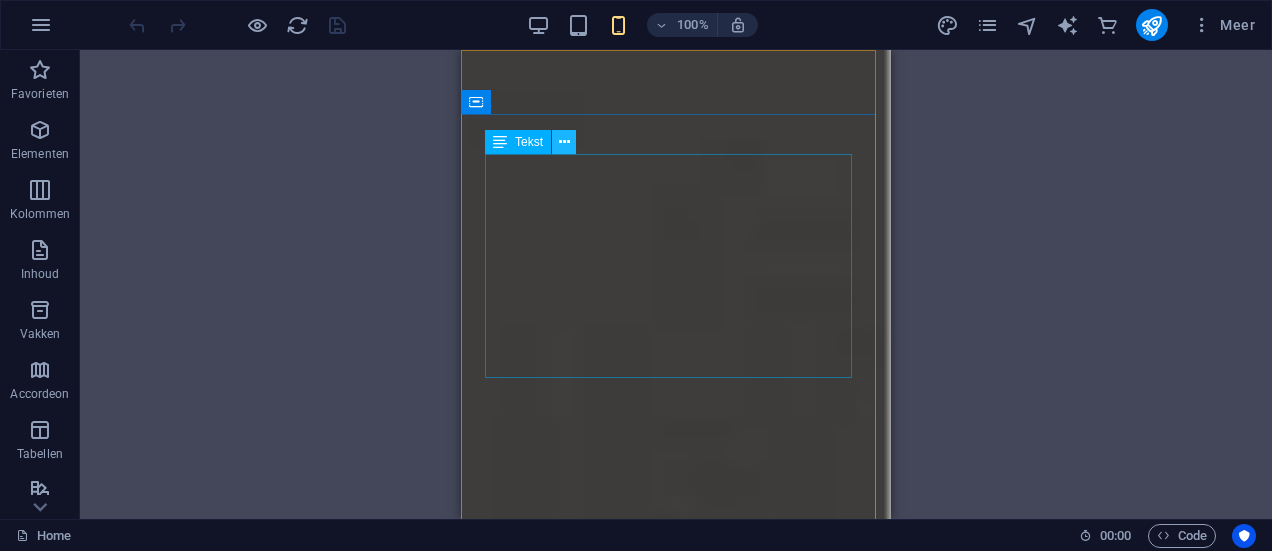 click at bounding box center (564, 142) 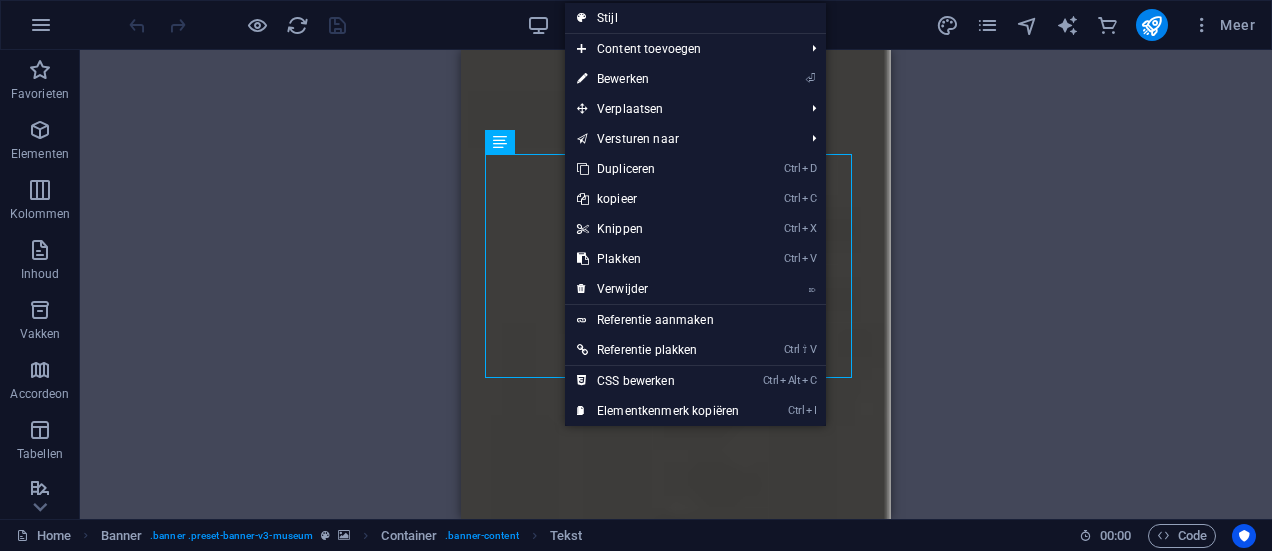 click on "⏎  Bewerken" at bounding box center (658, 79) 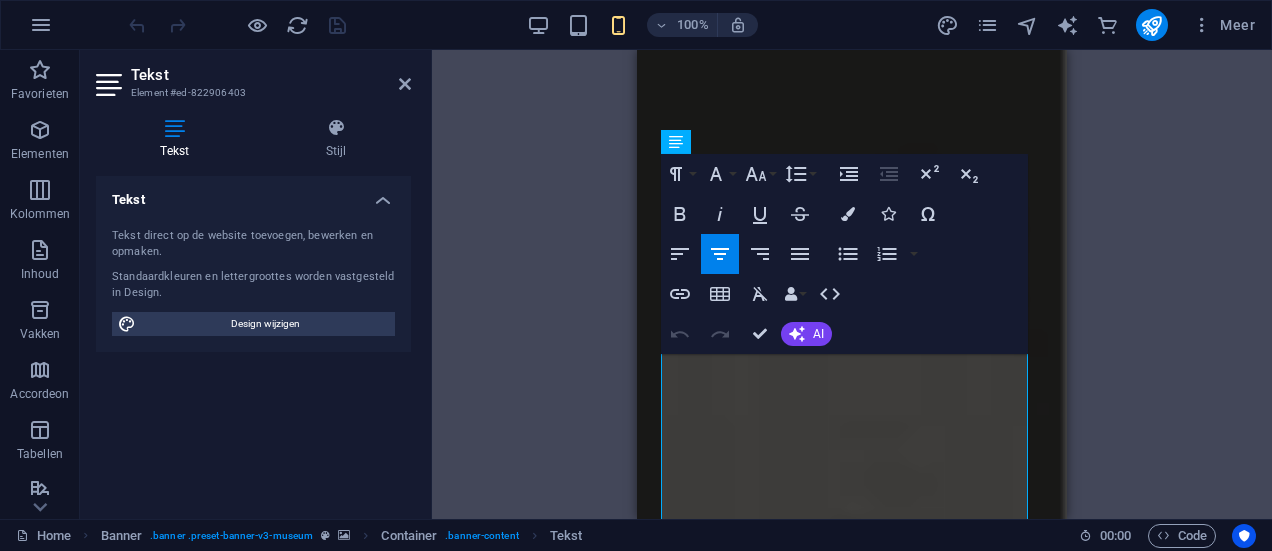 select on "%" 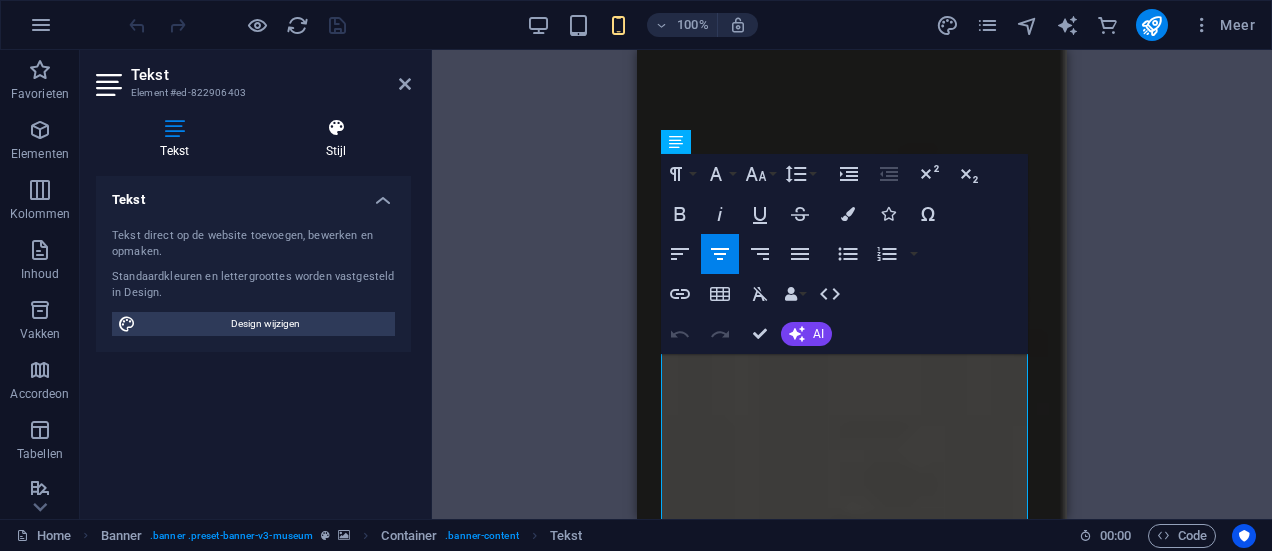 click at bounding box center (337, 128) 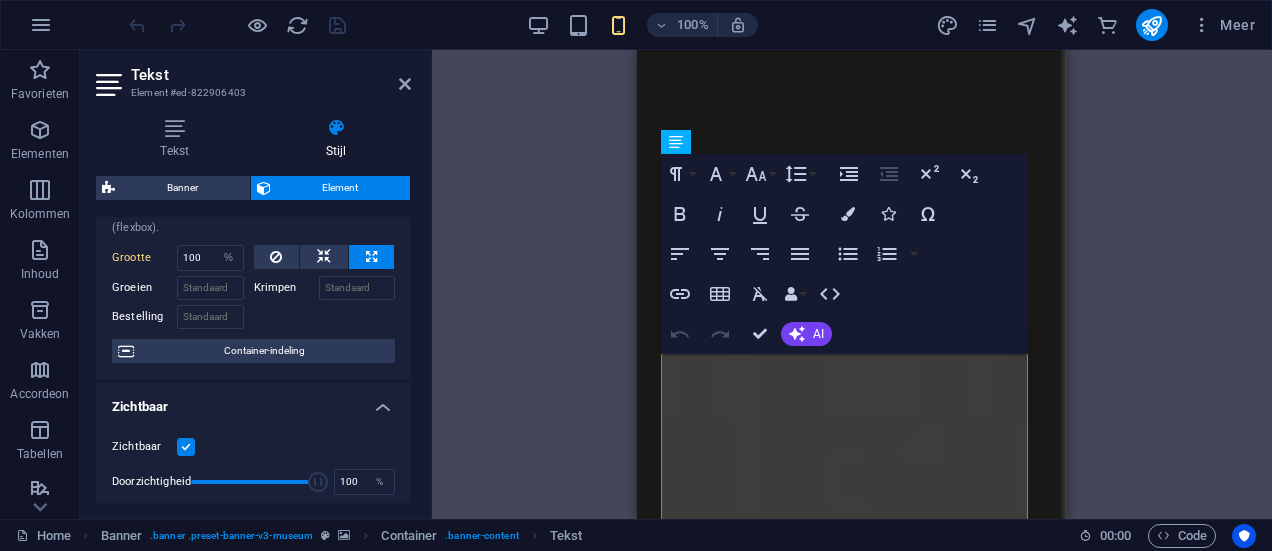 scroll, scrollTop: 66, scrollLeft: 0, axis: vertical 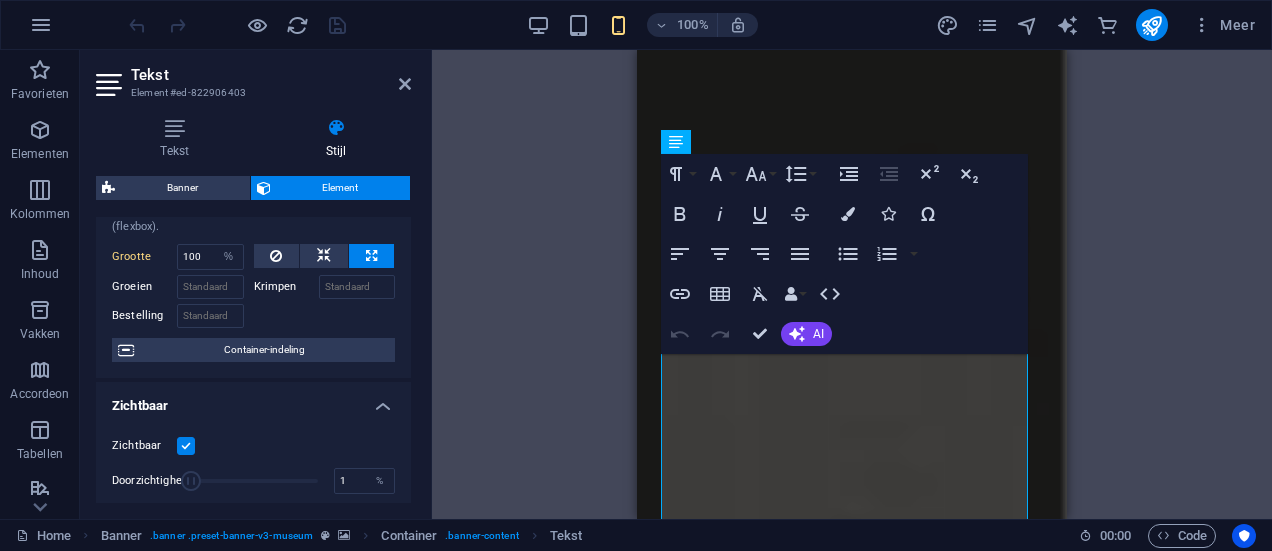 drag, startPoint x: 315, startPoint y: 484, endPoint x: 143, endPoint y: 476, distance: 172.18594 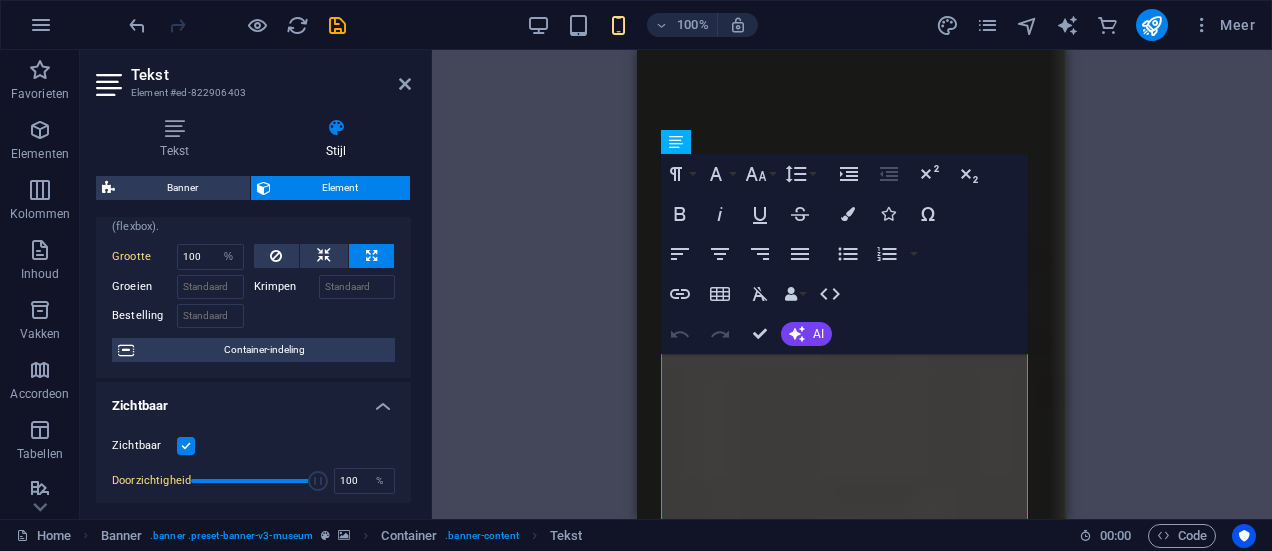 drag, startPoint x: 188, startPoint y: 482, endPoint x: 331, endPoint y: 497, distance: 143.78456 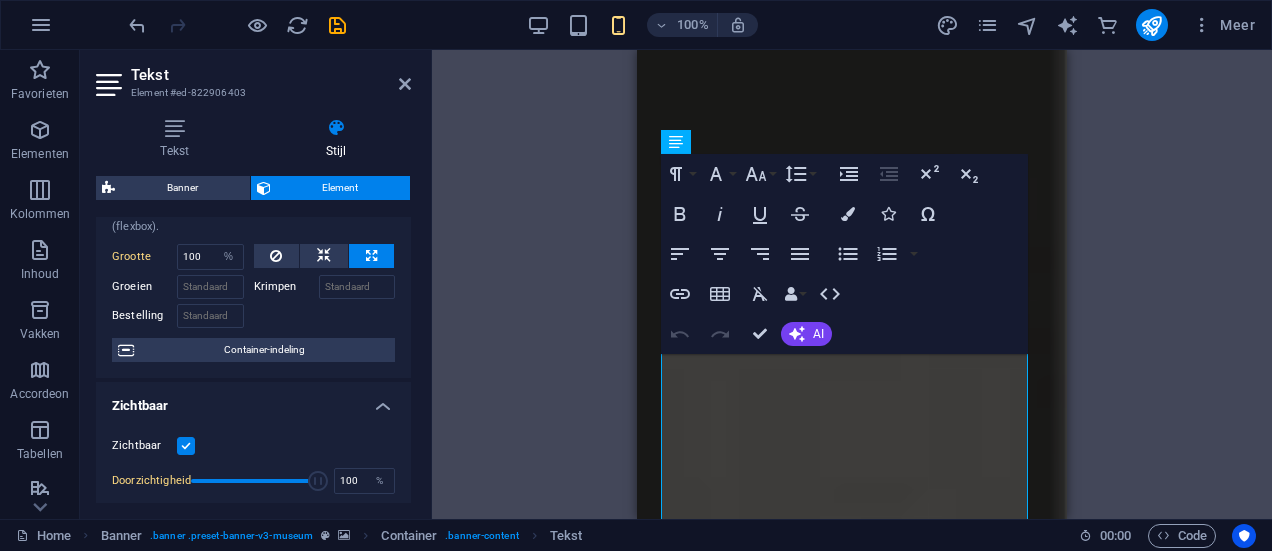 click on "Zichtbaar Doorzichtigheid 100 % Overloop" at bounding box center (253, 481) 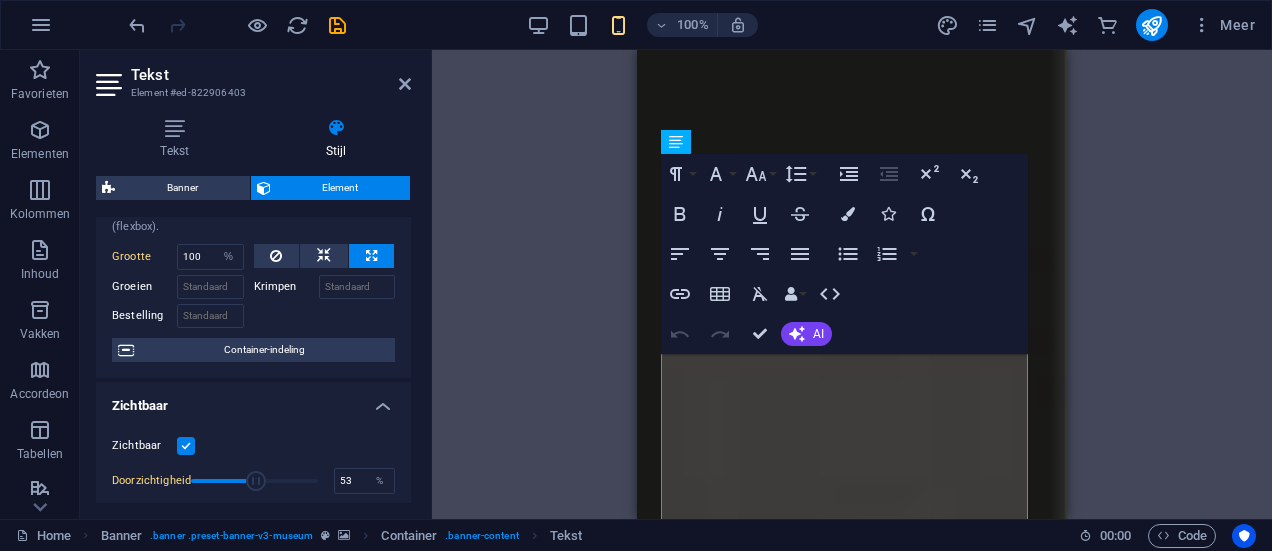 drag, startPoint x: 311, startPoint y: 479, endPoint x: 255, endPoint y: 487, distance: 56.568542 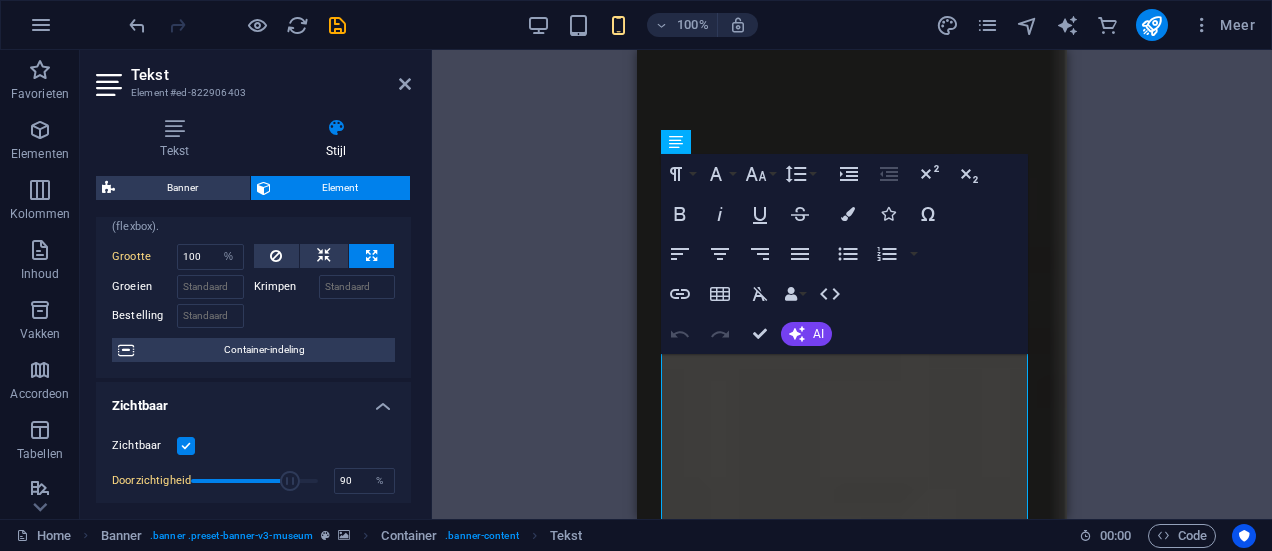 type on "100" 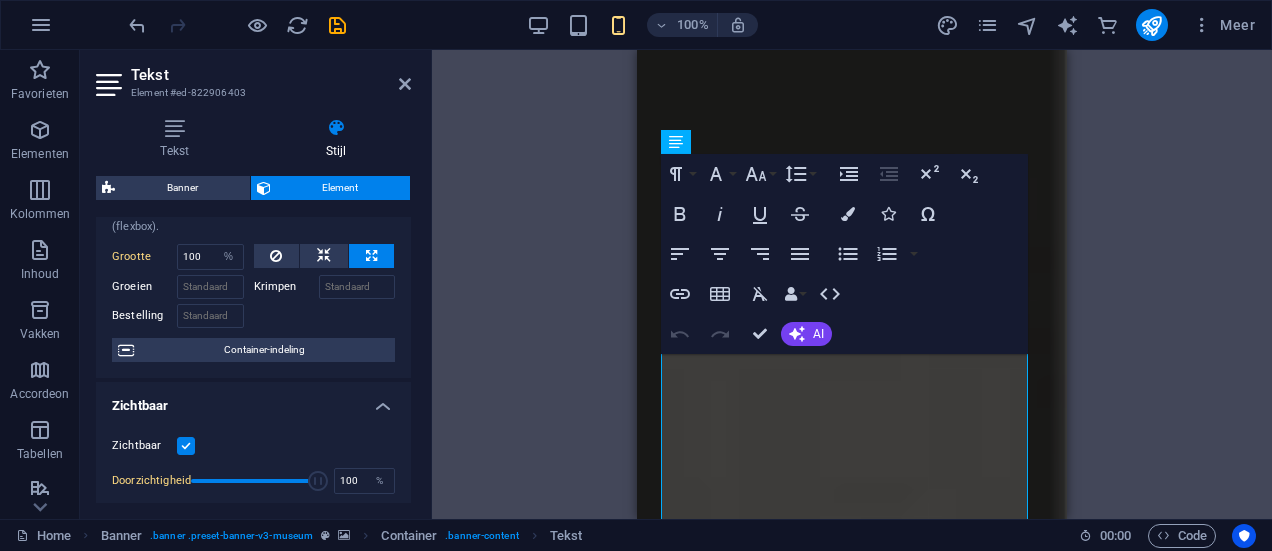 drag, startPoint x: 245, startPoint y: 478, endPoint x: 319, endPoint y: 483, distance: 74.168724 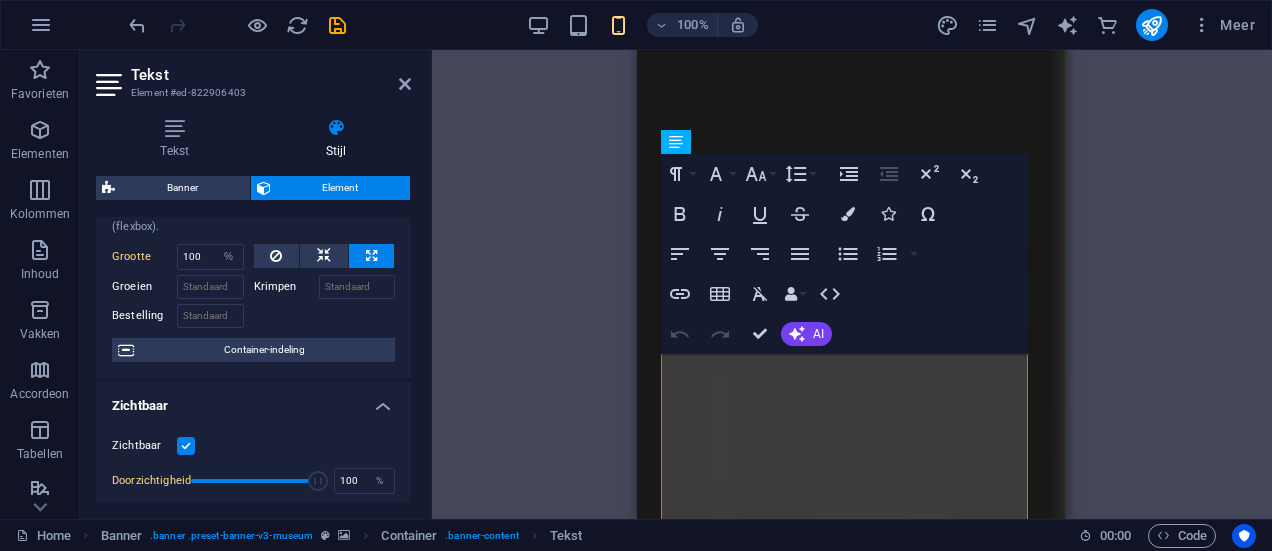 click at bounding box center (318, 481) 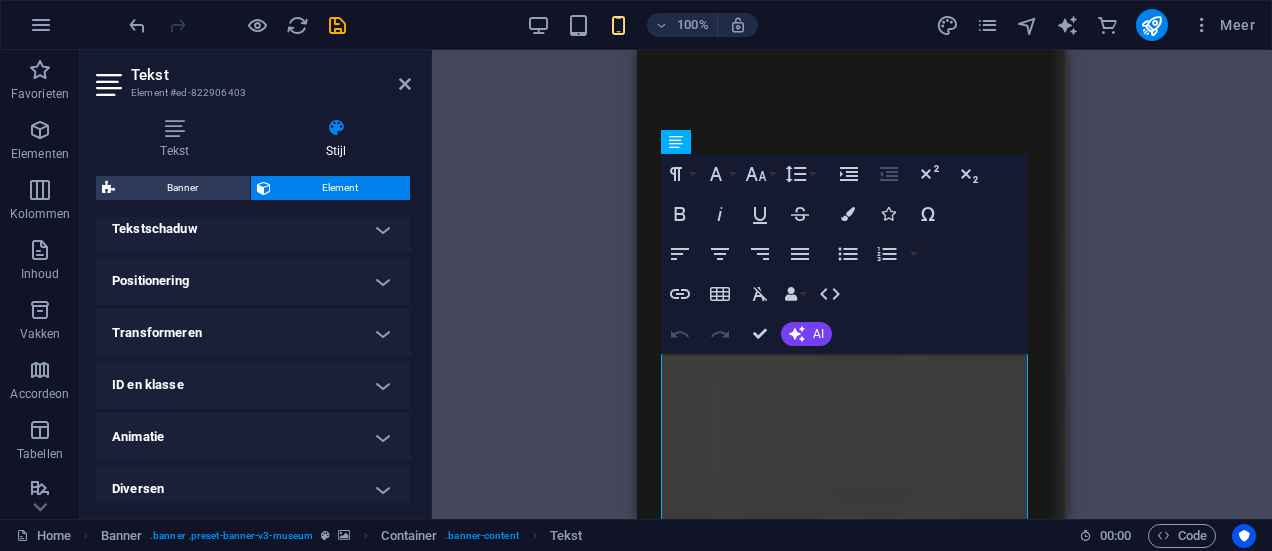 scroll, scrollTop: 575, scrollLeft: 0, axis: vertical 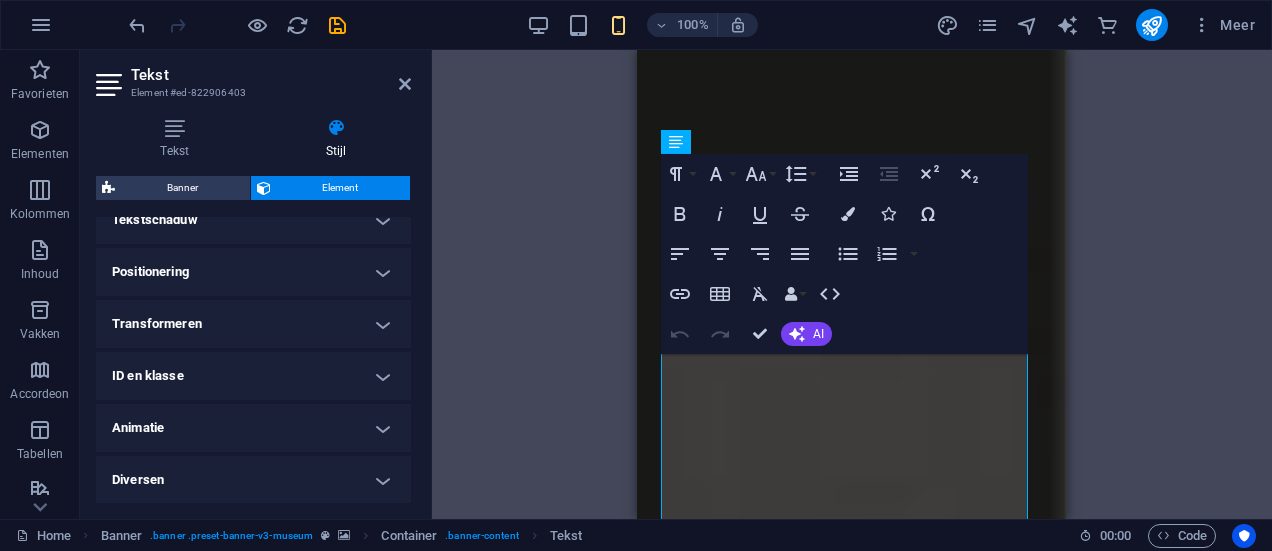 click on "Diversen" at bounding box center (253, 480) 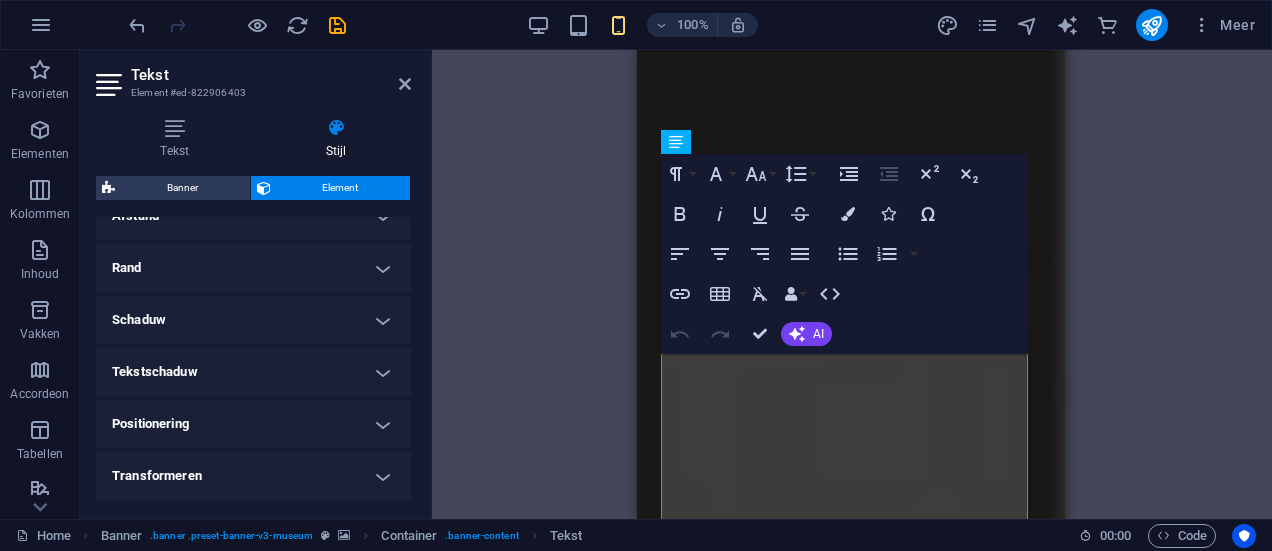 scroll, scrollTop: 333, scrollLeft: 0, axis: vertical 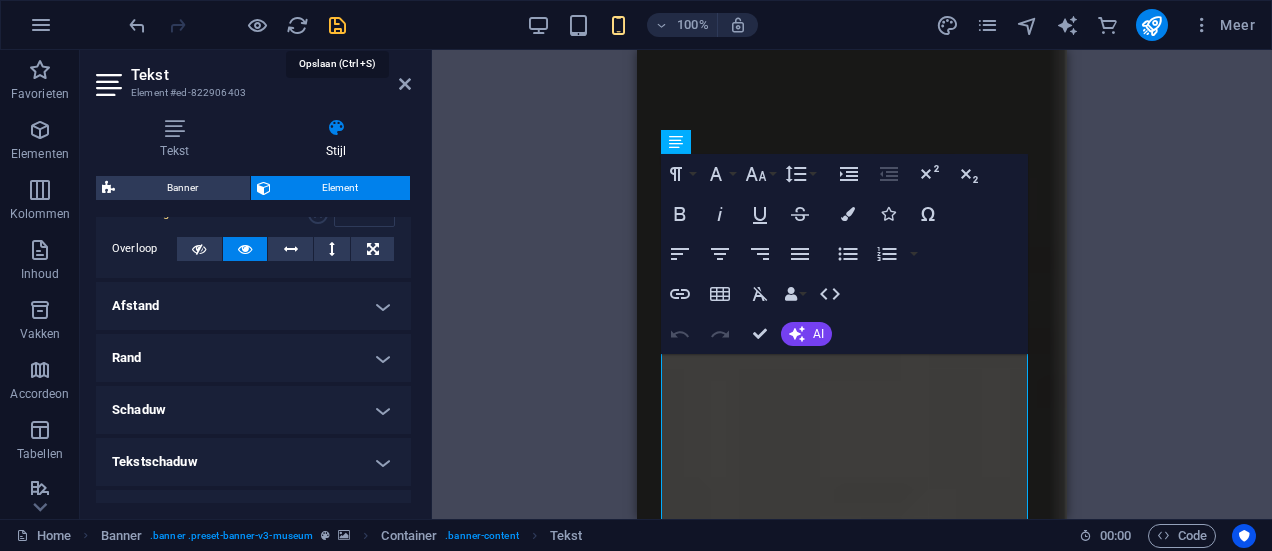 click at bounding box center [337, 25] 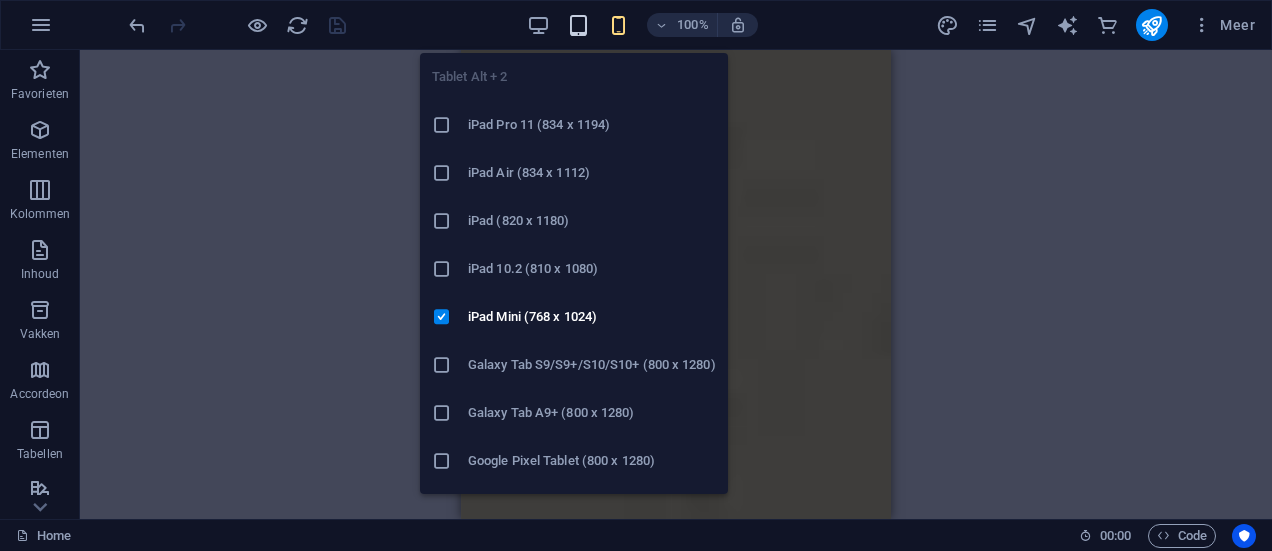 click at bounding box center (578, 25) 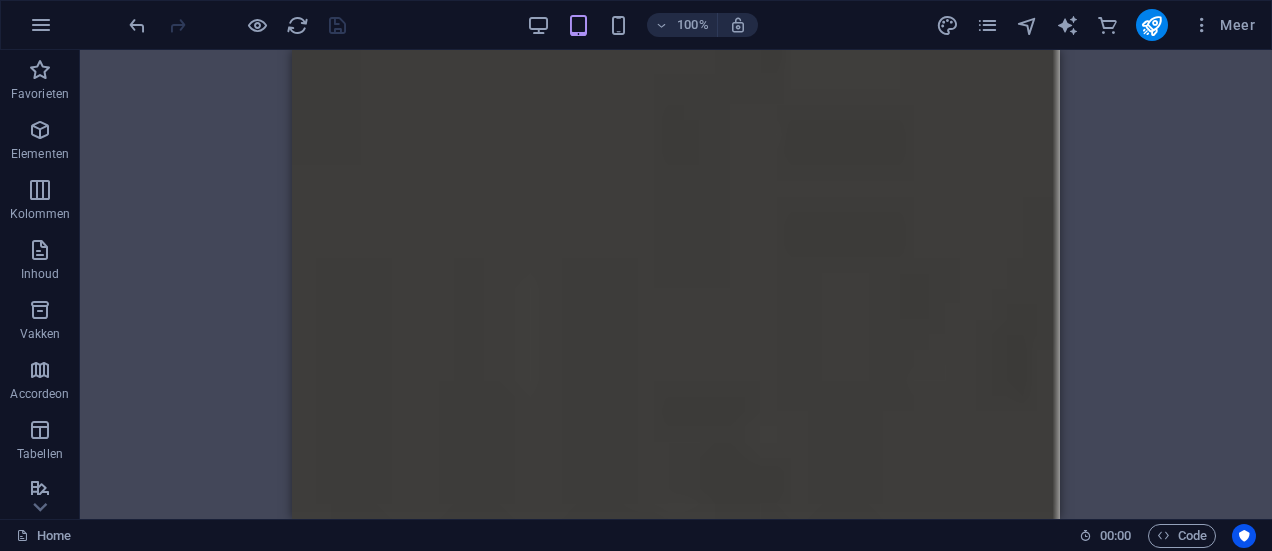 click on "100%" at bounding box center [642, 25] 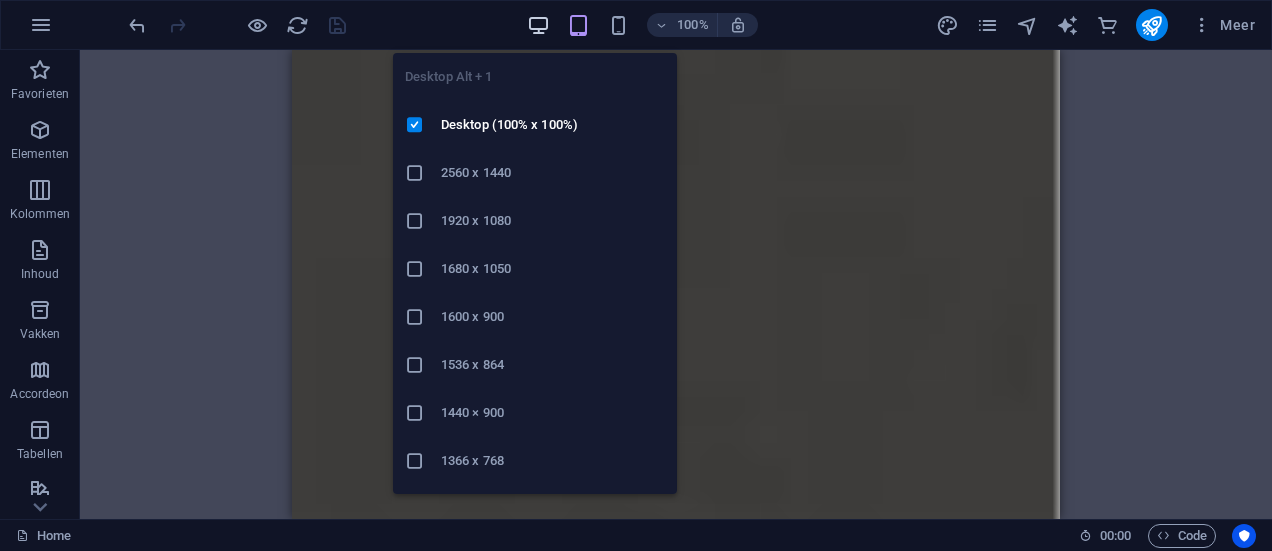 click at bounding box center (538, 25) 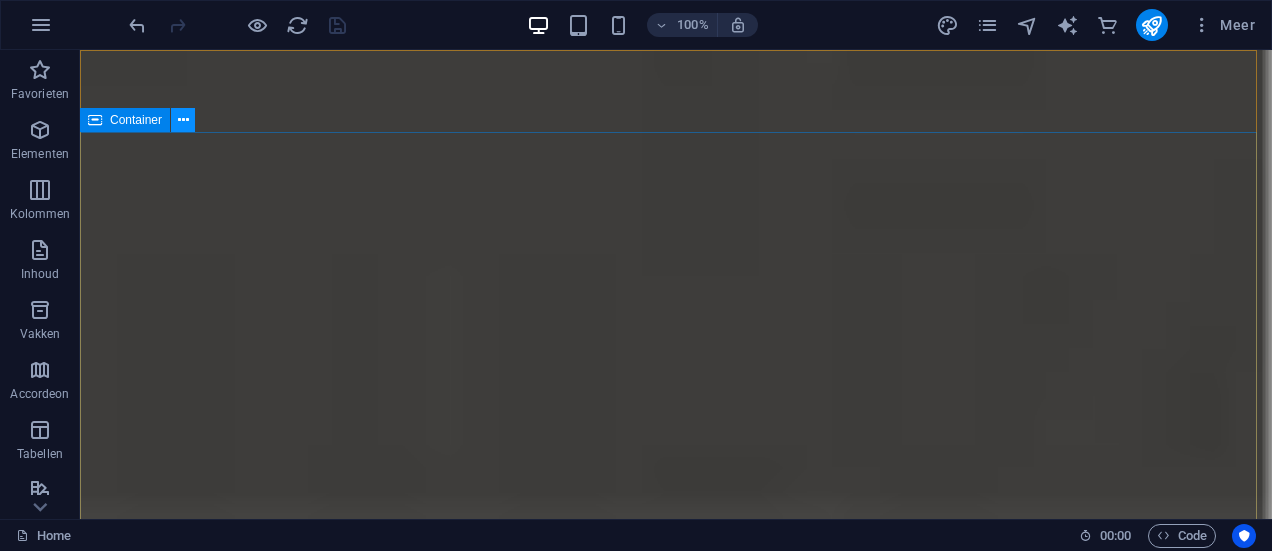click at bounding box center [183, 120] 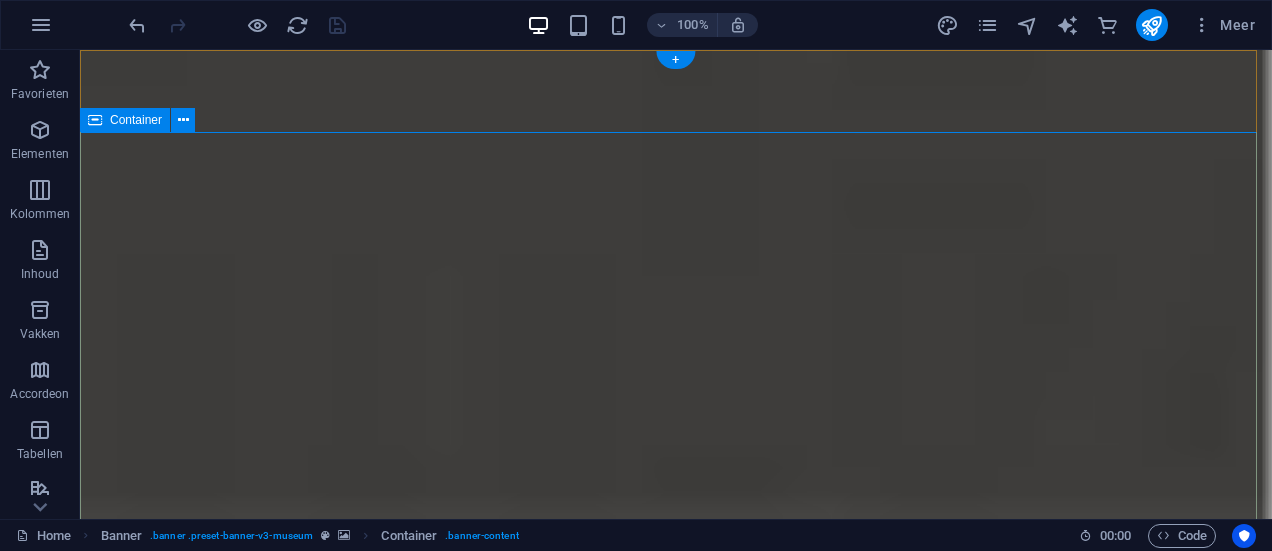 click on "Welkom bij Wijnladele! Wij bieden u een assortiment zeer aansprekende wijnen tegen eerlijke prijzen. Kwaliteit staat bij Wijnladele voorop en ons kenmerkt zich door unieke wijnproducenten die kleinschalig producern maar kwalitatief top wijnen leveren. Wij selecteren op authenticiteit, smaak en niet te vergeten op persoonlijke ervaring met de wijnboeren.  Explore" at bounding box center [676, 864] 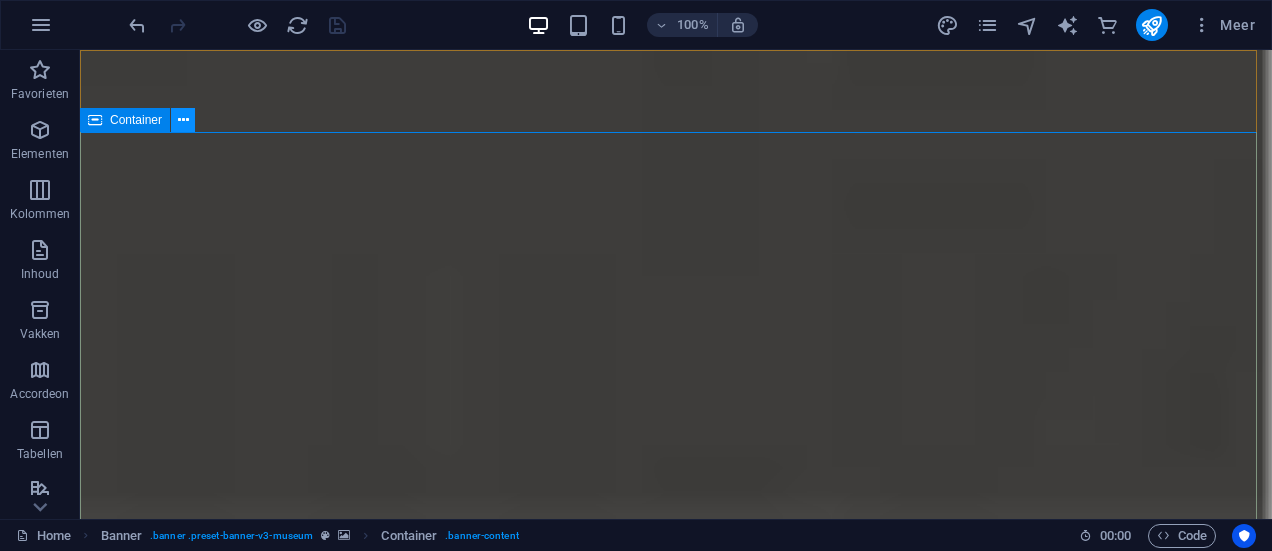 click at bounding box center (183, 120) 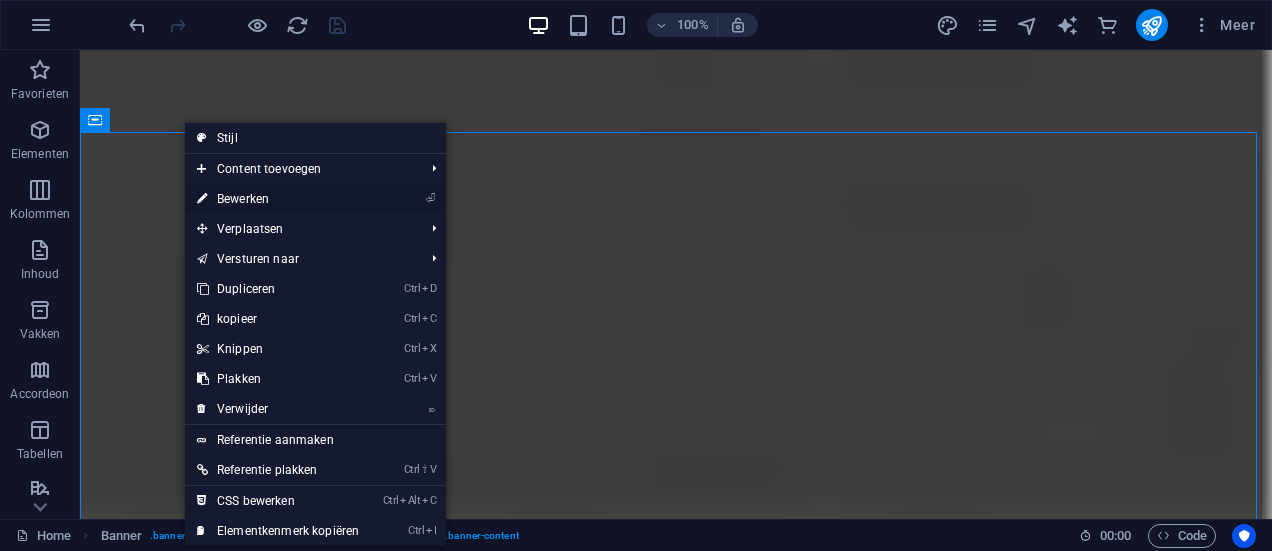 click on "⏎  Bewerken" at bounding box center [278, 199] 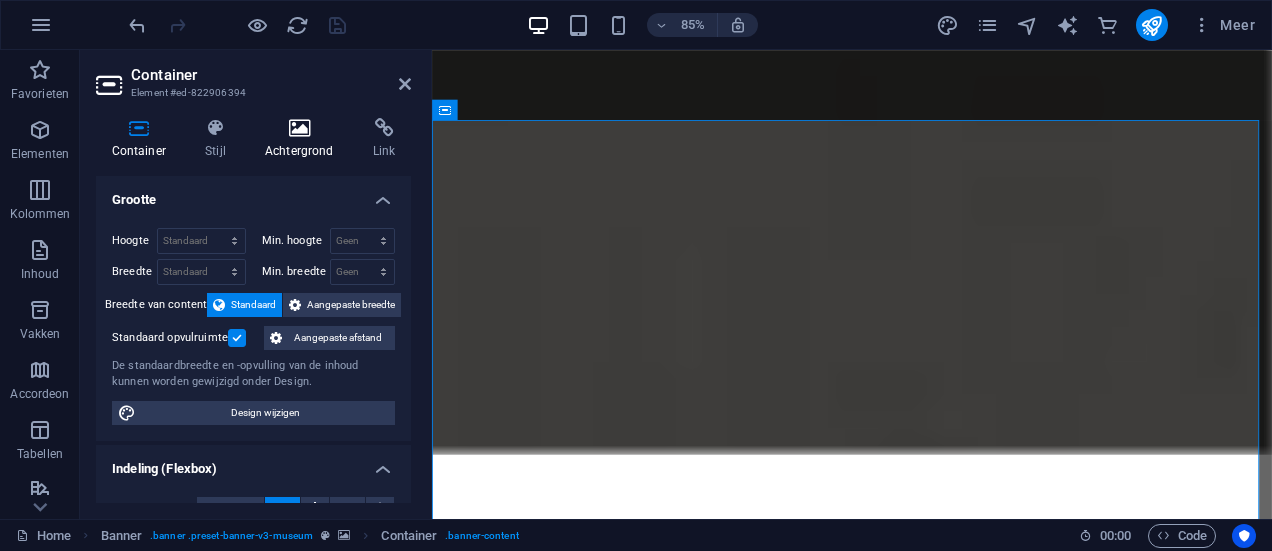 click at bounding box center [299, 128] 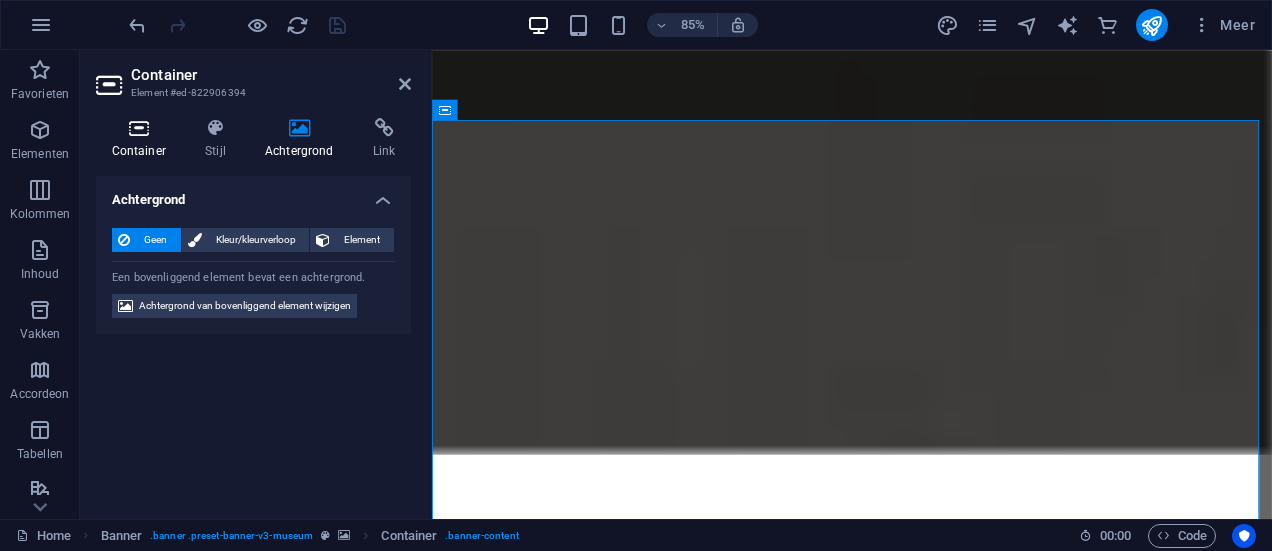 click on "Container" at bounding box center [143, 139] 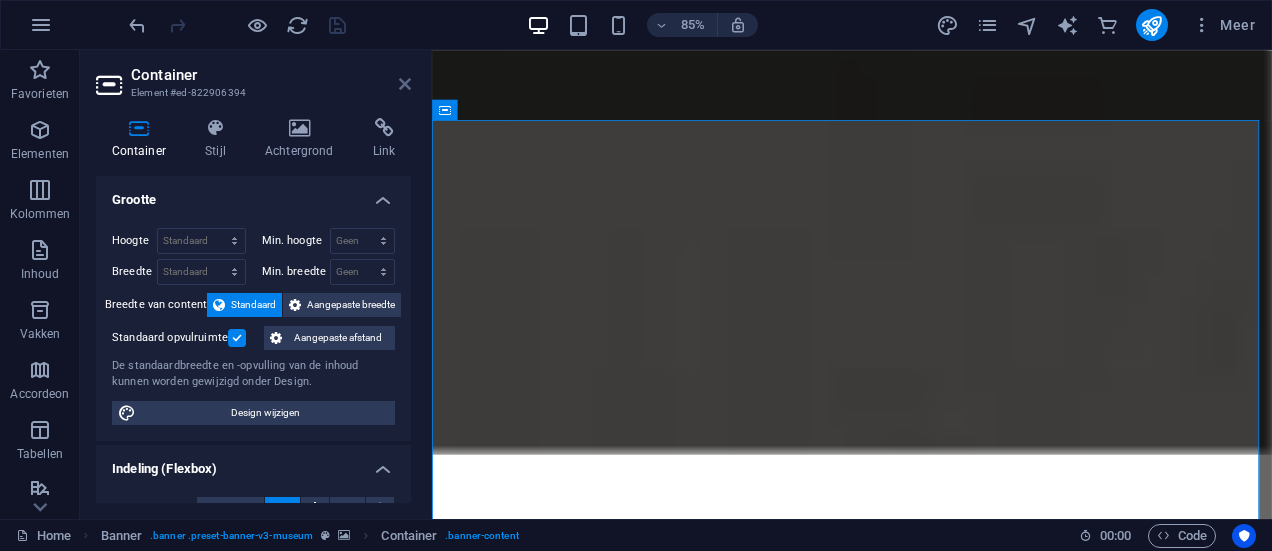 click at bounding box center (405, 84) 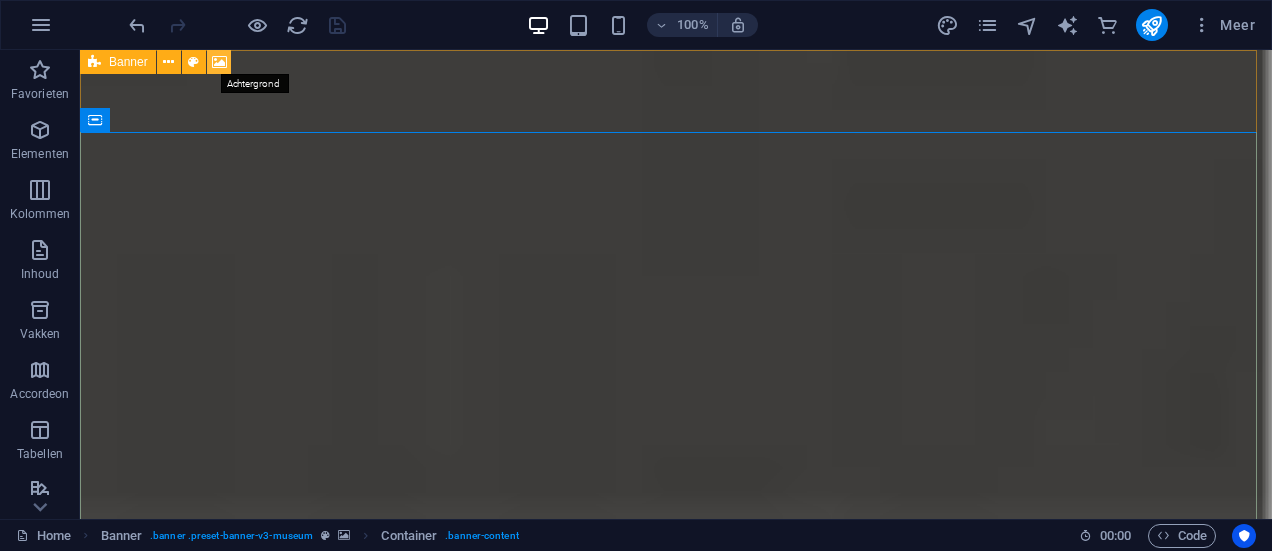 click at bounding box center [219, 62] 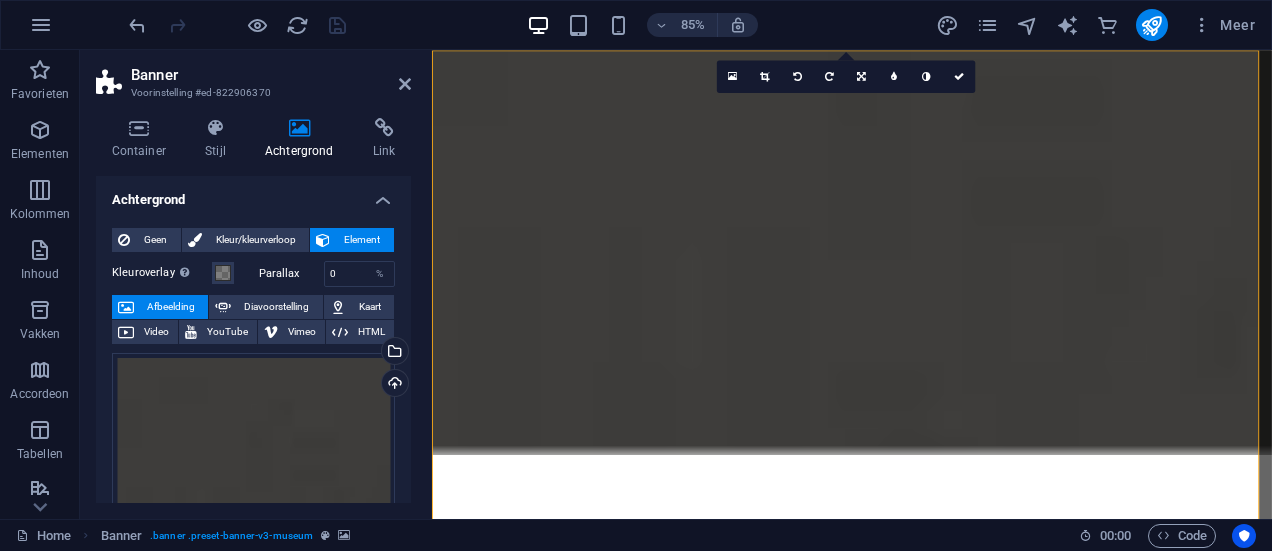 click on "Banner" at bounding box center [271, 75] 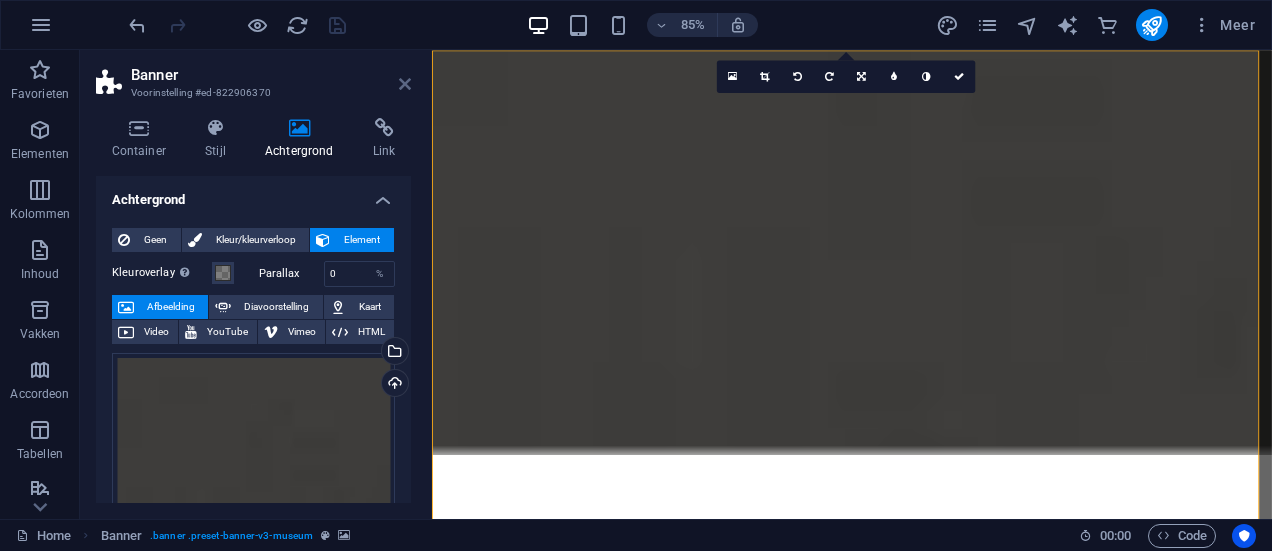 click at bounding box center [405, 84] 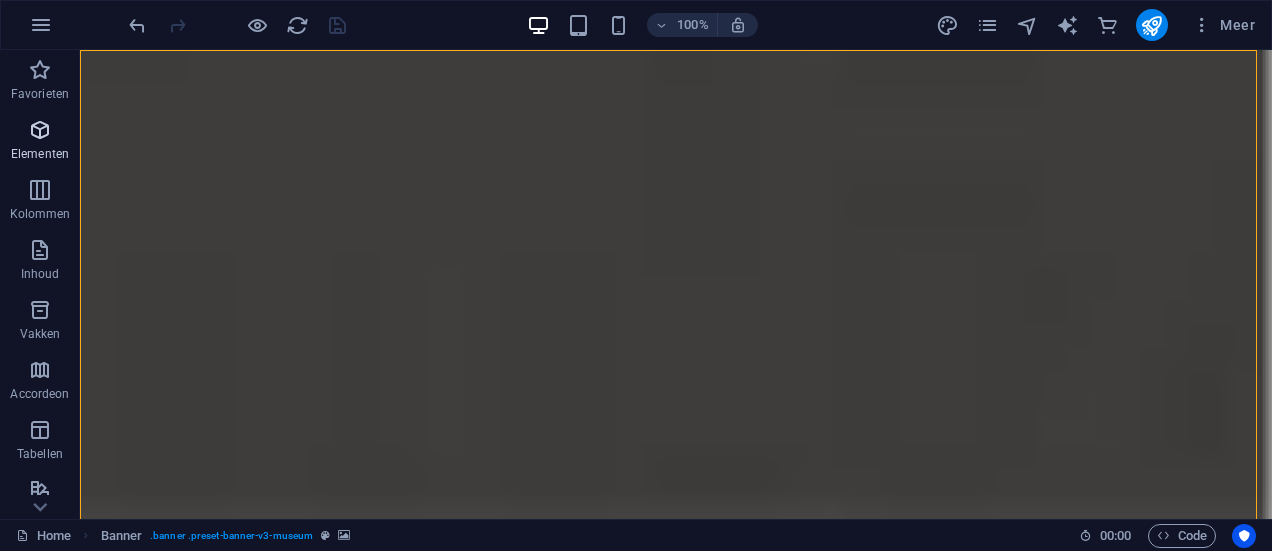 click on "Elementen" at bounding box center [40, 142] 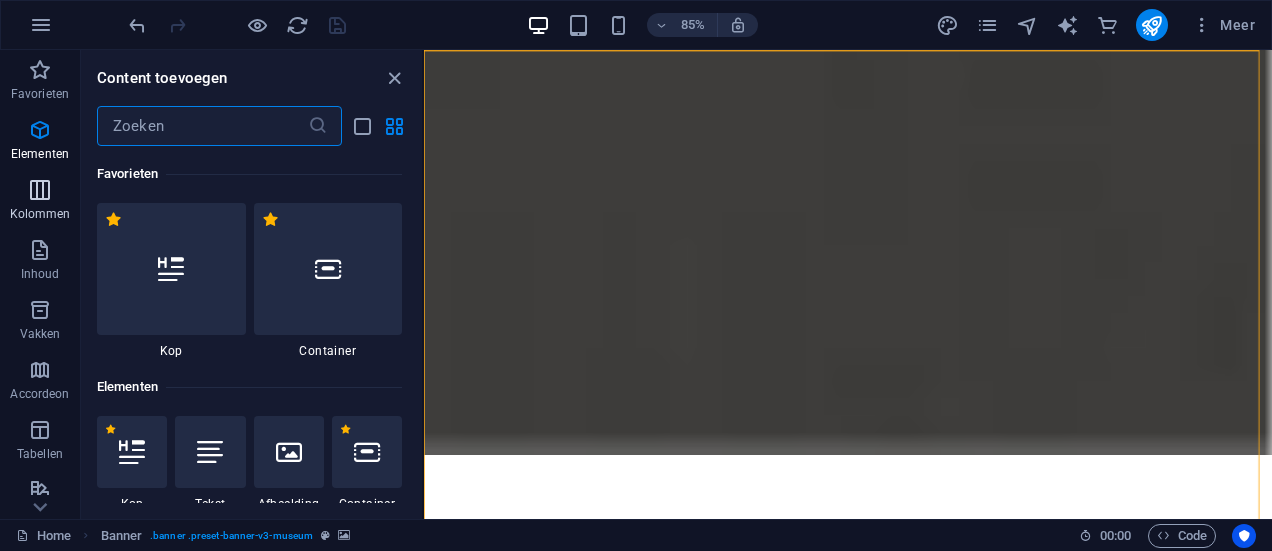 scroll, scrollTop: 213, scrollLeft: 0, axis: vertical 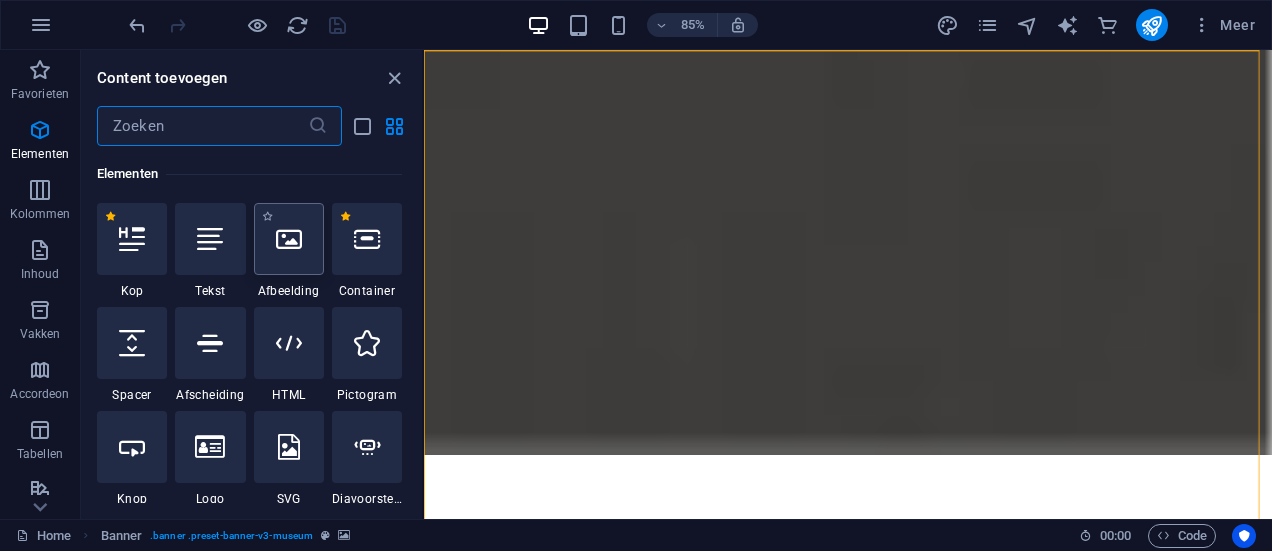 click at bounding box center [289, 239] 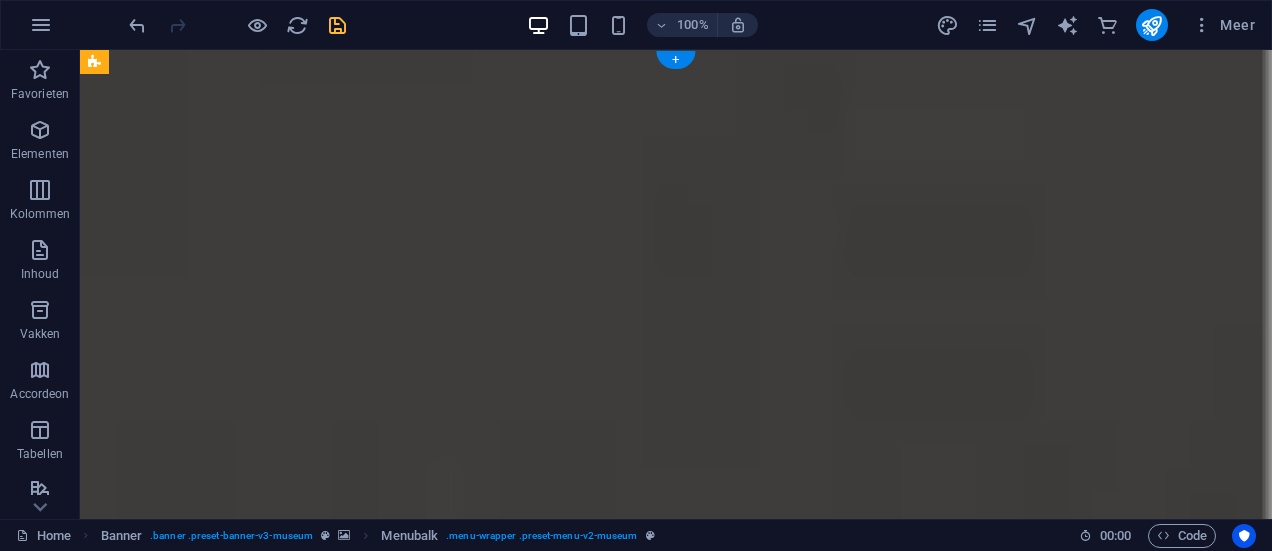 drag, startPoint x: 583, startPoint y: 106, endPoint x: 739, endPoint y: 246, distance: 209.60916 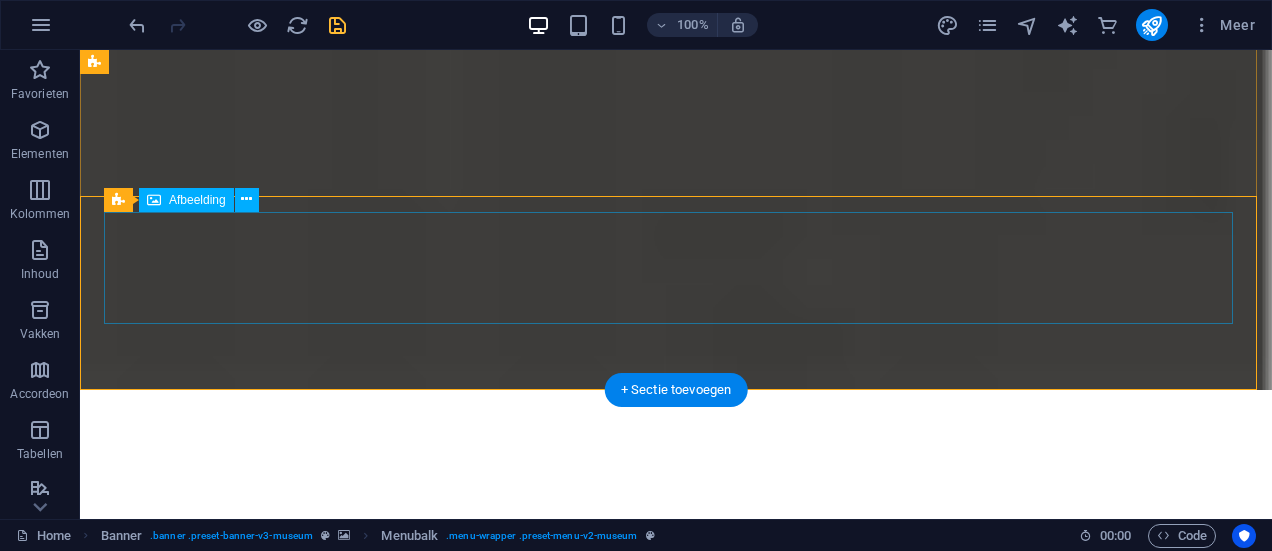 scroll, scrollTop: 360, scrollLeft: 0, axis: vertical 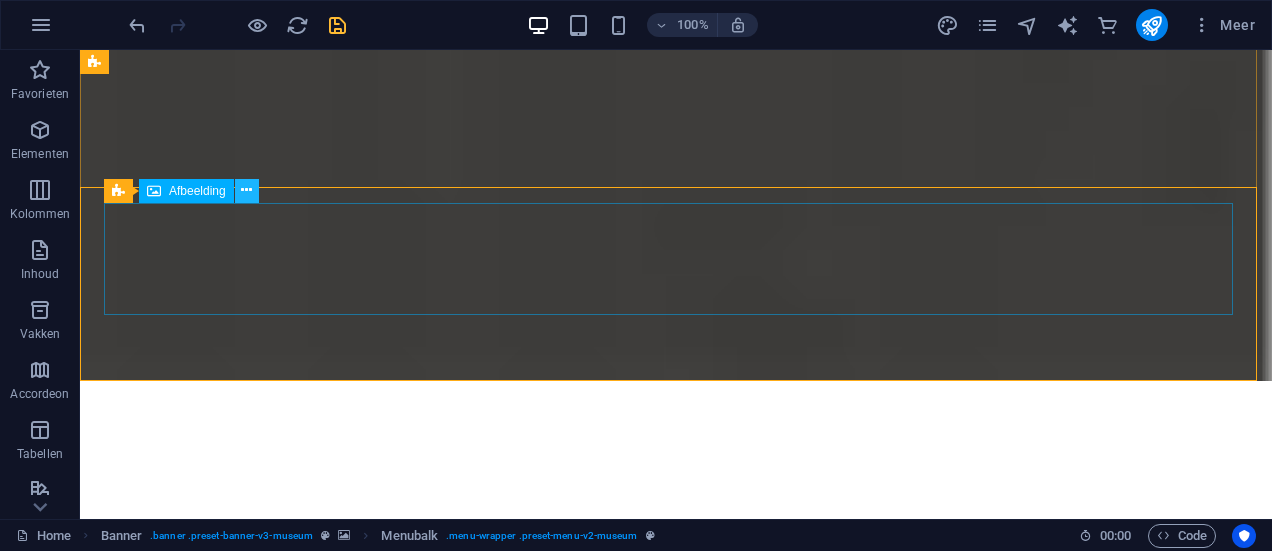click at bounding box center [246, 190] 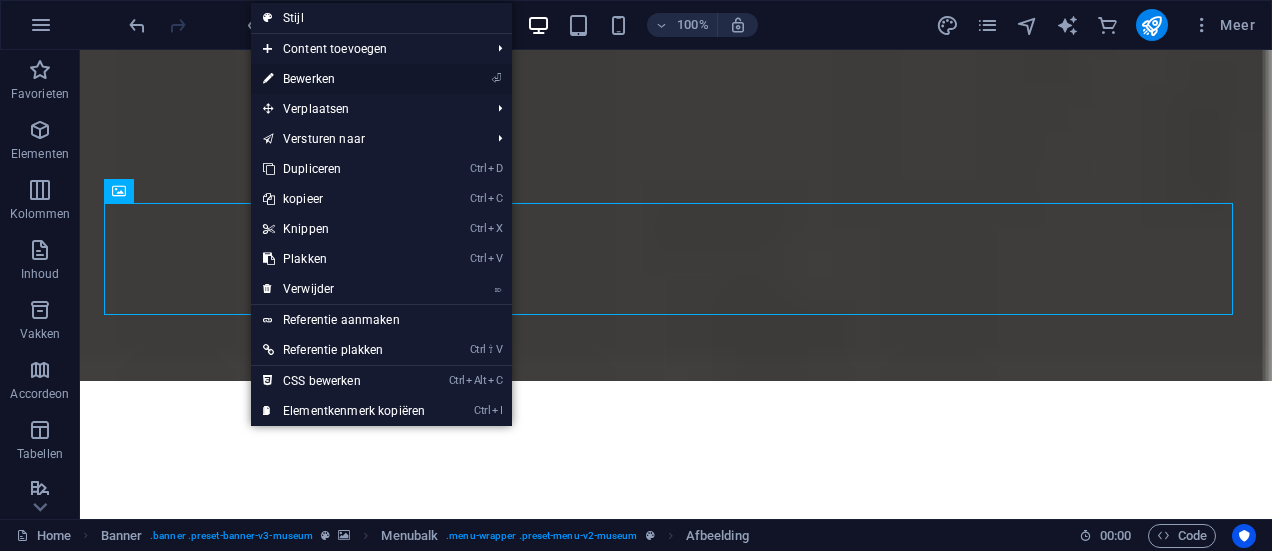 click on "⏎  Bewerken" at bounding box center [344, 79] 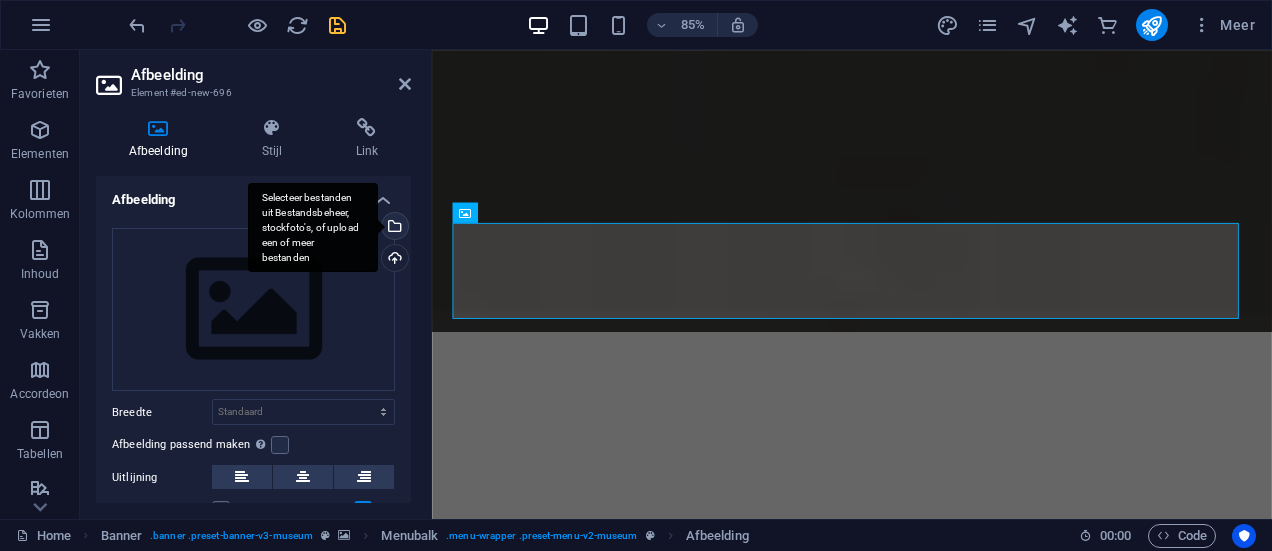click on "Selecteer bestanden uit Bestandsbeheer, stockfoto's, of upload een of meer bestanden" at bounding box center (313, 228) 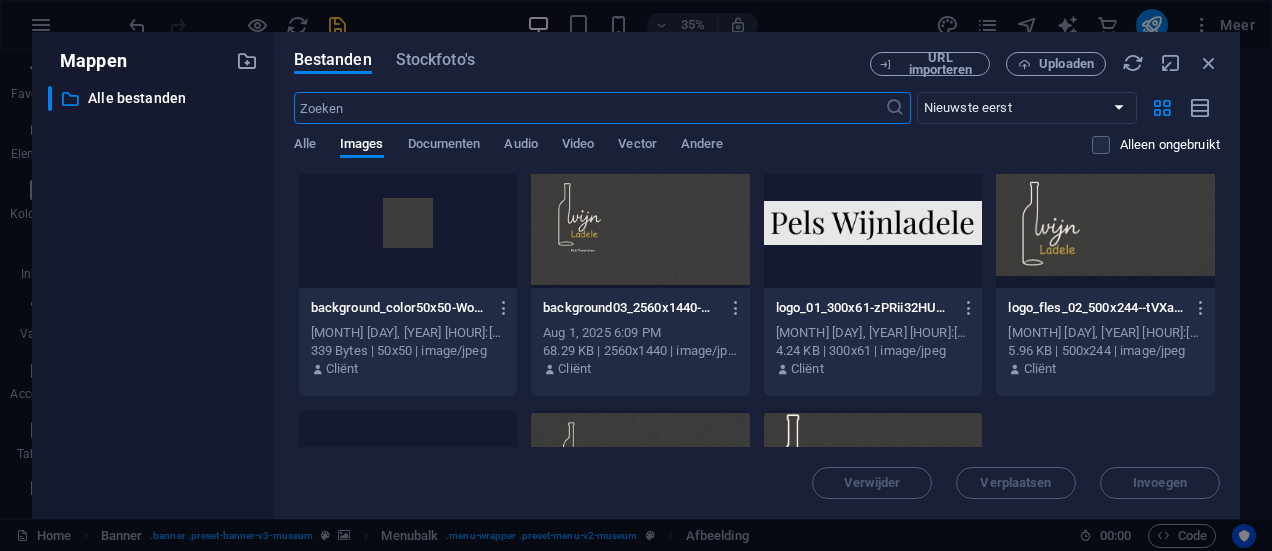 scroll, scrollTop: 0, scrollLeft: 0, axis: both 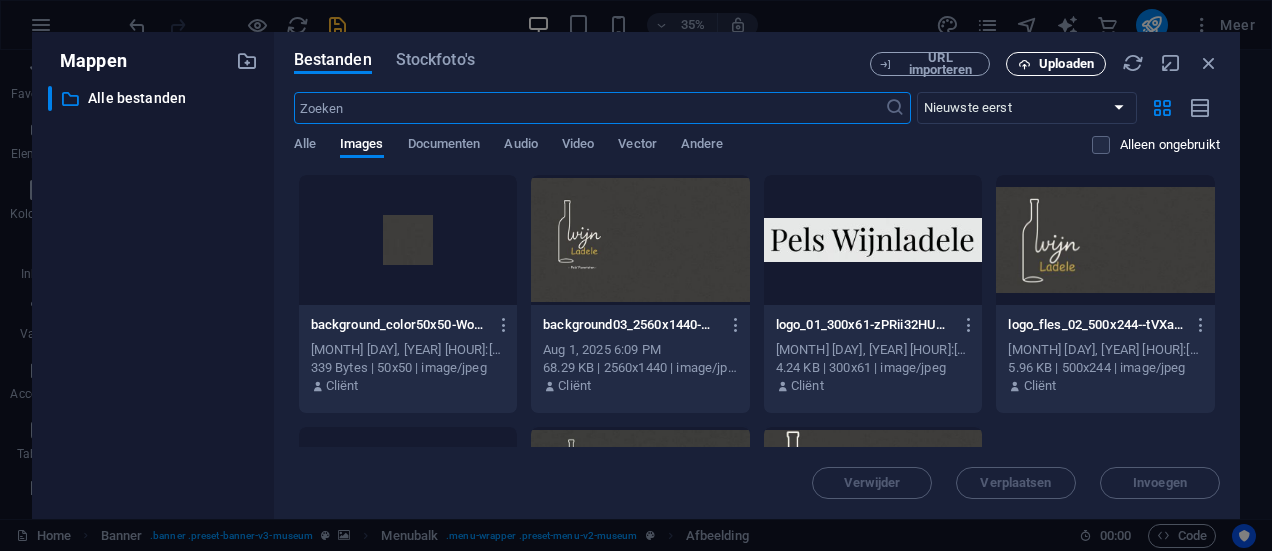 click on "Uploaden" at bounding box center [1066, 64] 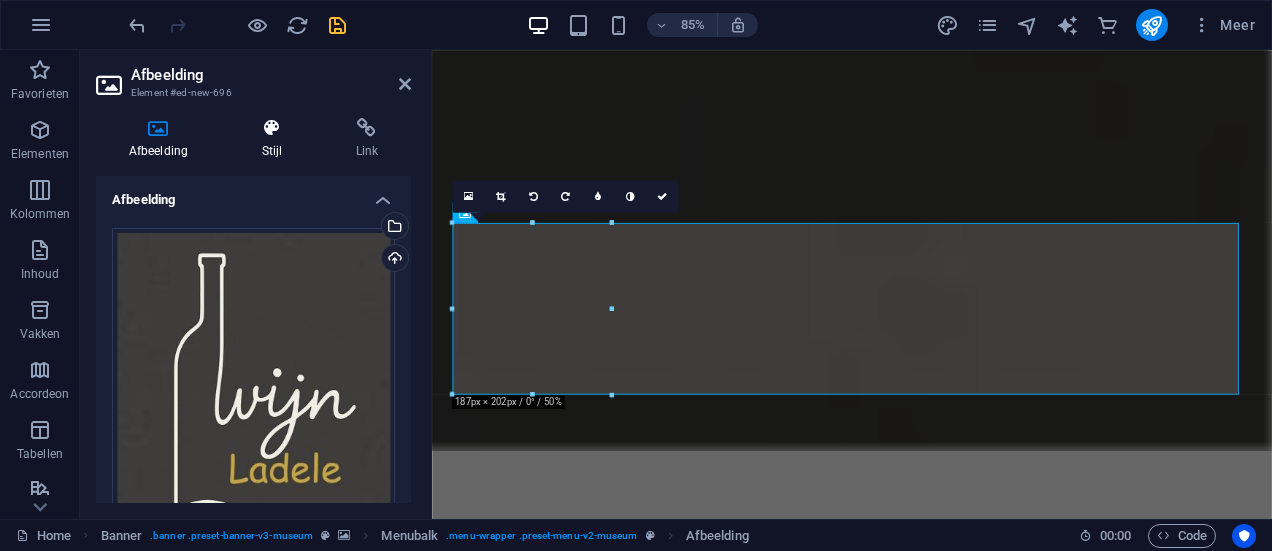 click on "Stijl" at bounding box center [276, 139] 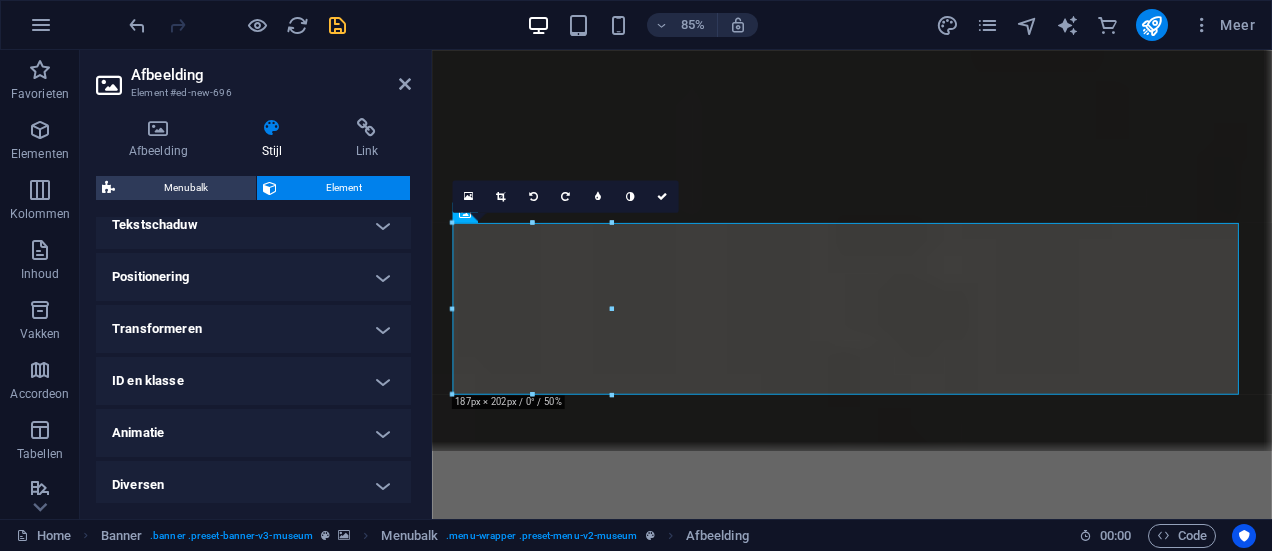 scroll, scrollTop: 575, scrollLeft: 0, axis: vertical 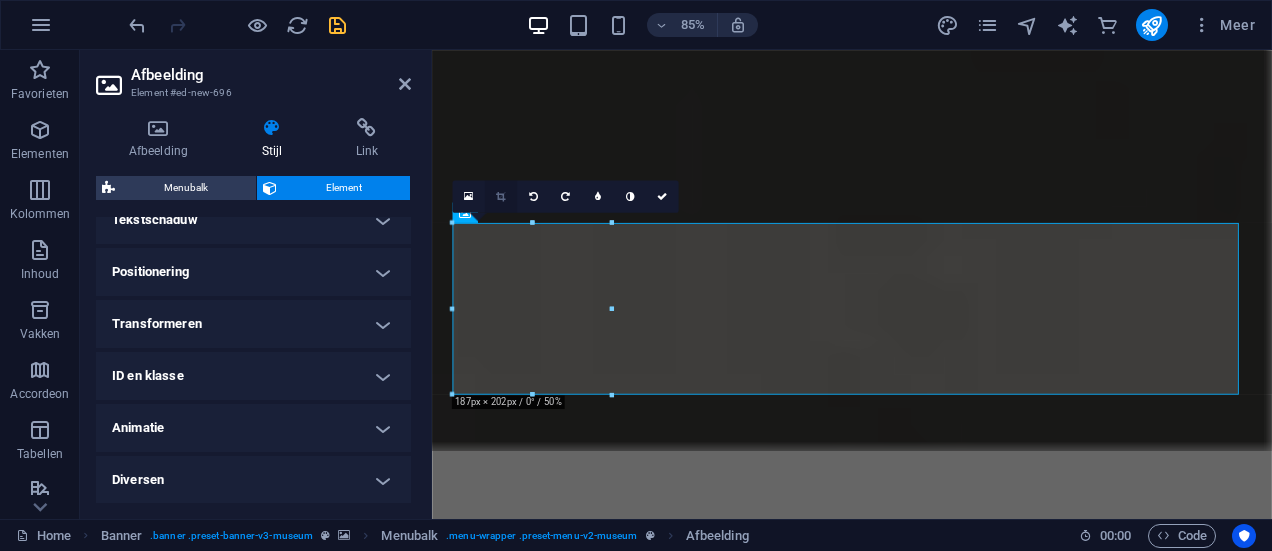 click at bounding box center [500, 196] 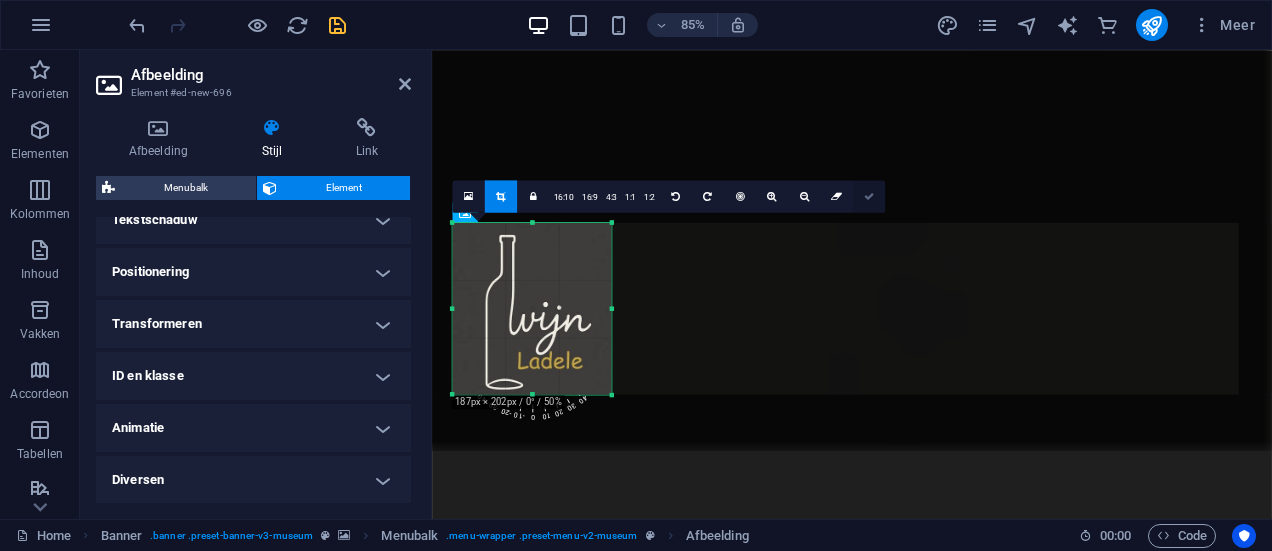 click at bounding box center [869, 196] 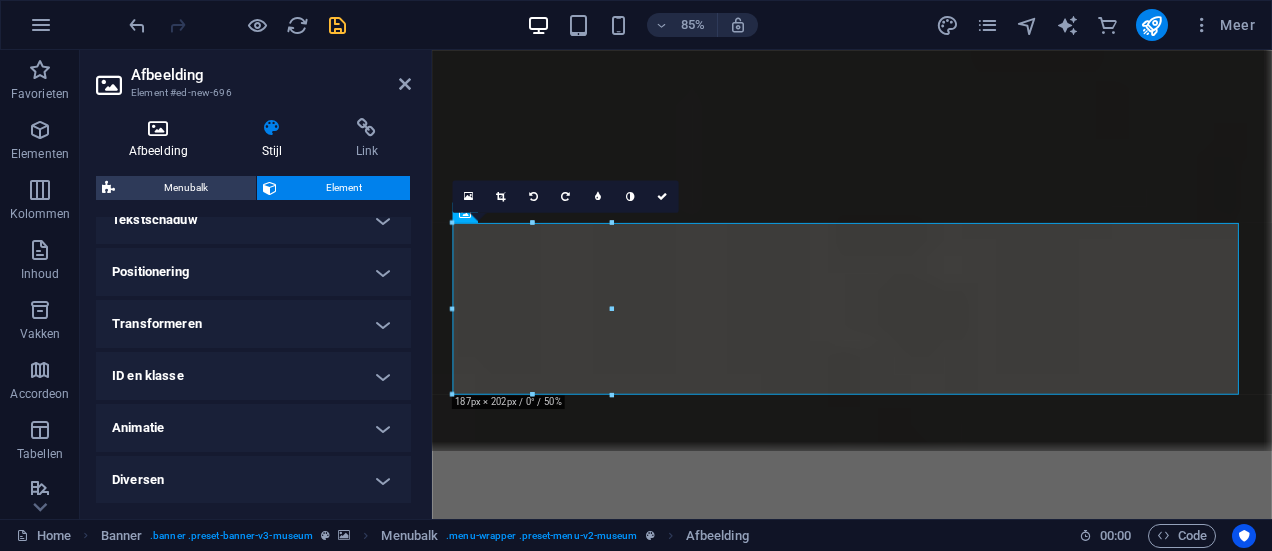 click at bounding box center [158, 128] 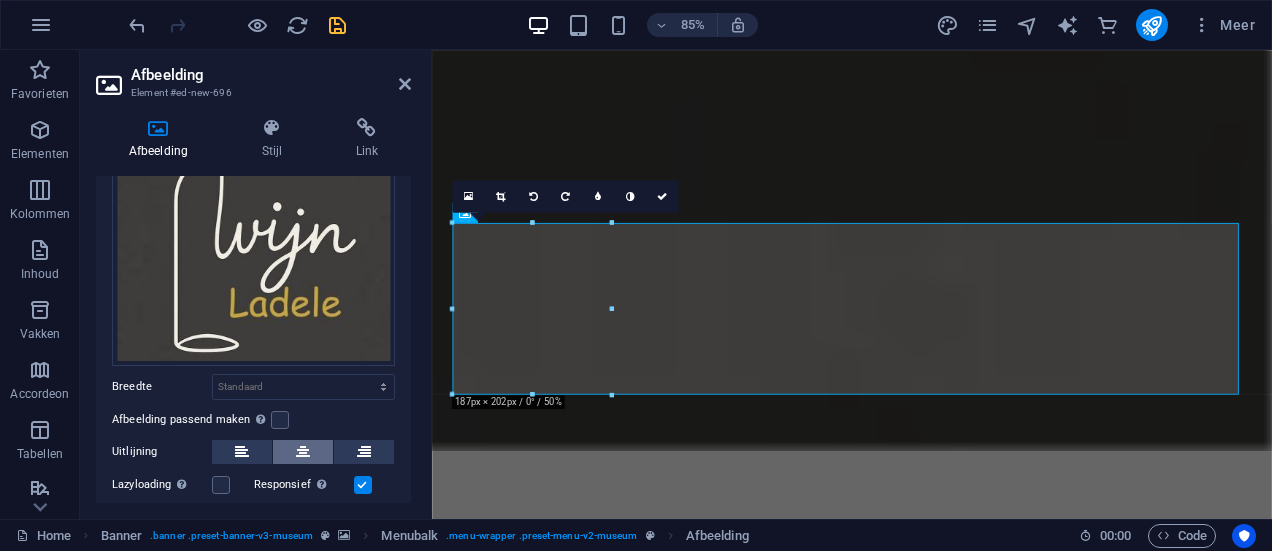 scroll, scrollTop: 283, scrollLeft: 0, axis: vertical 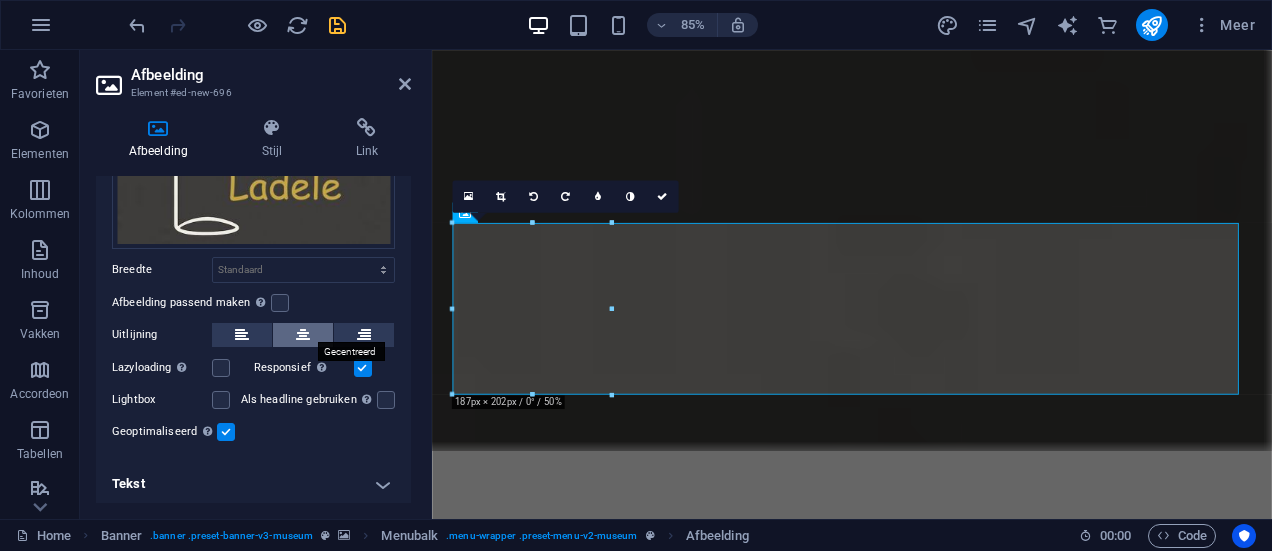 click at bounding box center [303, 335] 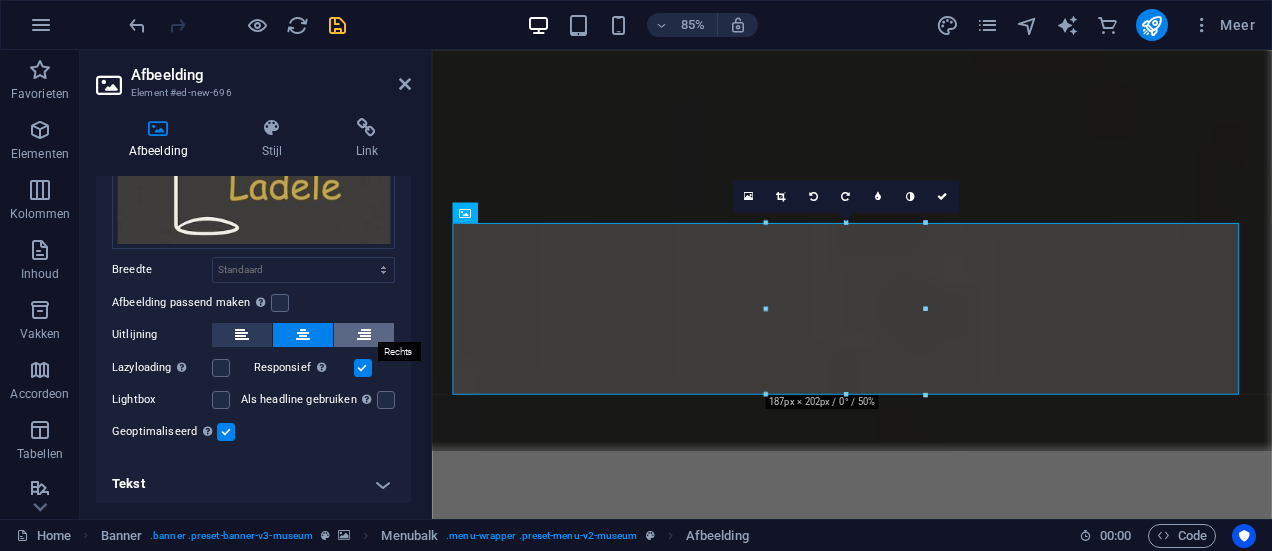 click at bounding box center [364, 335] 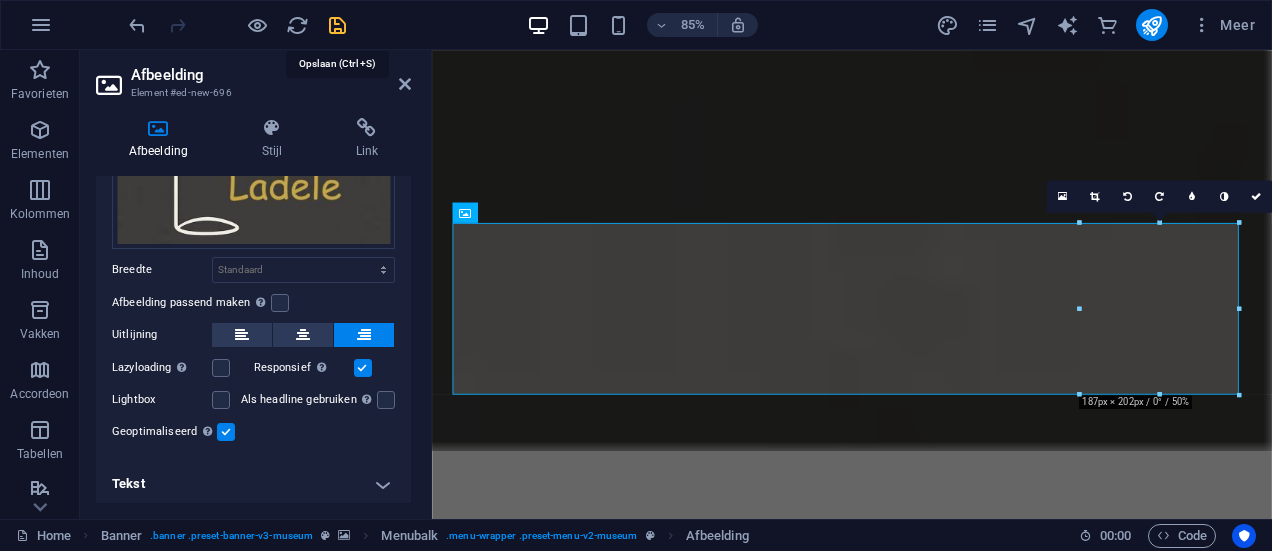 click at bounding box center (337, 25) 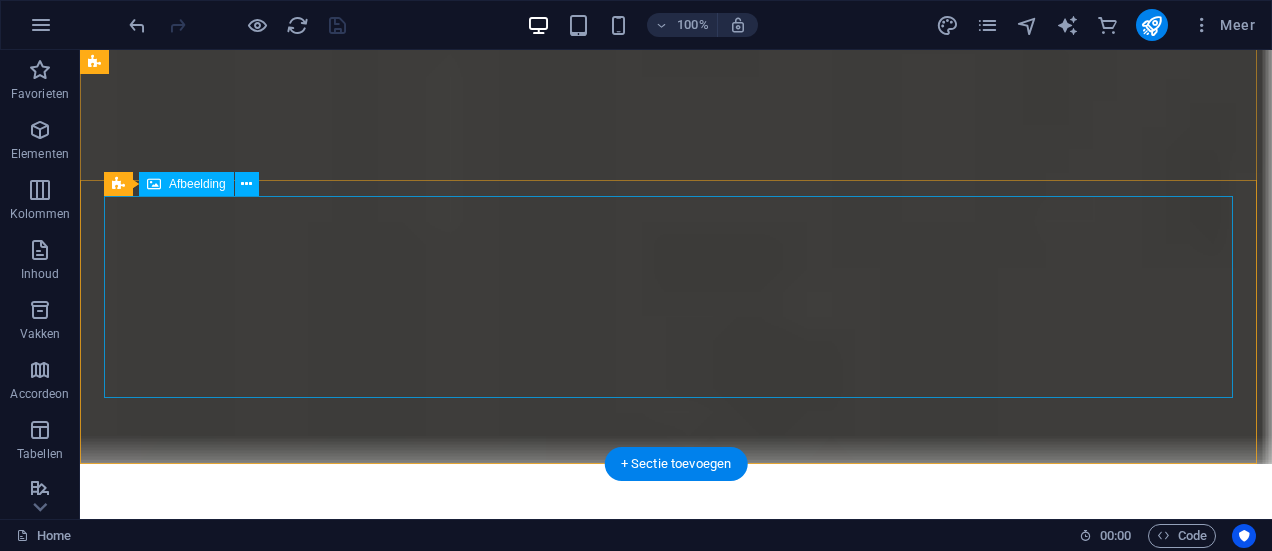 scroll, scrollTop: 166, scrollLeft: 0, axis: vertical 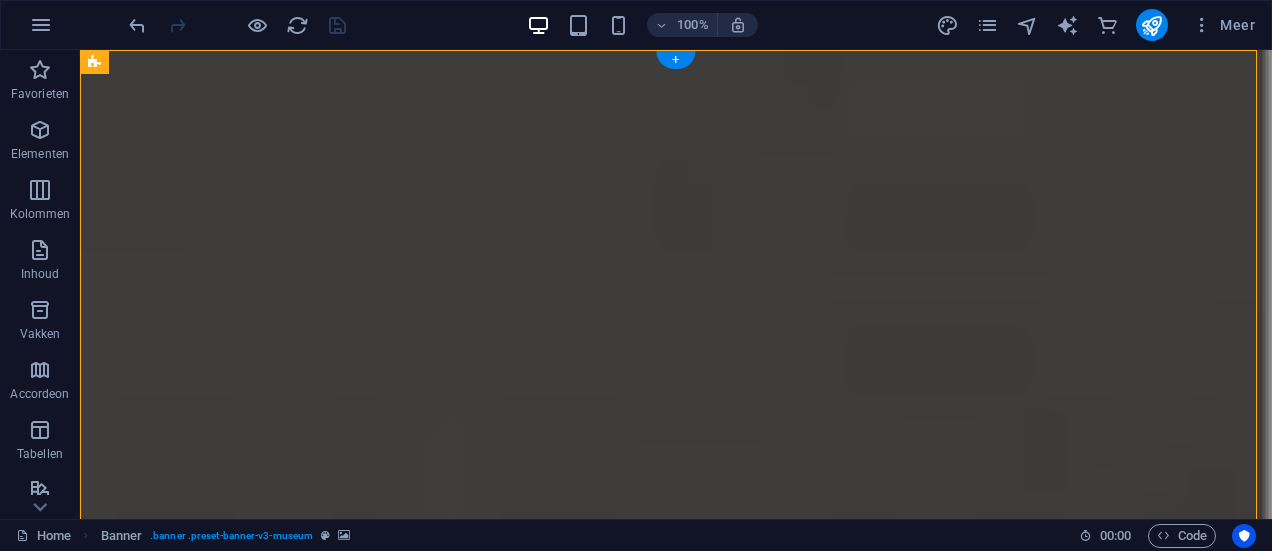 drag, startPoint x: 228, startPoint y: 433, endPoint x: 661, endPoint y: 196, distance: 493.61725 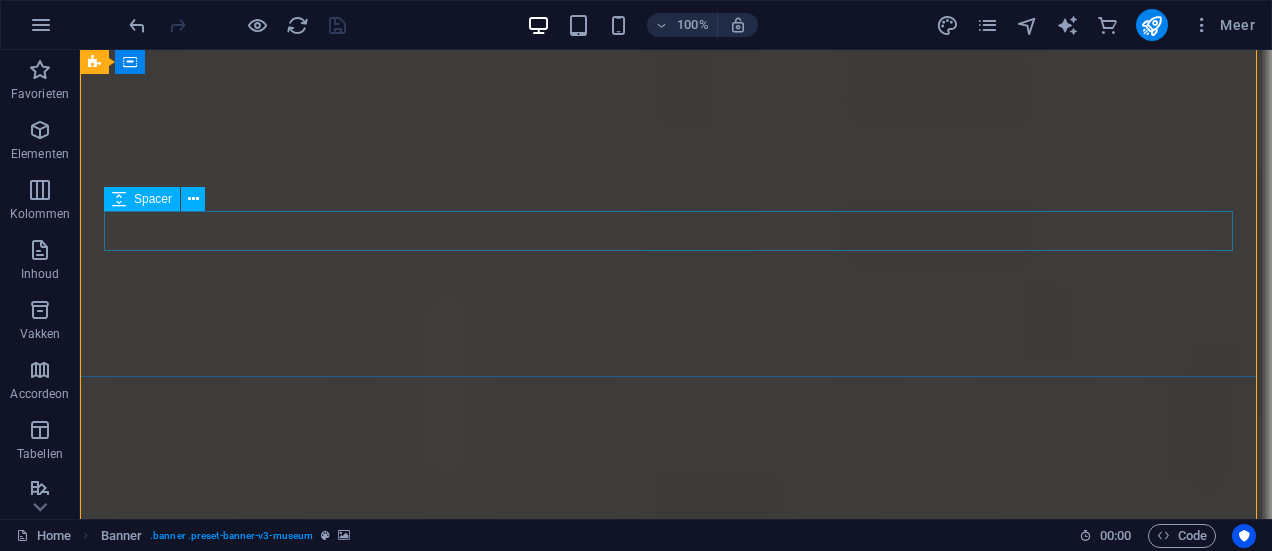 scroll, scrollTop: 233, scrollLeft: 0, axis: vertical 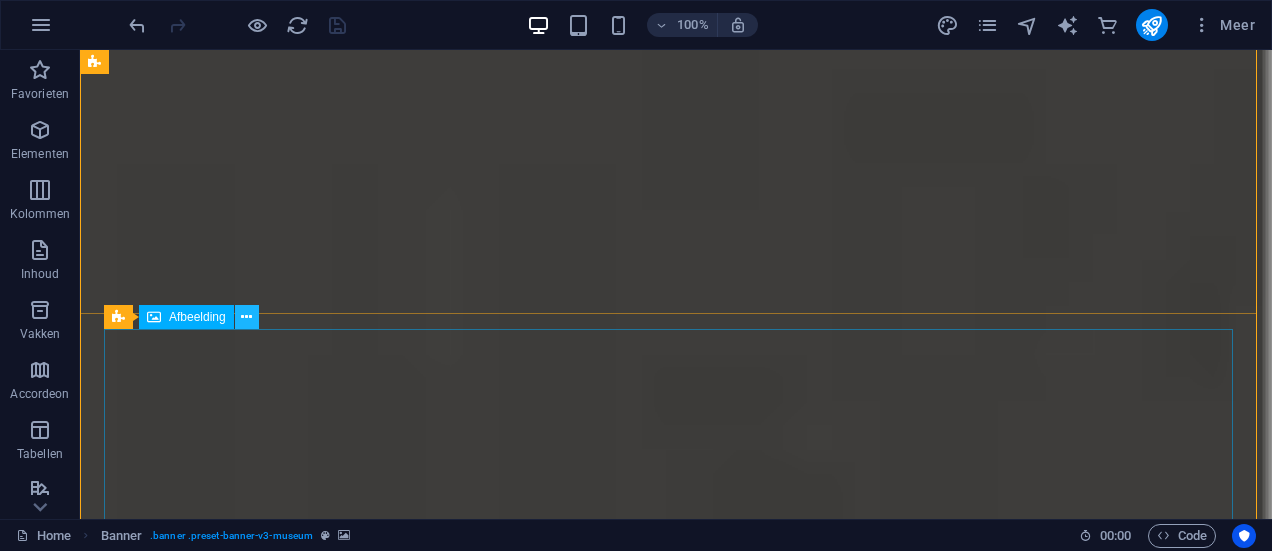 click at bounding box center (246, 317) 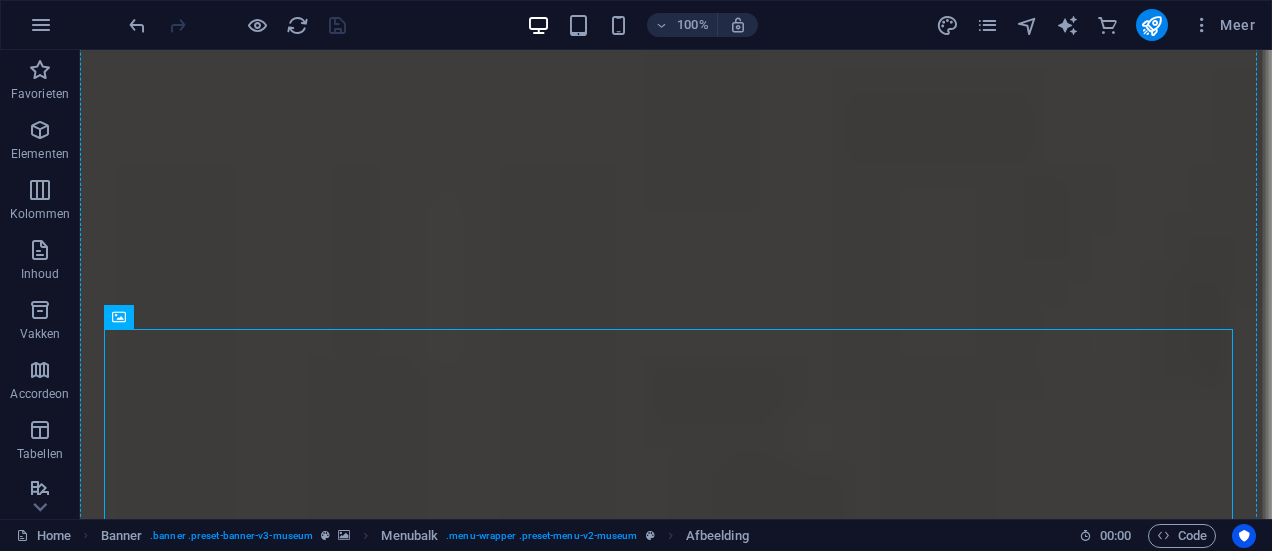 drag, startPoint x: 631, startPoint y: 412, endPoint x: 648, endPoint y: 217, distance: 195.73962 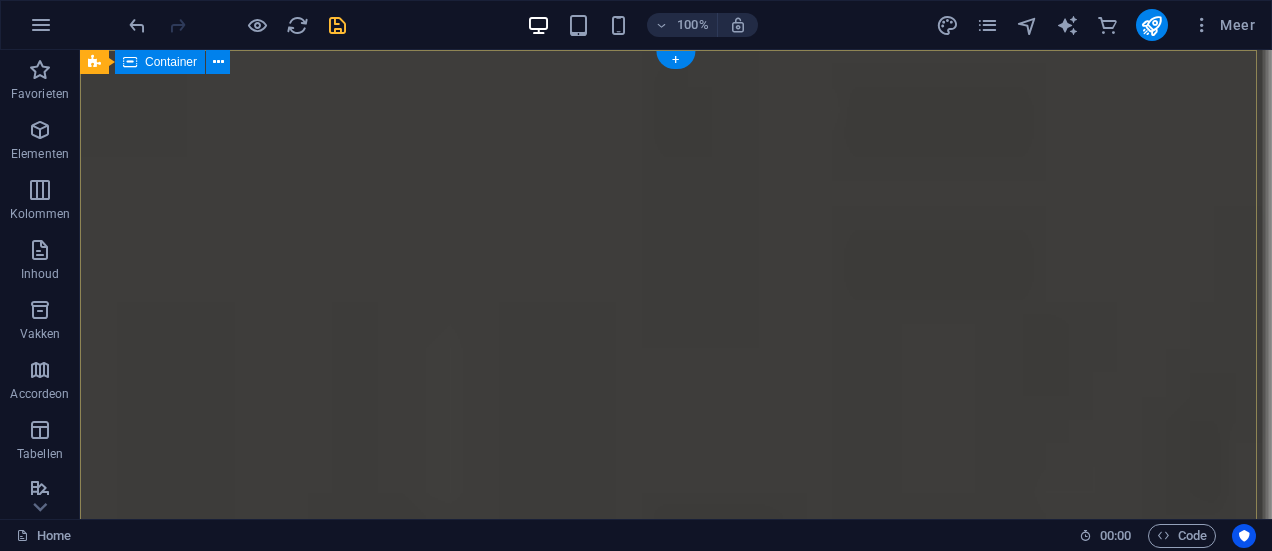 scroll, scrollTop: 300, scrollLeft: 0, axis: vertical 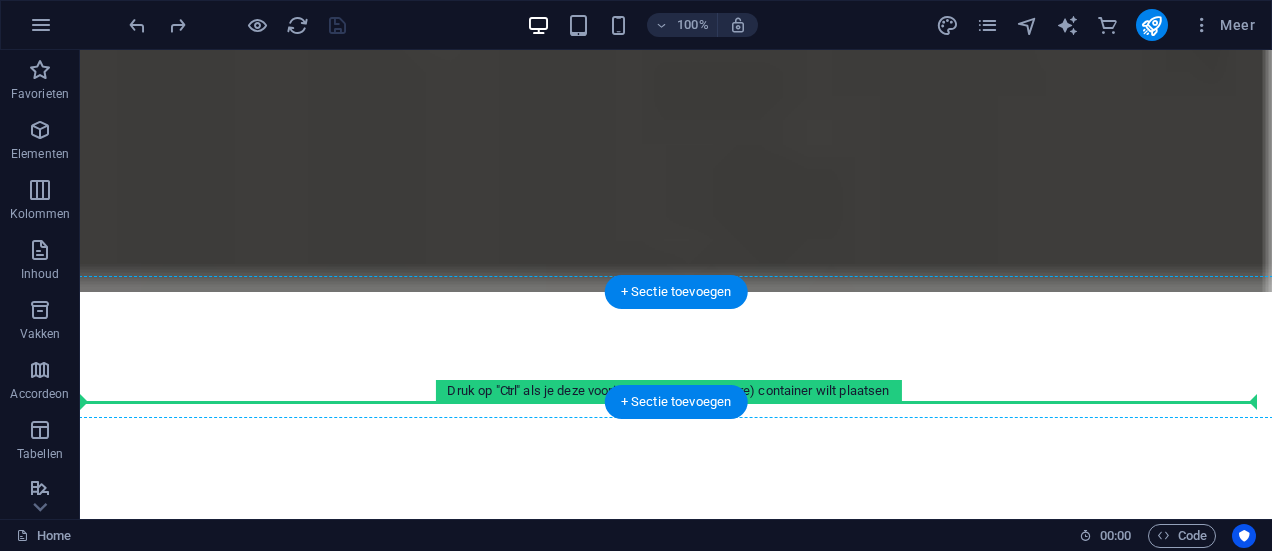drag, startPoint x: 233, startPoint y: 292, endPoint x: 290, endPoint y: 373, distance: 99.04544 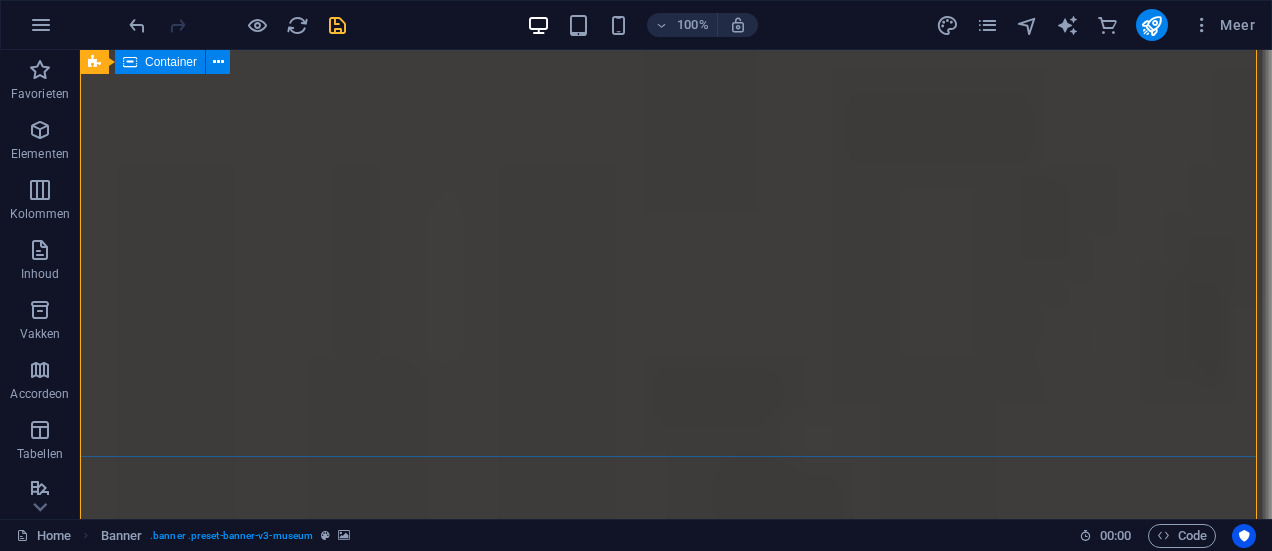 scroll, scrollTop: 400, scrollLeft: 0, axis: vertical 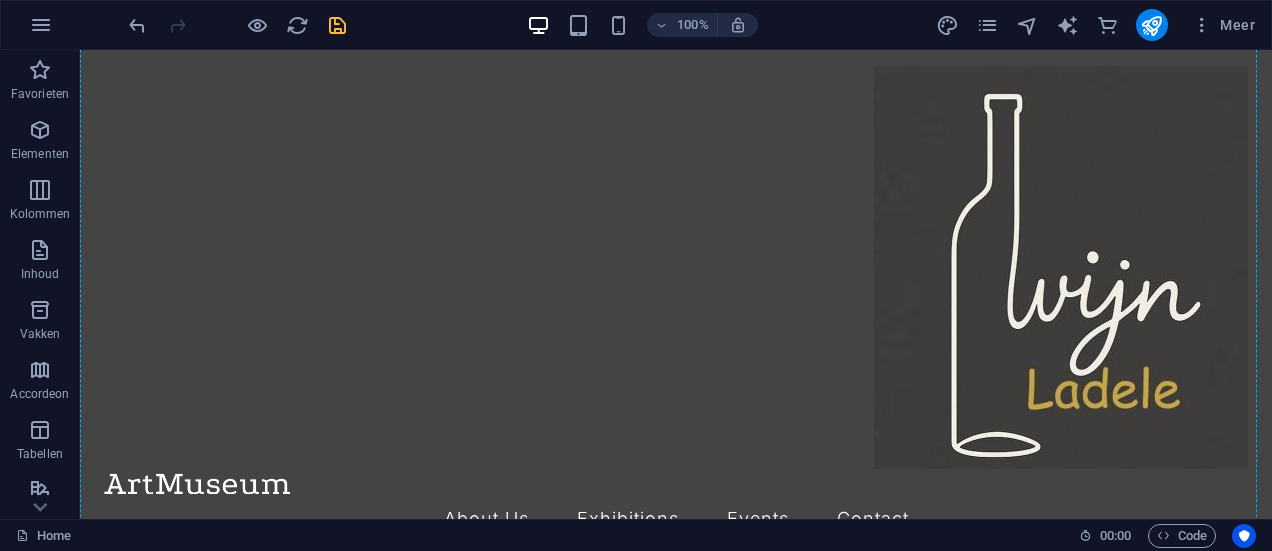drag, startPoint x: 575, startPoint y: 177, endPoint x: 502, endPoint y: 274, distance: 121.40016 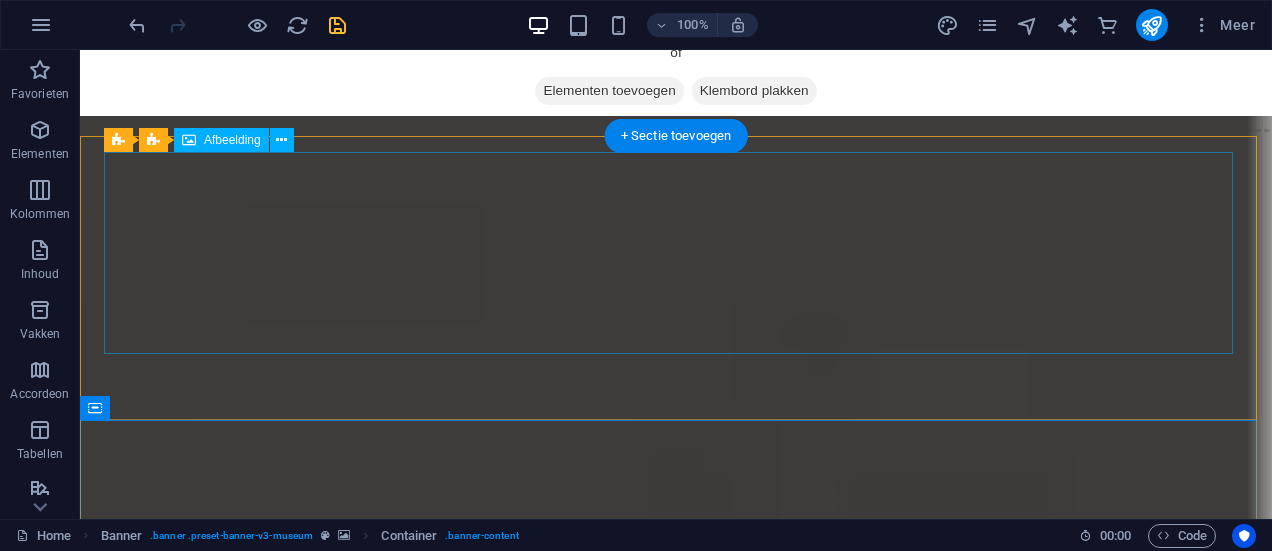 scroll, scrollTop: 141, scrollLeft: 0, axis: vertical 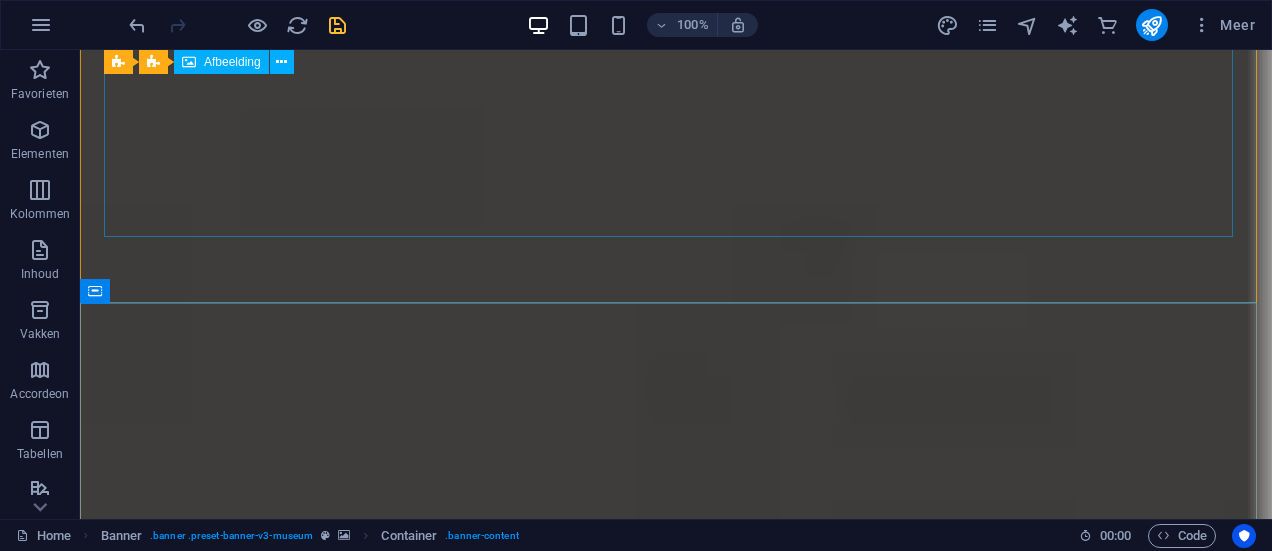click at bounding box center (676, 1464) 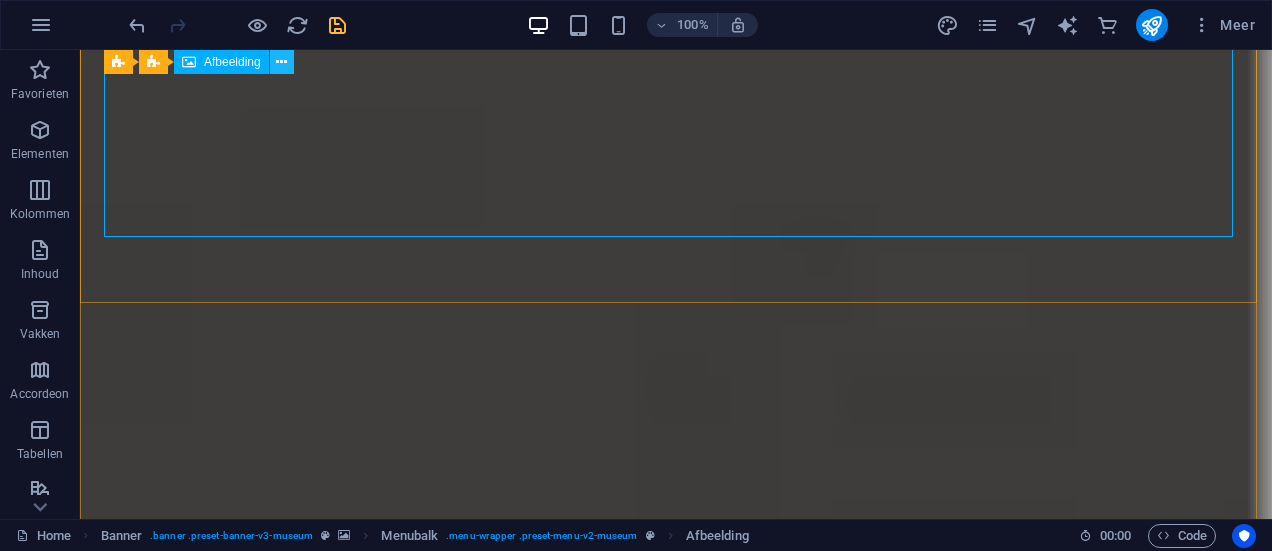 click at bounding box center [281, 62] 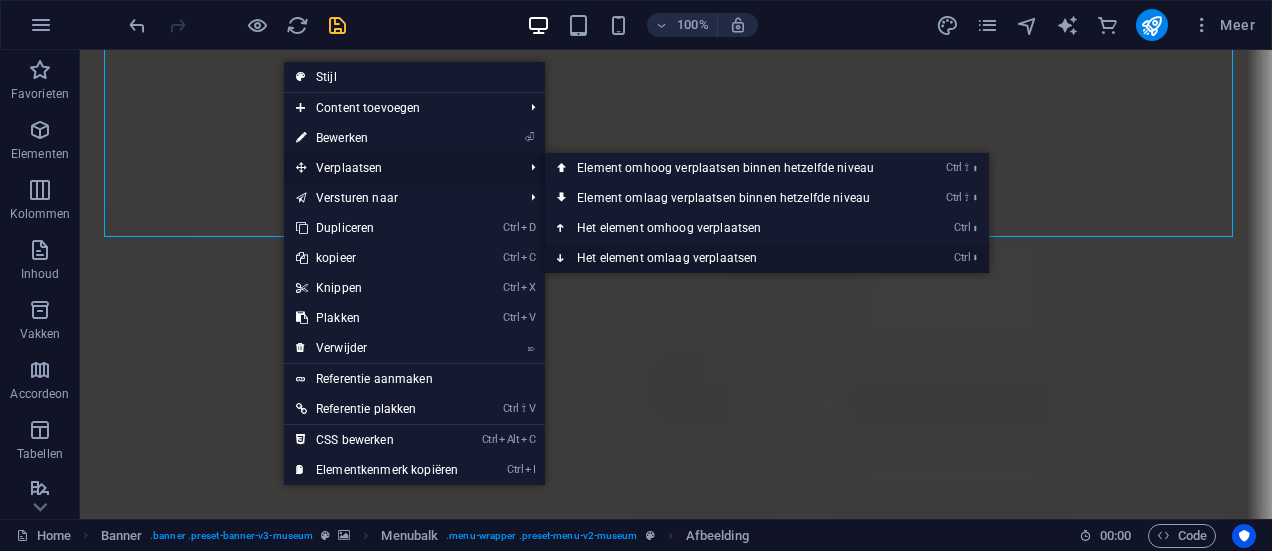 click on "Ctrl ⬇  Het element omlaag verplaatsen" at bounding box center (729, 258) 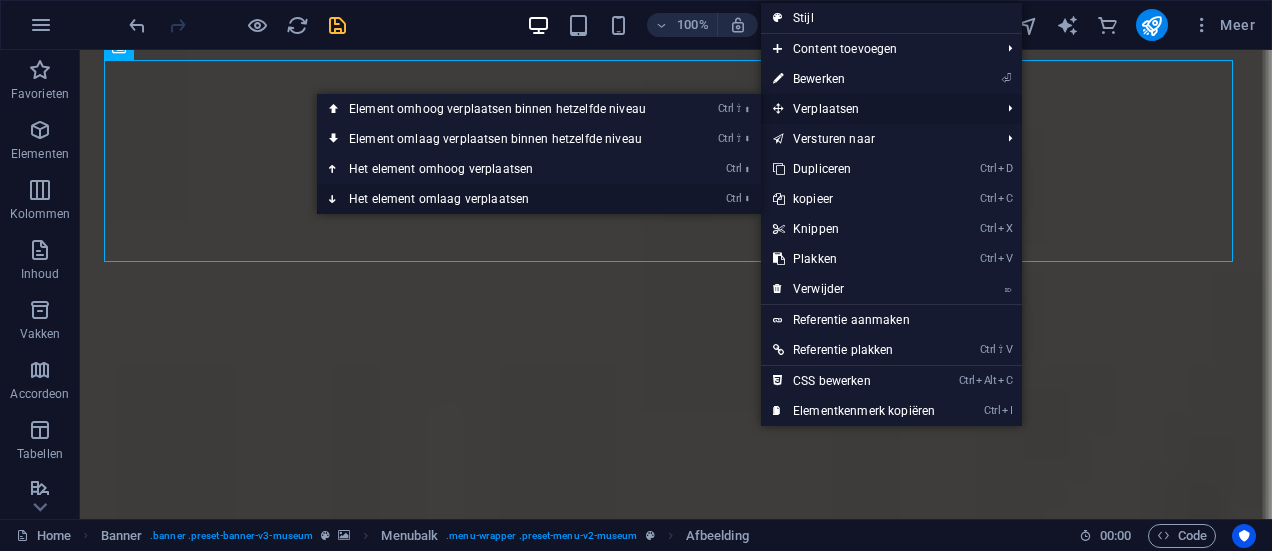 click on "Ctrl ⬇  Het element omlaag verplaatsen" at bounding box center (501, 199) 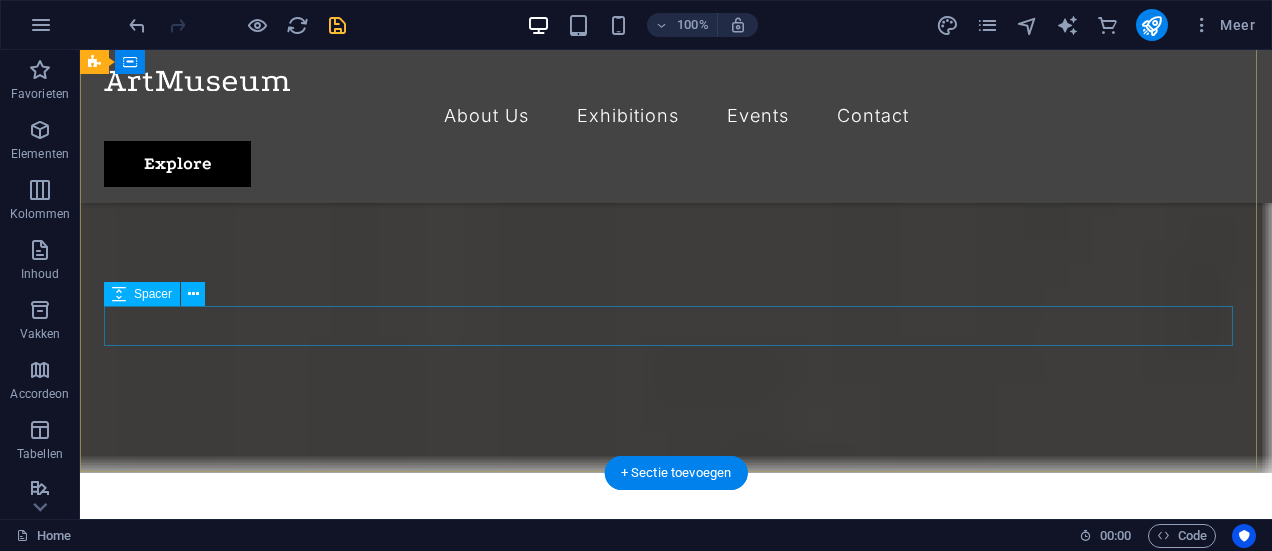 scroll, scrollTop: 0, scrollLeft: 0, axis: both 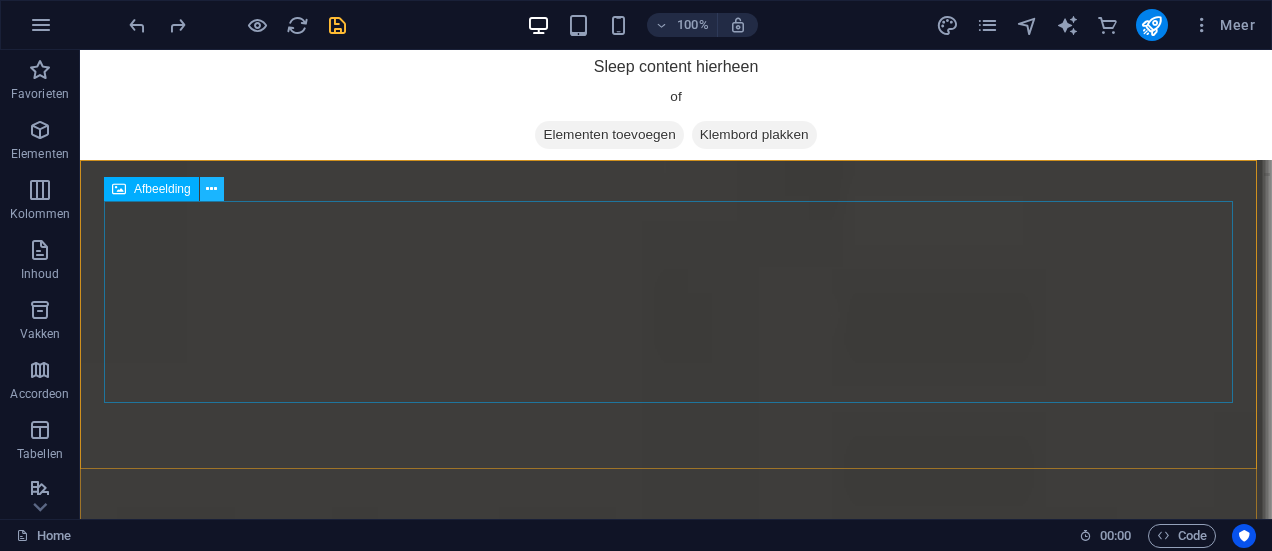 click at bounding box center [212, 189] 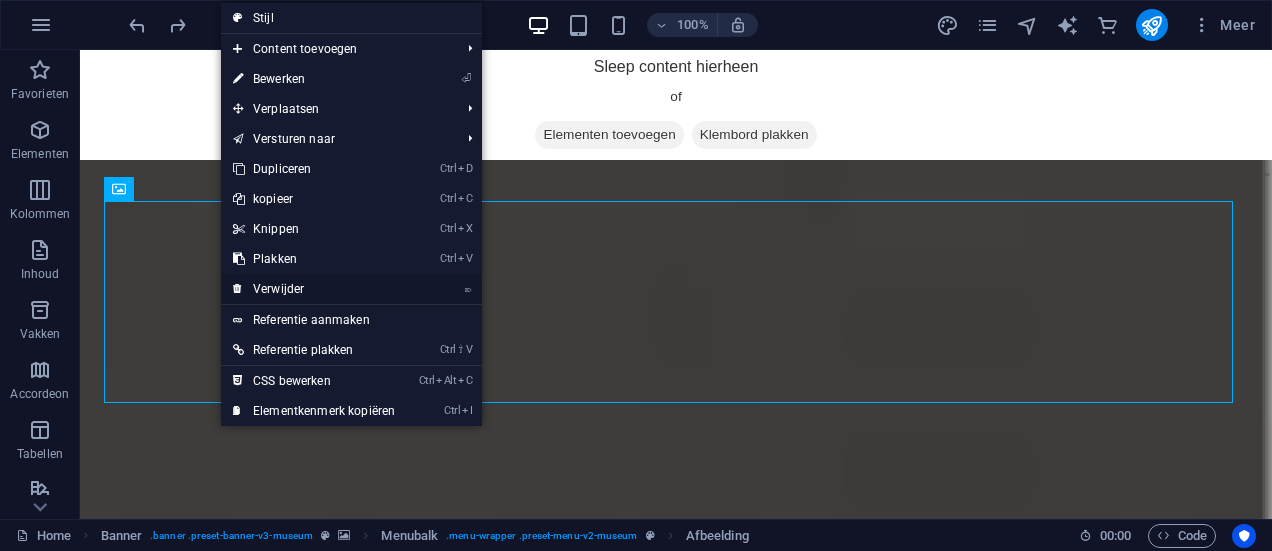 click on "⌦  Verwijder" at bounding box center [314, 289] 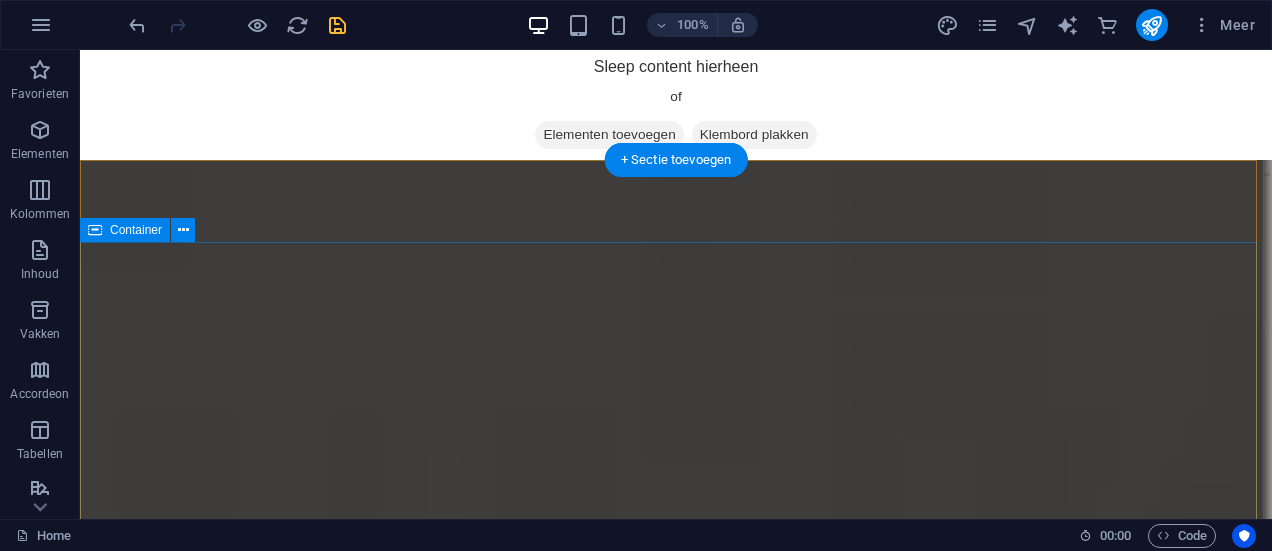 click on "Welkom bij Wijnladele! Wij bieden u een assortiment zeer aansprekende wijnen tegen eerlijke prijzen. Kwaliteit staat bij Wijnladele voorop en ons kenmerkt zich door unieke wijnproducenten die kleinschalig producern maar kwalitatief top wijnen leveren. Wij selecteren op authenticiteit, smaak en niet te vergeten op persoonlijke ervaring met de wijnboeren.  Explore" at bounding box center [676, 1077] 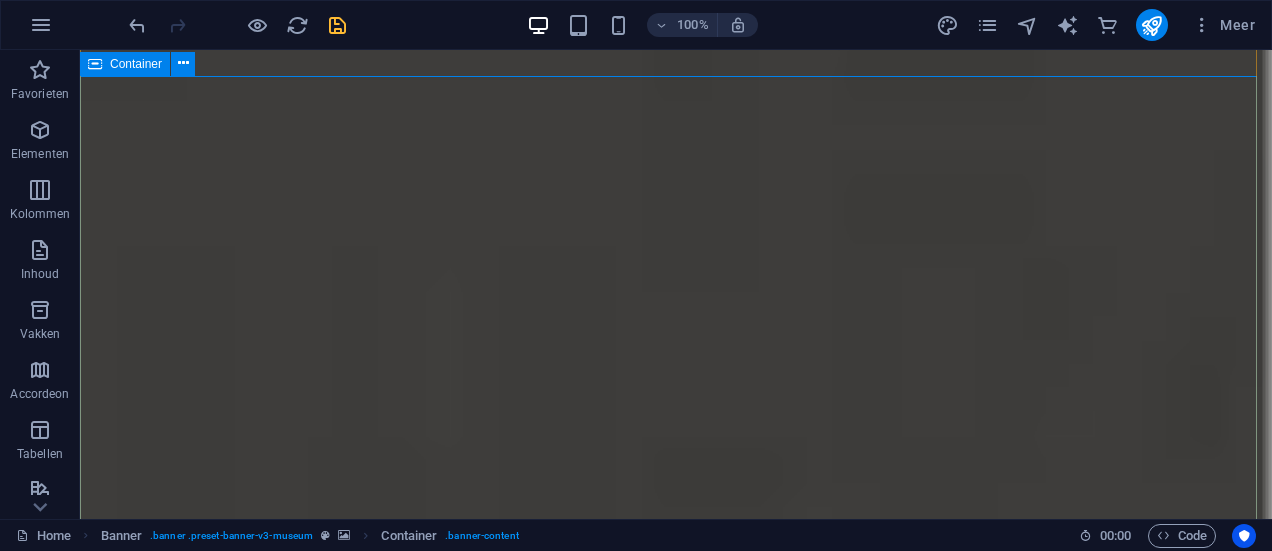 scroll, scrollTop: 0, scrollLeft: 0, axis: both 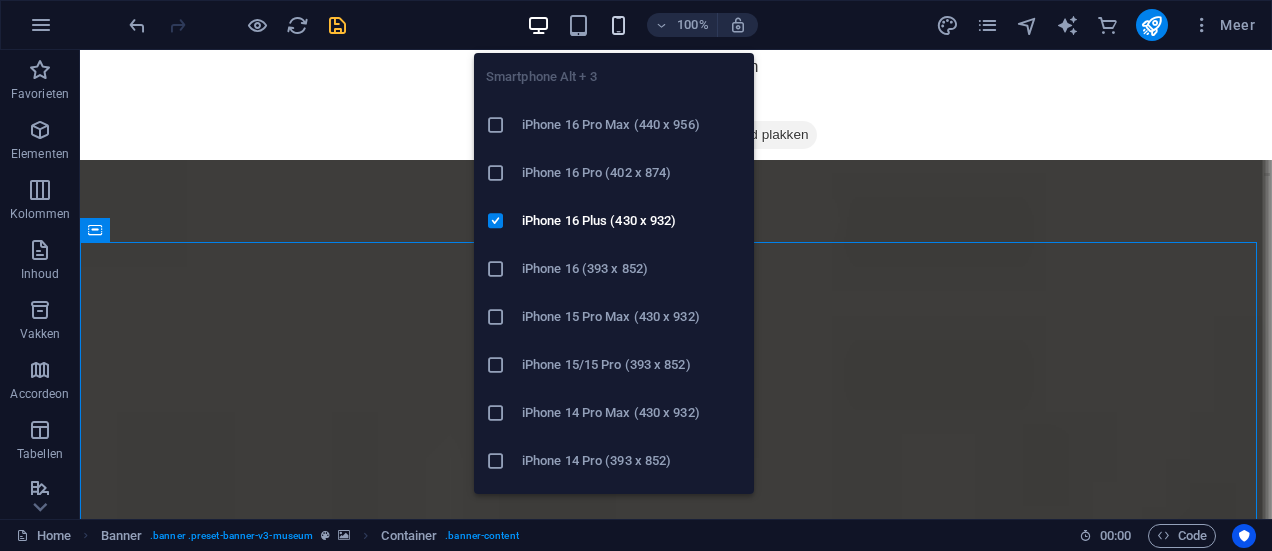 click at bounding box center (618, 25) 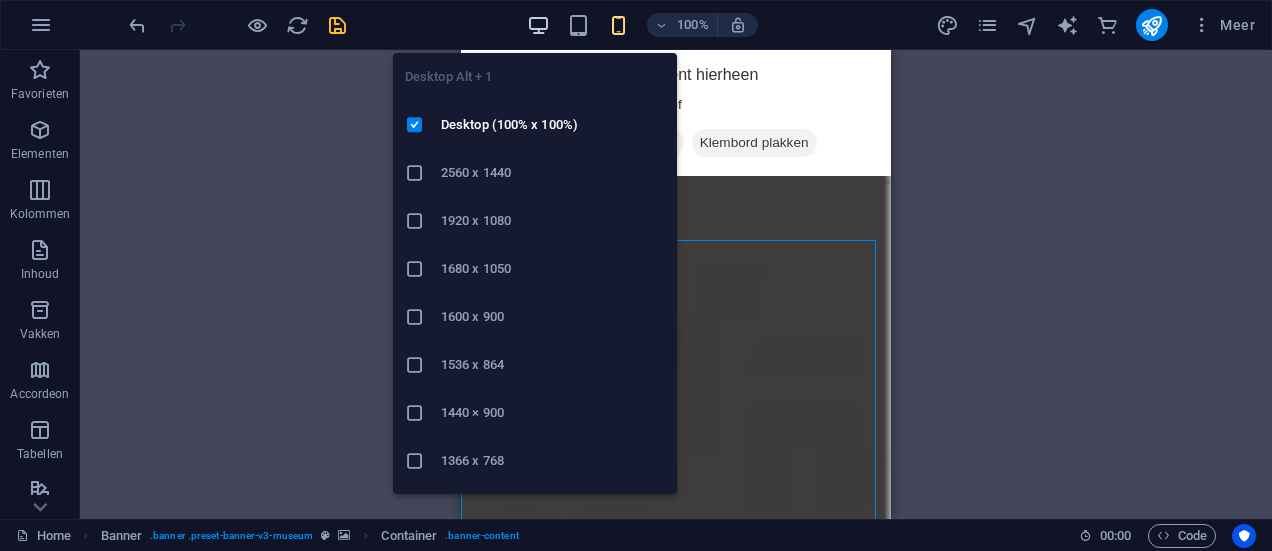 click at bounding box center [538, 25] 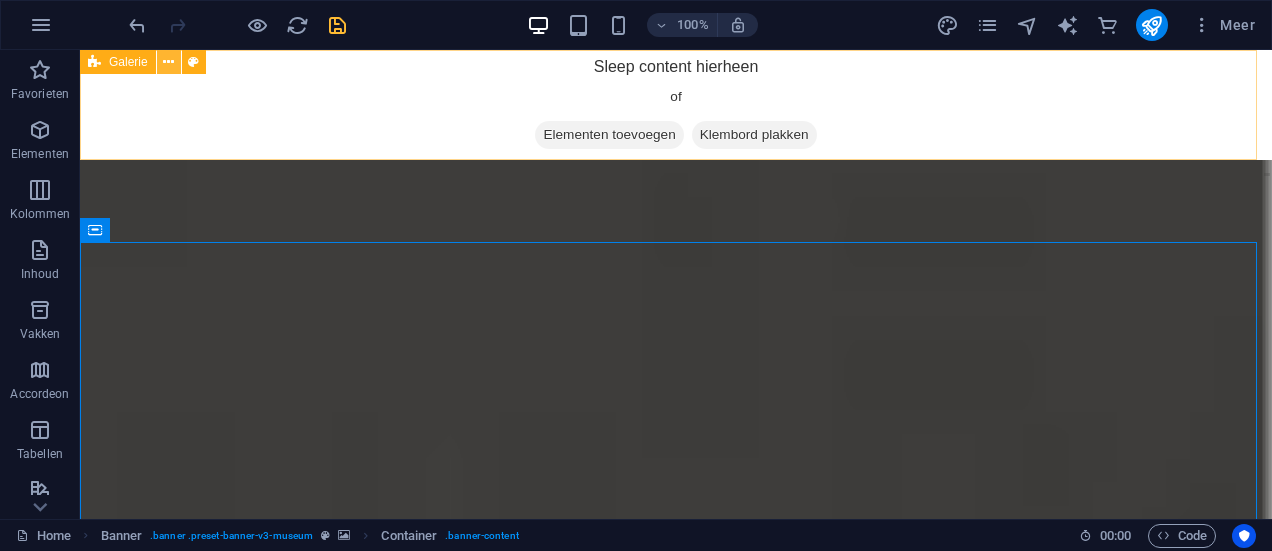 click at bounding box center (168, 62) 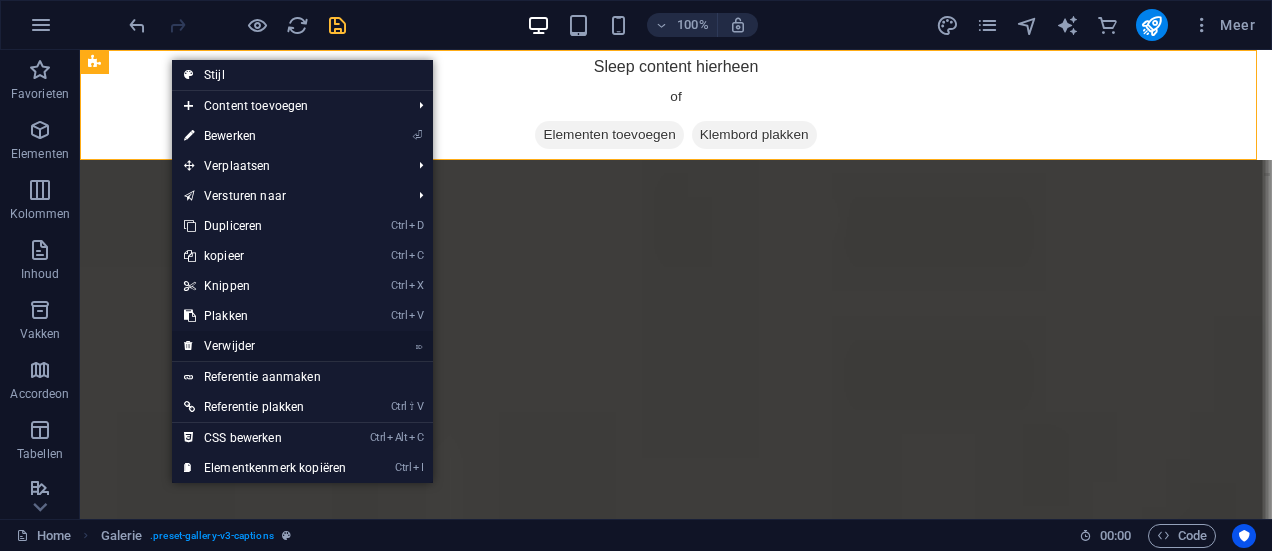 click on "⌦  Verwijder" at bounding box center [265, 346] 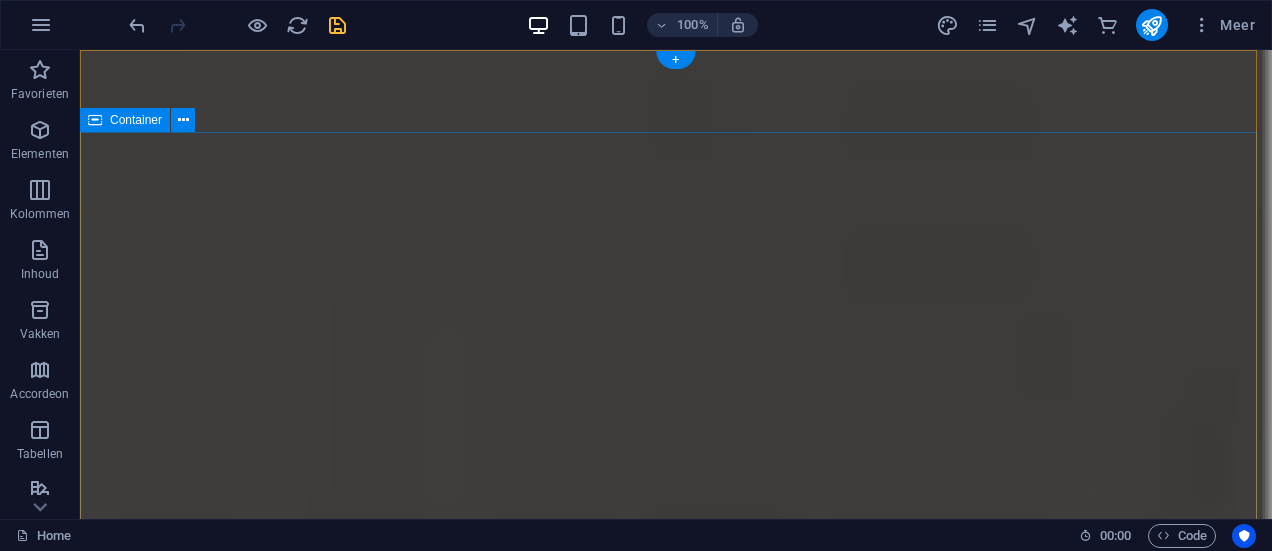 click on "Welkom bij Wijnladele! Wij bieden u een assortiment zeer aansprekende wijnen tegen eerlijke prijzen. Kwaliteit staat bij Wijnladele voorop en ons kenmerkt zich door unieke wijnproducenten die kleinschalig producern maar kwalitatief top wijnen leveren. Wij selecteren op authenticiteit, smaak en niet te vergeten op persoonlijke ervaring met de wijnboeren.  Explore" at bounding box center [676, 967] 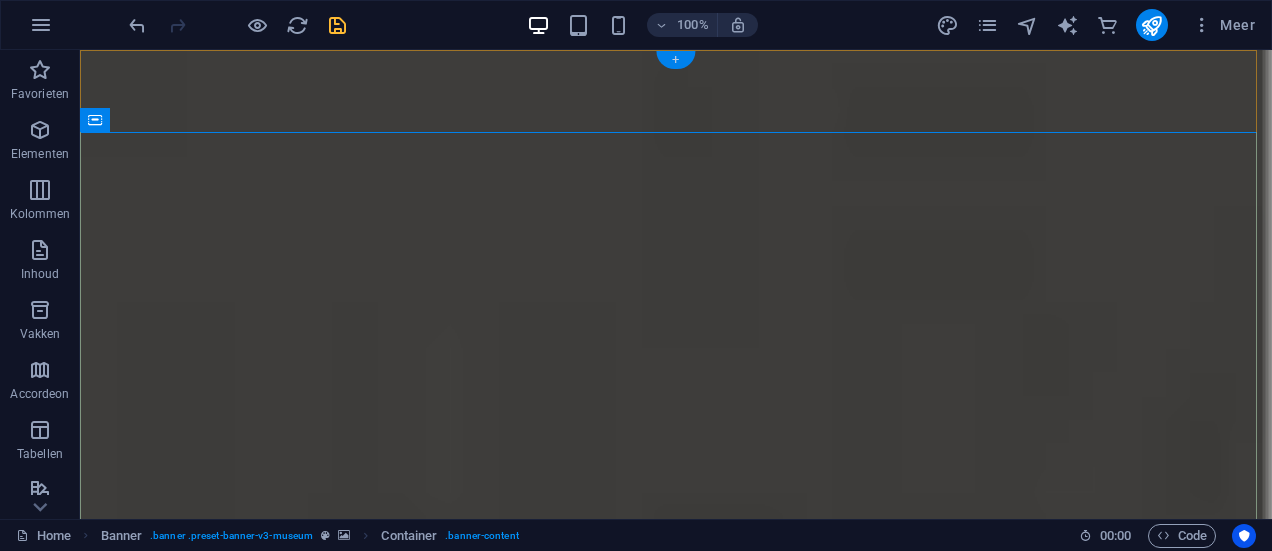 click on "+" at bounding box center (675, 60) 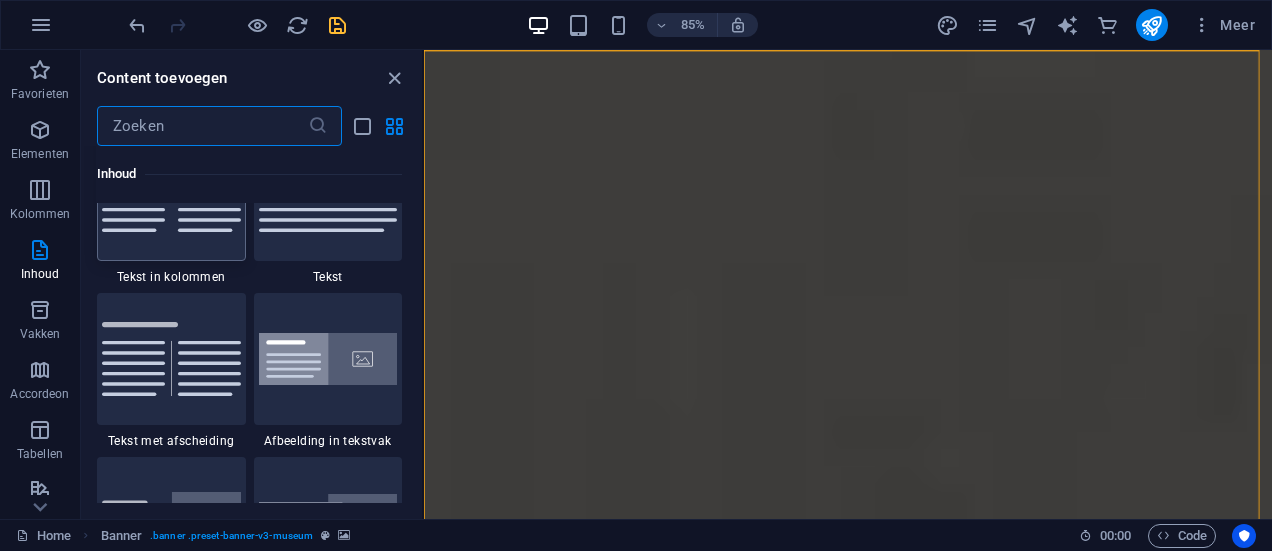 scroll, scrollTop: 3599, scrollLeft: 0, axis: vertical 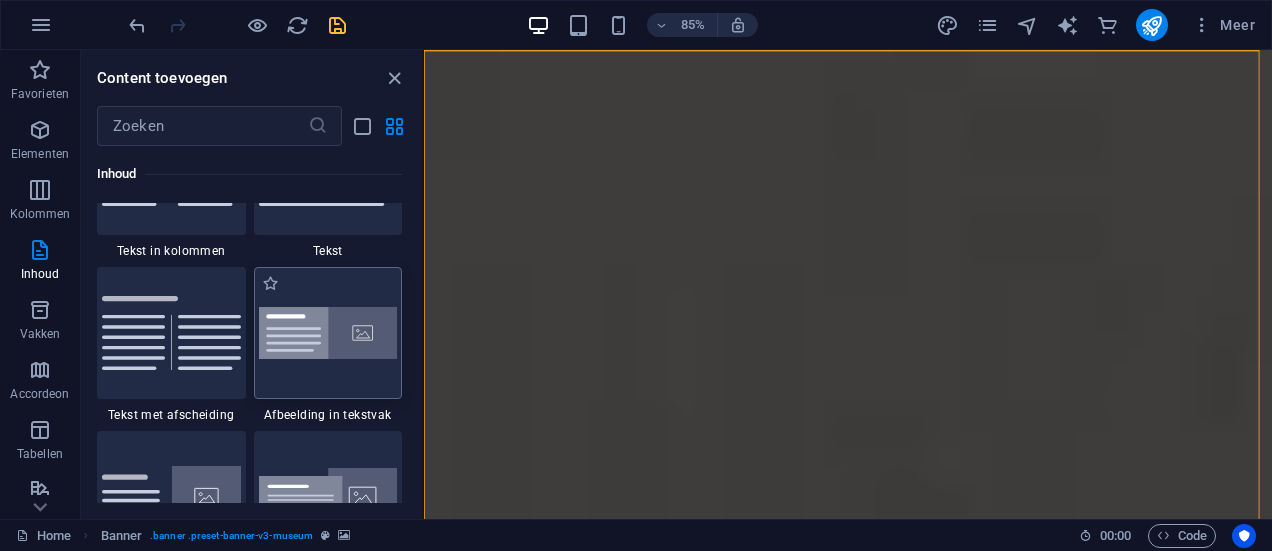 drag, startPoint x: 327, startPoint y: 340, endPoint x: 215, endPoint y: 307, distance: 116.76044 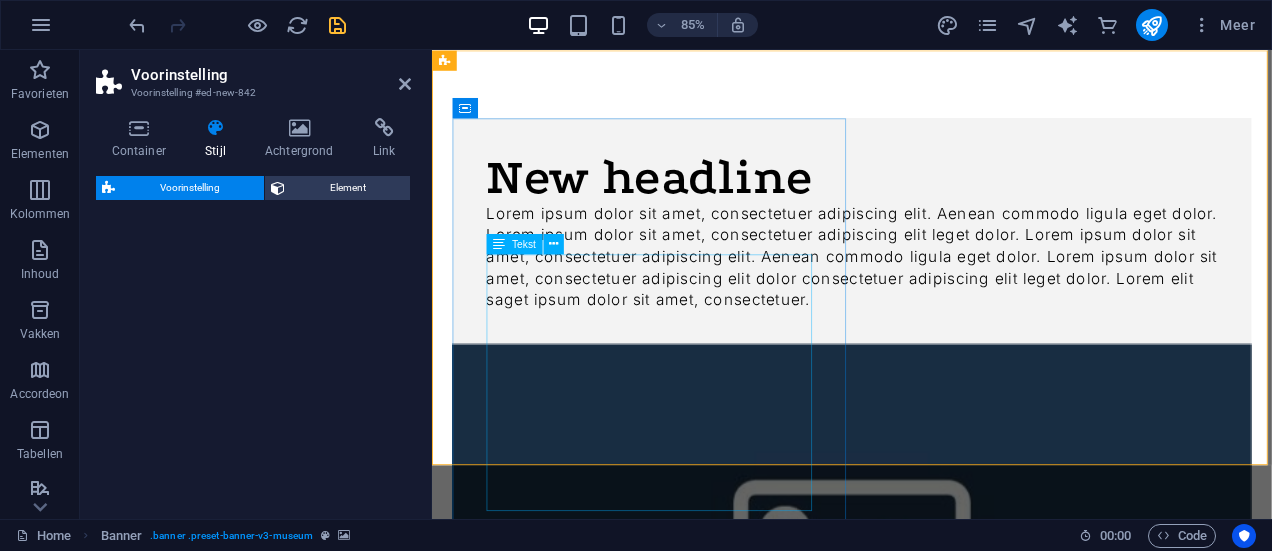 select on "rem" 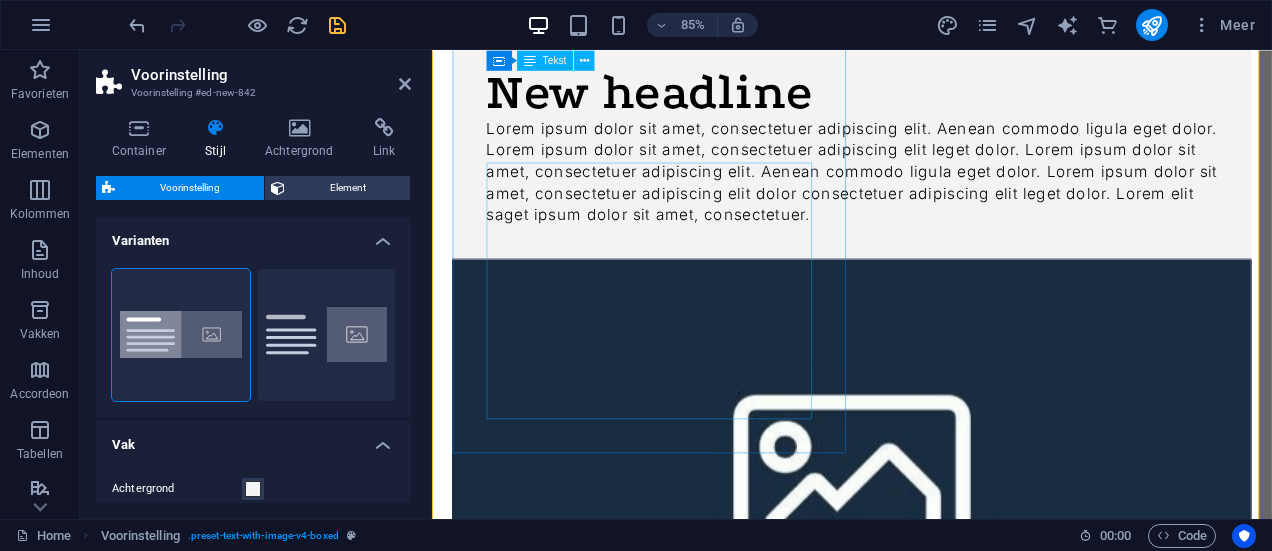 scroll, scrollTop: 100, scrollLeft: 0, axis: vertical 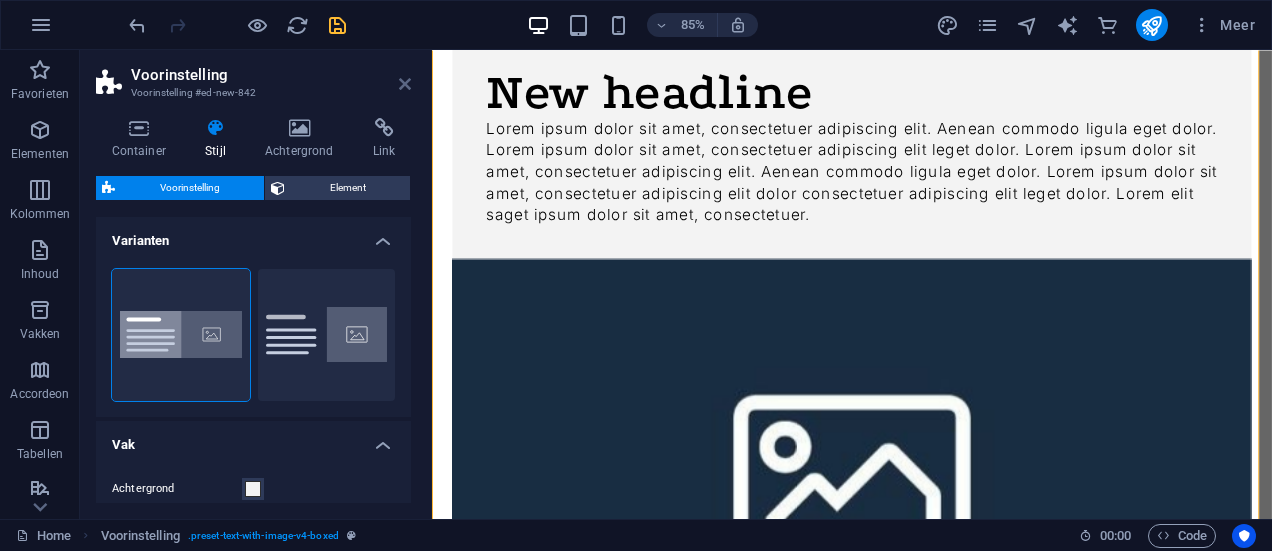 click at bounding box center (405, 84) 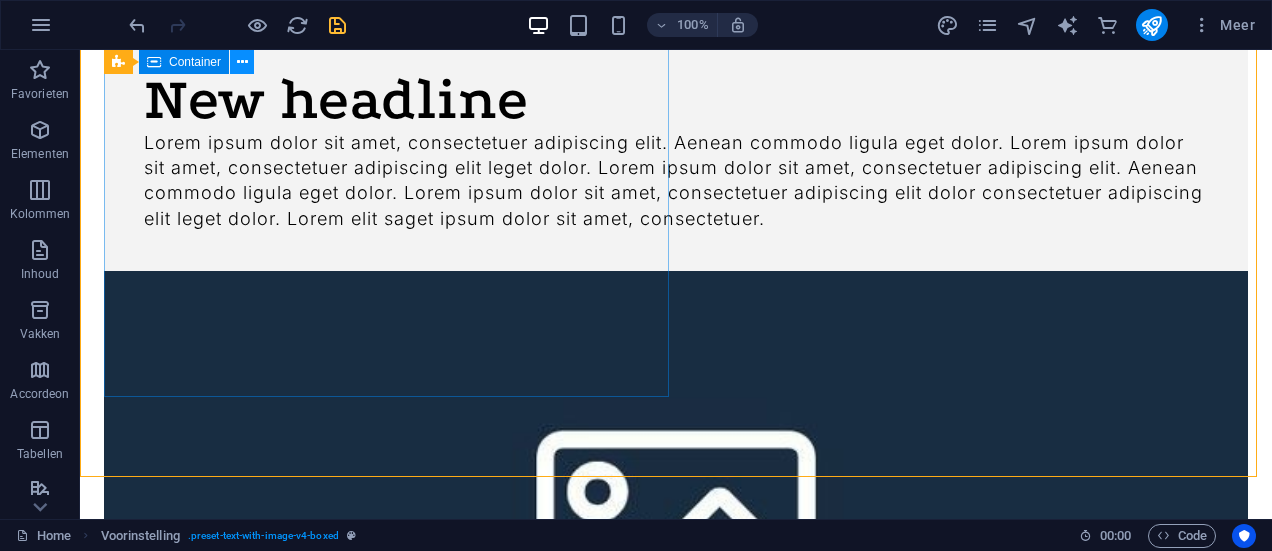 click at bounding box center (242, 62) 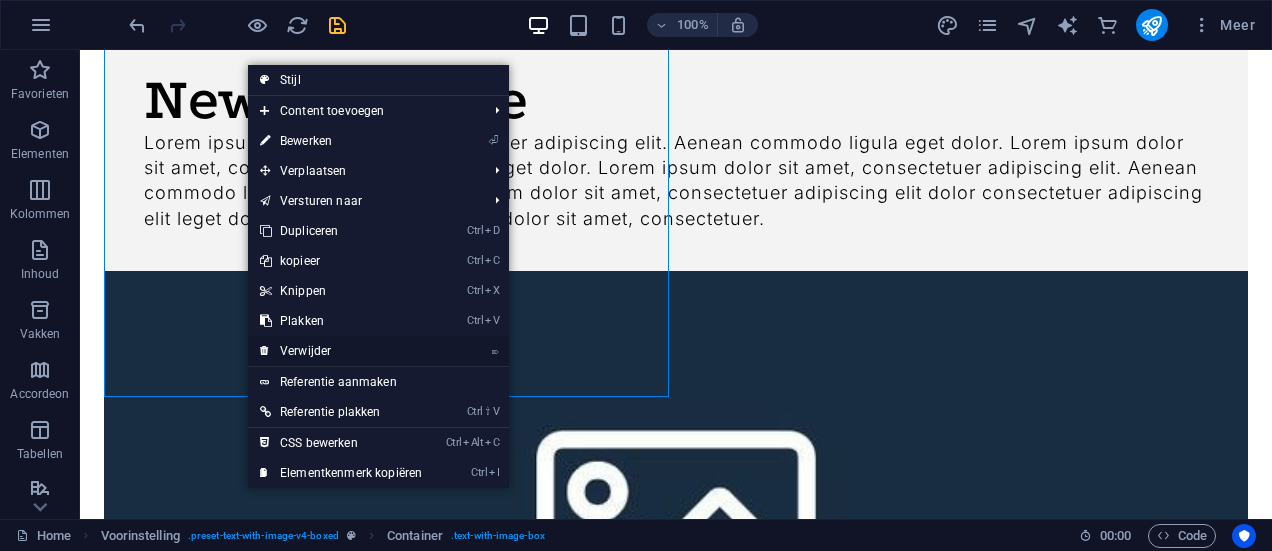 click on "⌦  Verwijder" at bounding box center (341, 351) 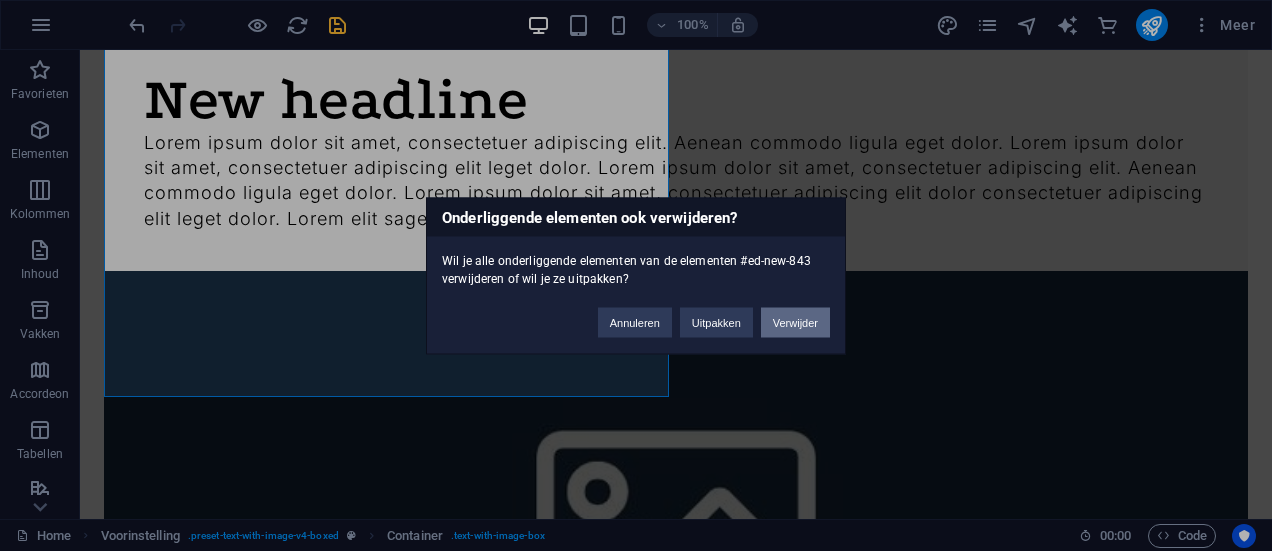click on "Verwijder" at bounding box center (795, 322) 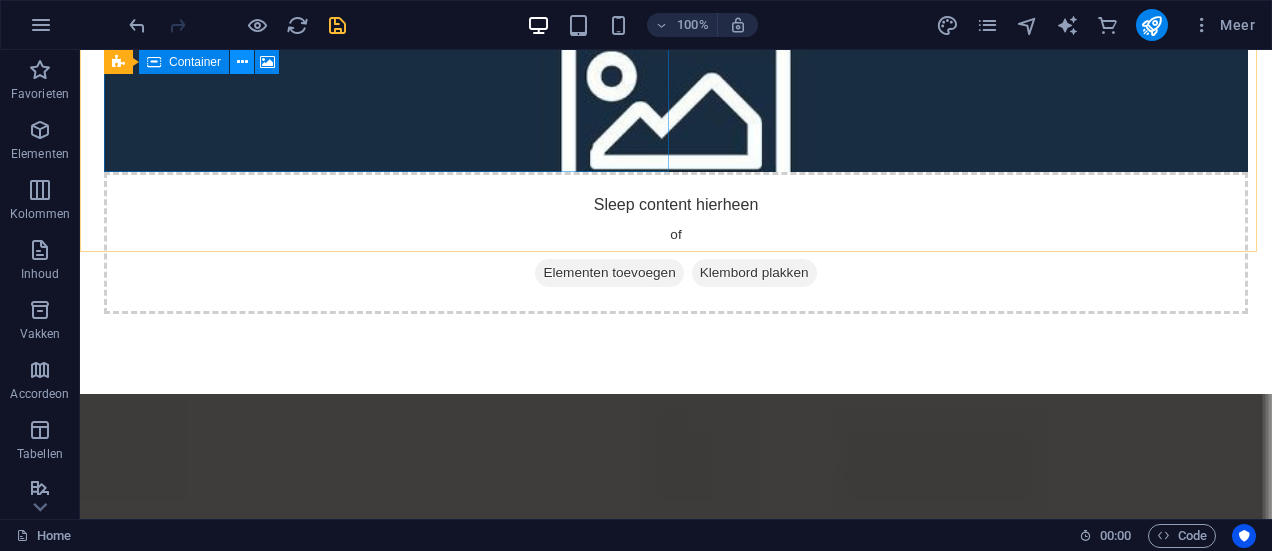 click at bounding box center (242, 62) 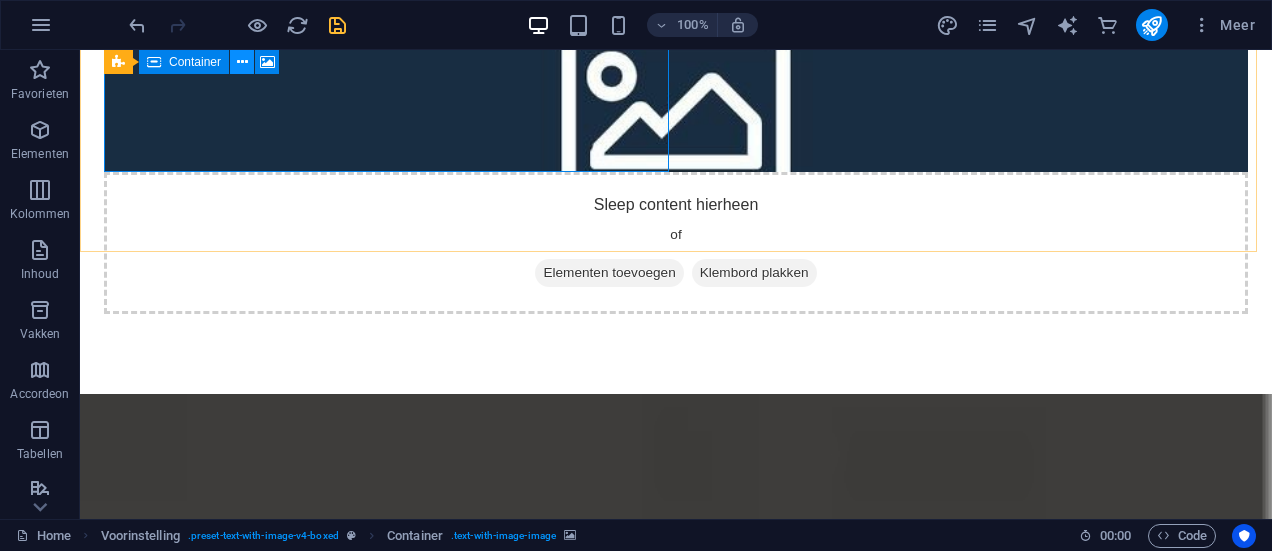 click at bounding box center (242, 62) 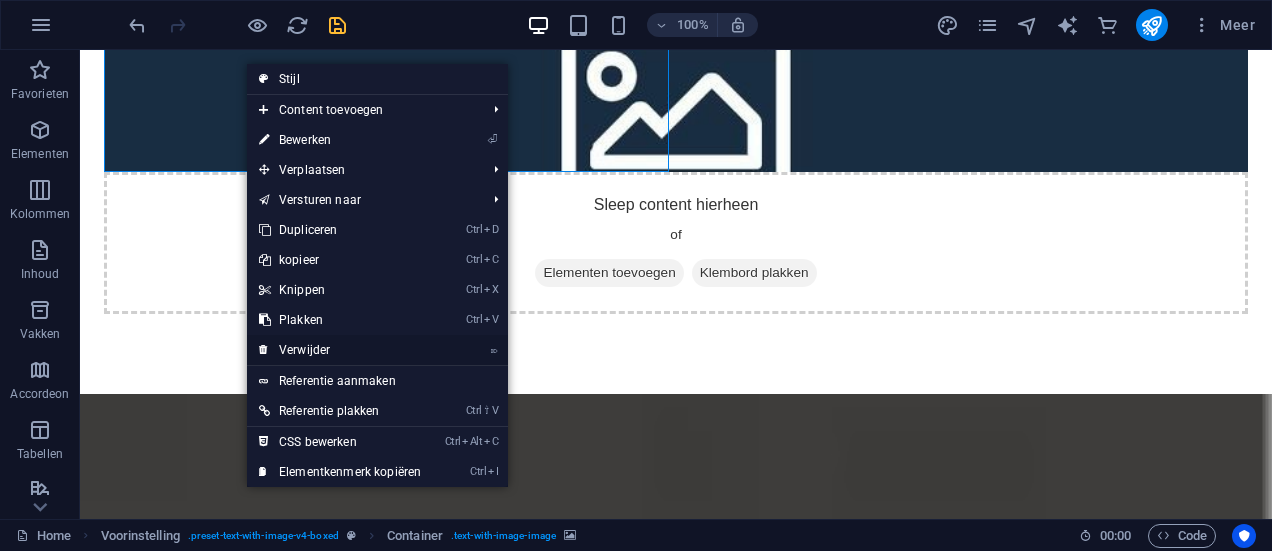 click on "⌦  Verwijder" at bounding box center (340, 350) 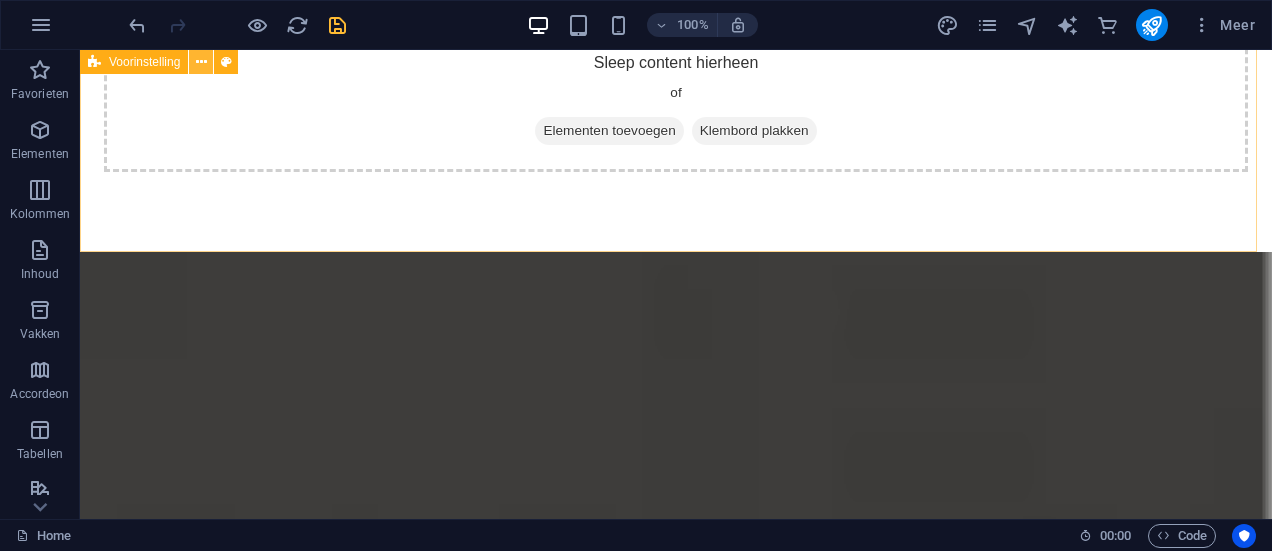 click at bounding box center (201, 62) 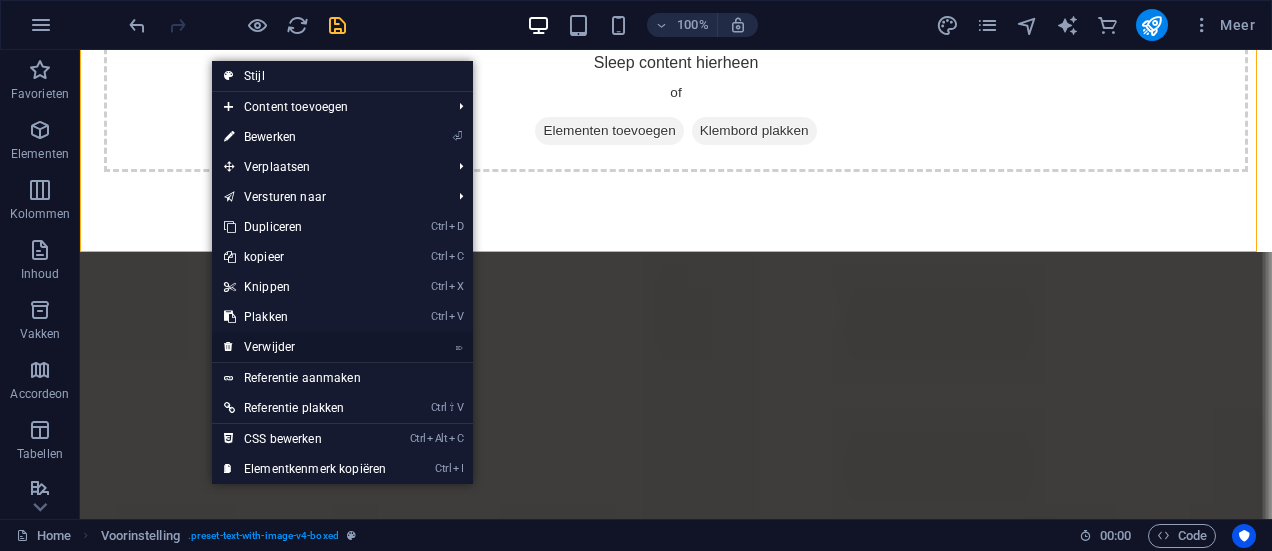 click on "⌦  Verwijder" at bounding box center (305, 347) 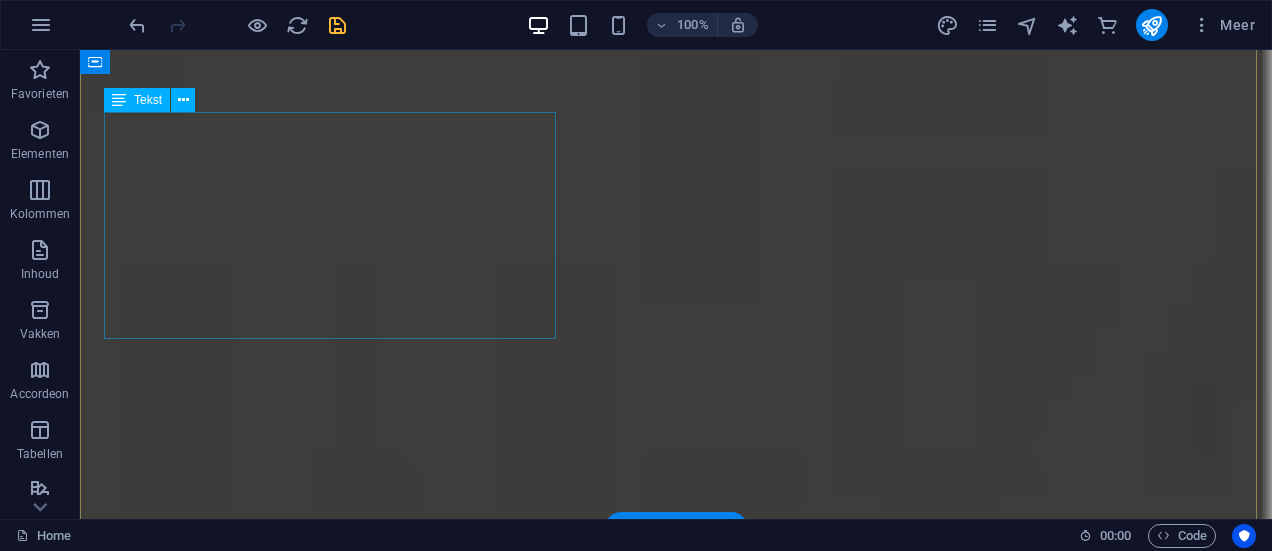 scroll, scrollTop: 0, scrollLeft: 0, axis: both 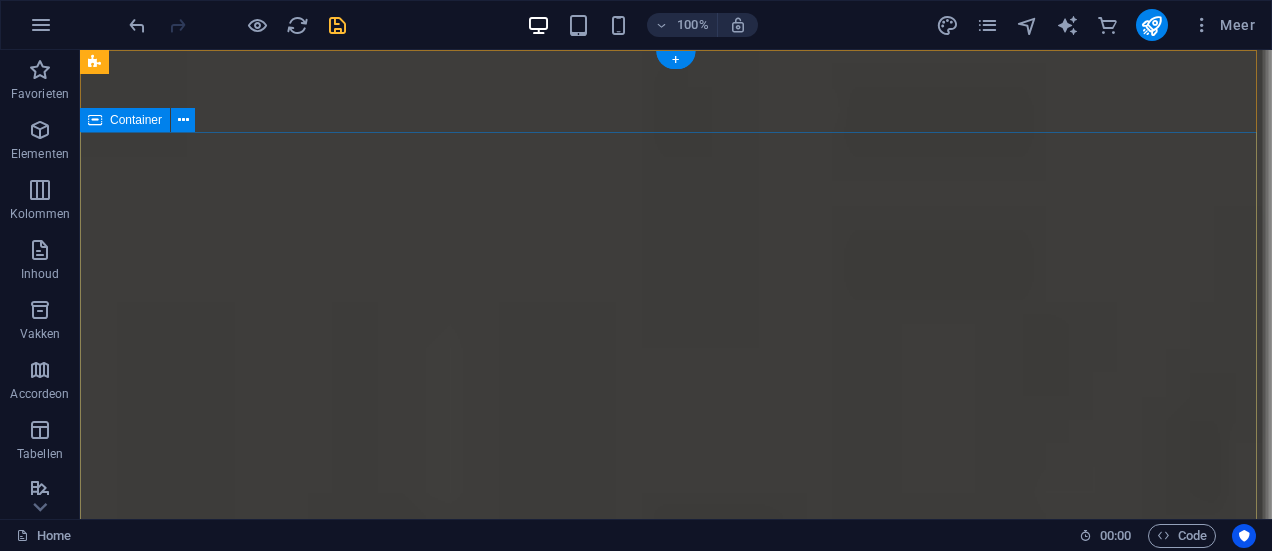 click on "Welkom bij Wijnladele! Wij bieden u een assortiment zeer aansprekende wijnen tegen eerlijke prijzen. Kwaliteit staat bij Wijnladele voorop en ons kenmerkt zich door unieke wijnproducenten die kleinschalig producern maar kwalitatief top wijnen leveren. Wij selecteren op authenticiteit, smaak en niet te vergeten op persoonlijke ervaring met de wijnboeren.  Explore" at bounding box center [676, 967] 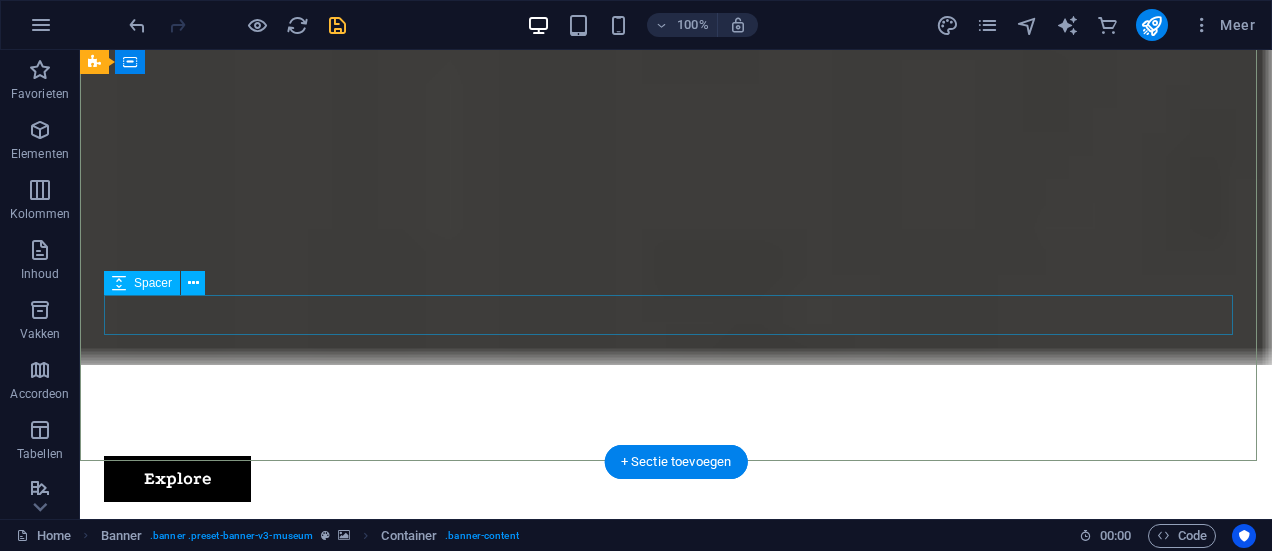 scroll, scrollTop: 333, scrollLeft: 0, axis: vertical 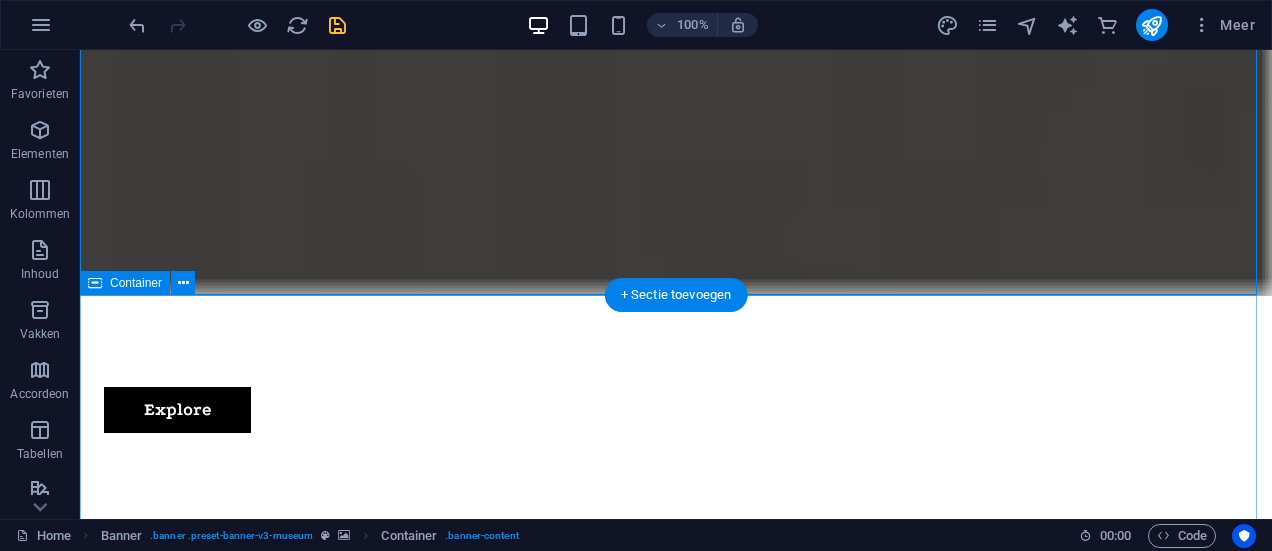 click on "Upcoming Exhibitions [DAY] [MONTH] [YEAR] Artistic View Lorem ipsum dolor sit amet, consectetur adipiscing elit, sed do eiusmod tempor incididunt ut labore [DAY] [MONTH] [YEAR] Modern Artists Lorem ipsum dolor sit amet, consectetur adipiscing elit, sed do eiusmod tempor incididunt ut labore [DAY] [MONTH] [YEAR] Art and Music Lorem ipsum dolor sit amet, consectetur adipiscing elit, sed do eiusmod tempor incididunt ut labore [DAY] [MONTH] [YEAR] Making New Era Lorem ipsum dolor sit amet, consectetur adipiscing elit, sed do eiusmod tempor incididunt ut labore [DAY] [MONTH] [YEAR] The Evolution of Painting Lorem ipsum dolor sit amet, consectetur adipiscing elit, sed do eiusmod tempor incididunt ut labore [DAY] [MONTH] [YEAR] Classical Art Lorem ipsum dolor sit amet, consectetur adipiscing elit, sed do eiusmod tempor incididunt ut labore Vorherige Nächste" at bounding box center (676, 5481) 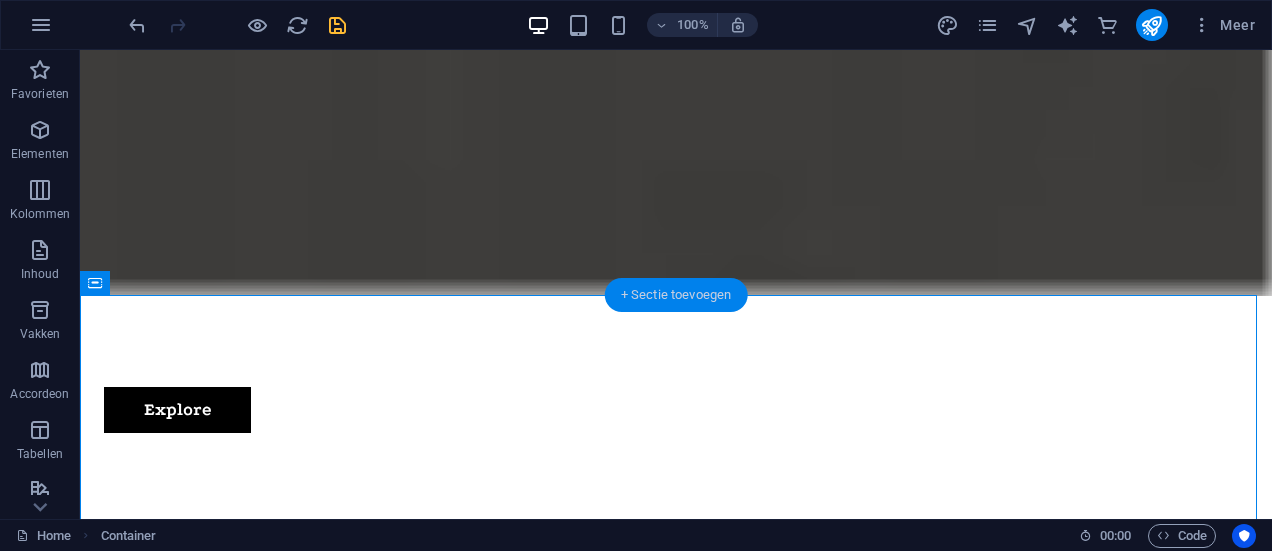 click on "+ Sectie toevoegen" at bounding box center [676, 295] 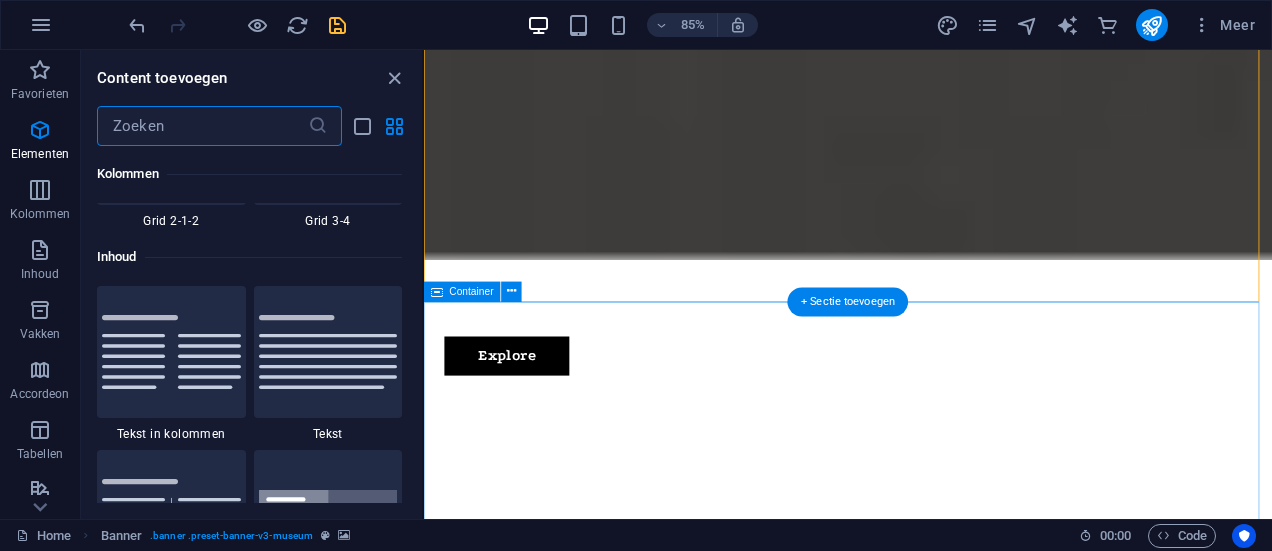 scroll, scrollTop: 3499, scrollLeft: 0, axis: vertical 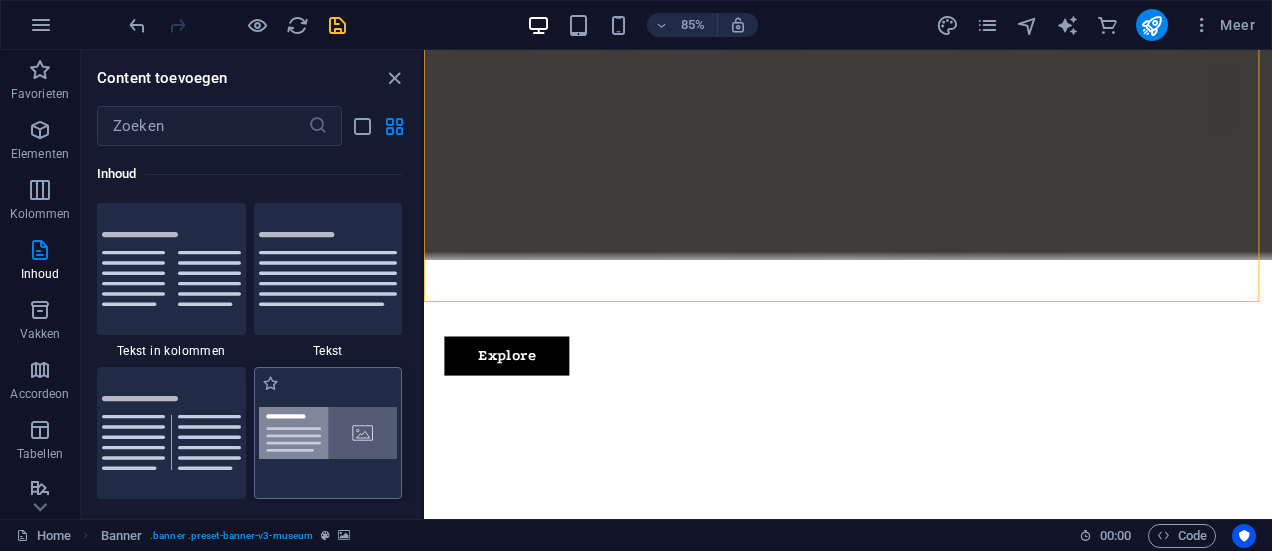 click at bounding box center [328, 433] 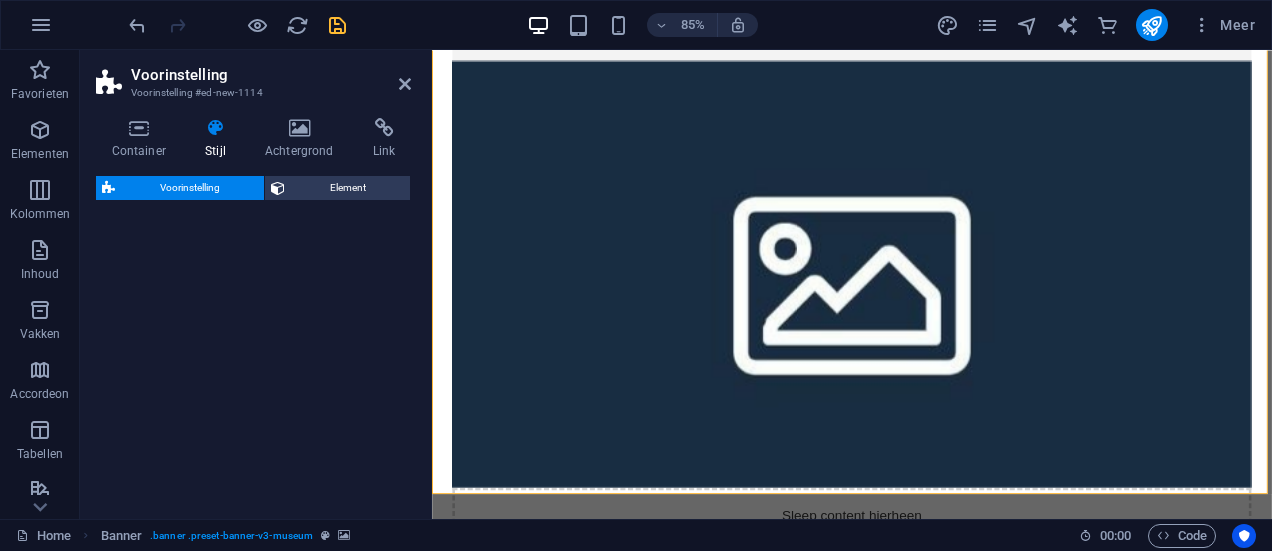 select on "rem" 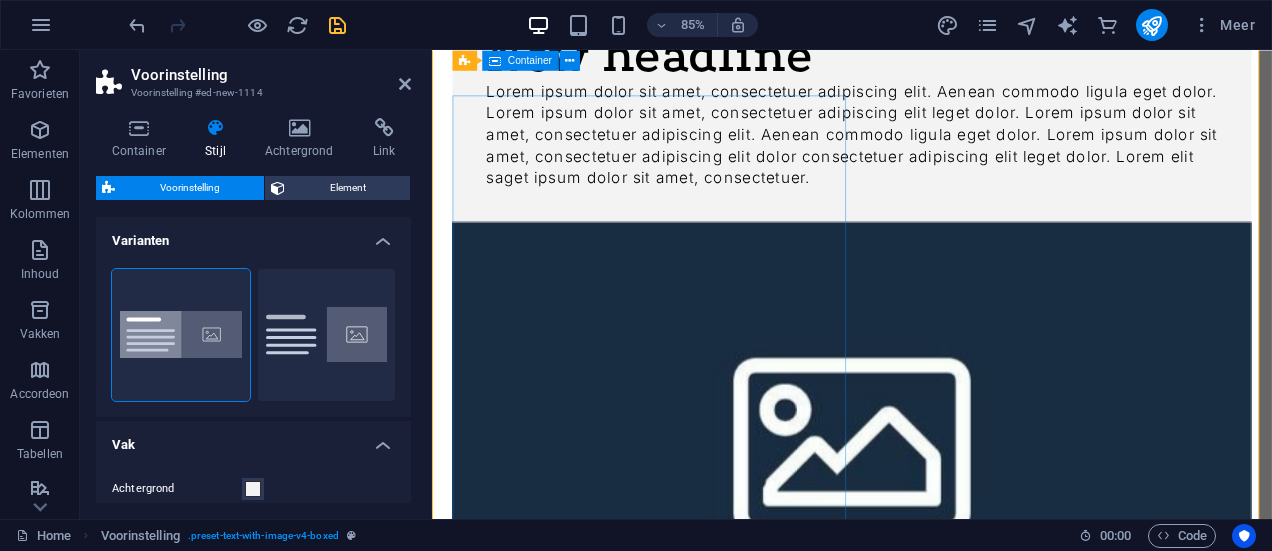scroll, scrollTop: 0, scrollLeft: 0, axis: both 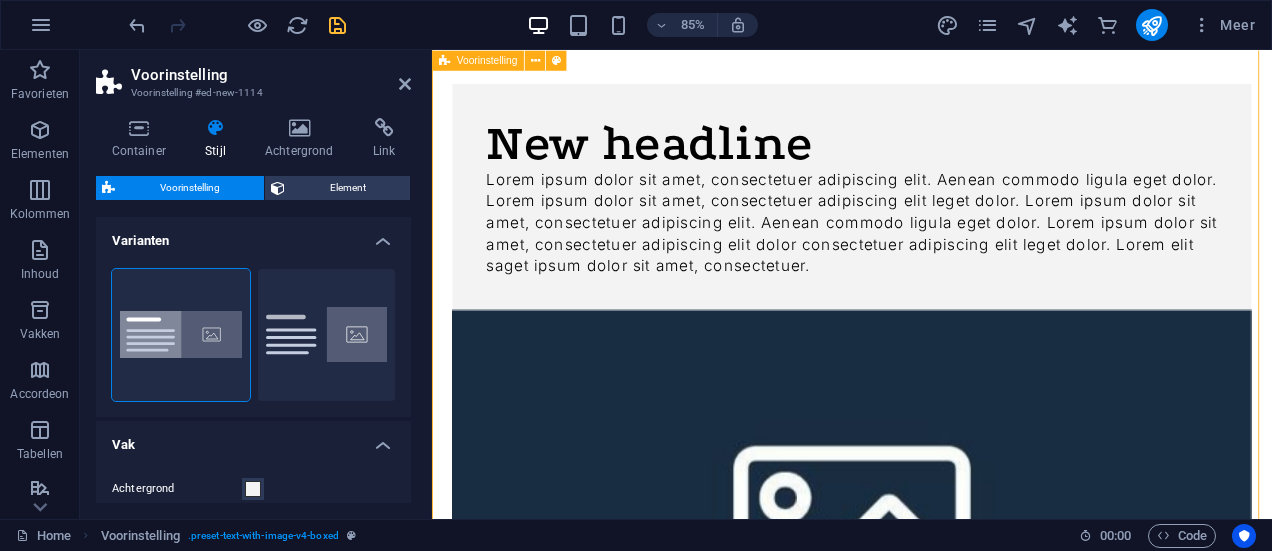 drag, startPoint x: 935, startPoint y: 104, endPoint x: 831, endPoint y: 598, distance: 504.82867 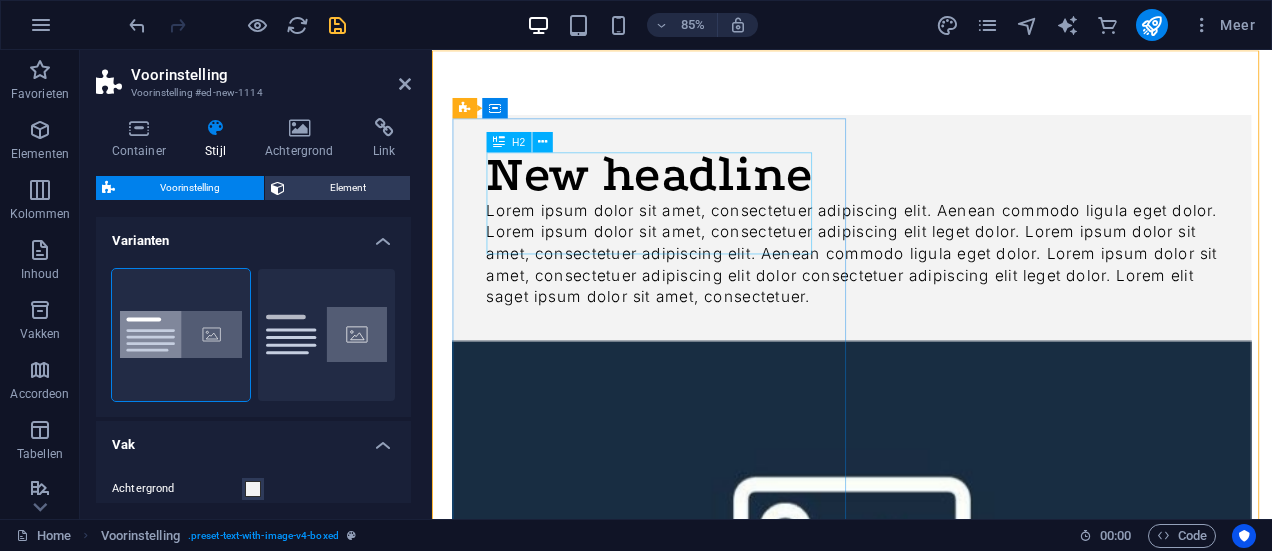 scroll, scrollTop: 0, scrollLeft: 0, axis: both 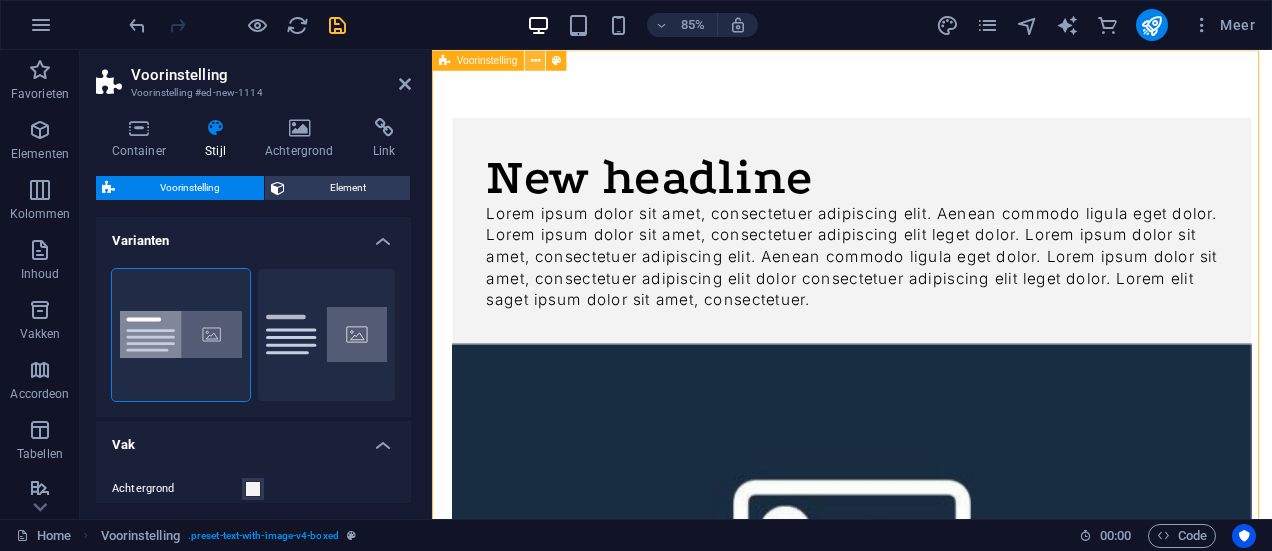 click at bounding box center (535, 60) 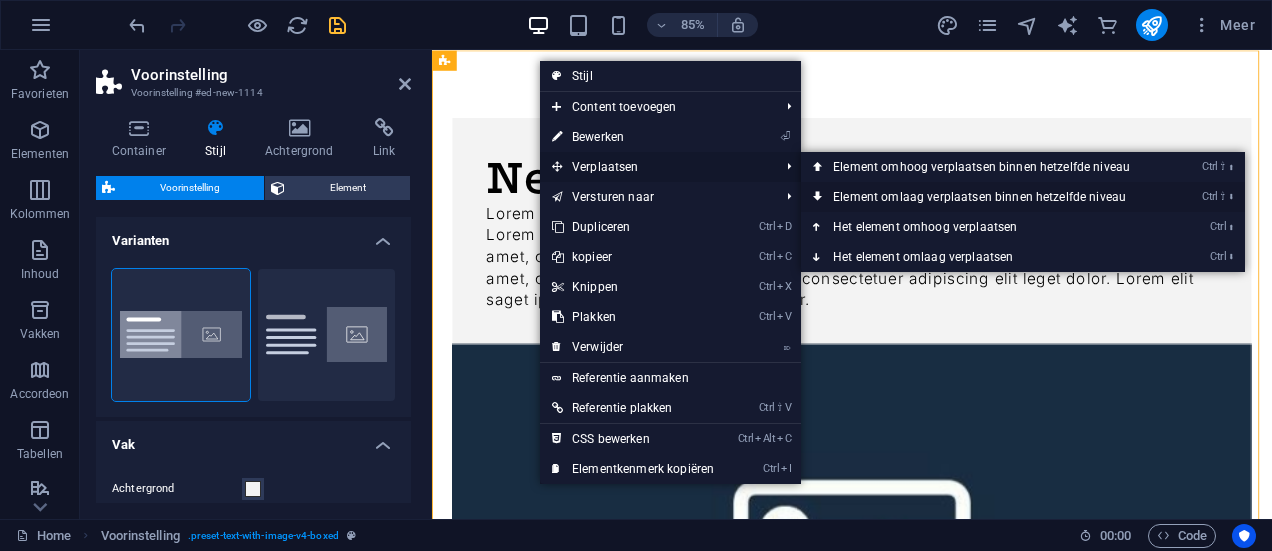 click on "Ctrl ⇧ ⬇  Element omlaag verplaatsen binnen hetzelfde niveau" at bounding box center [985, 197] 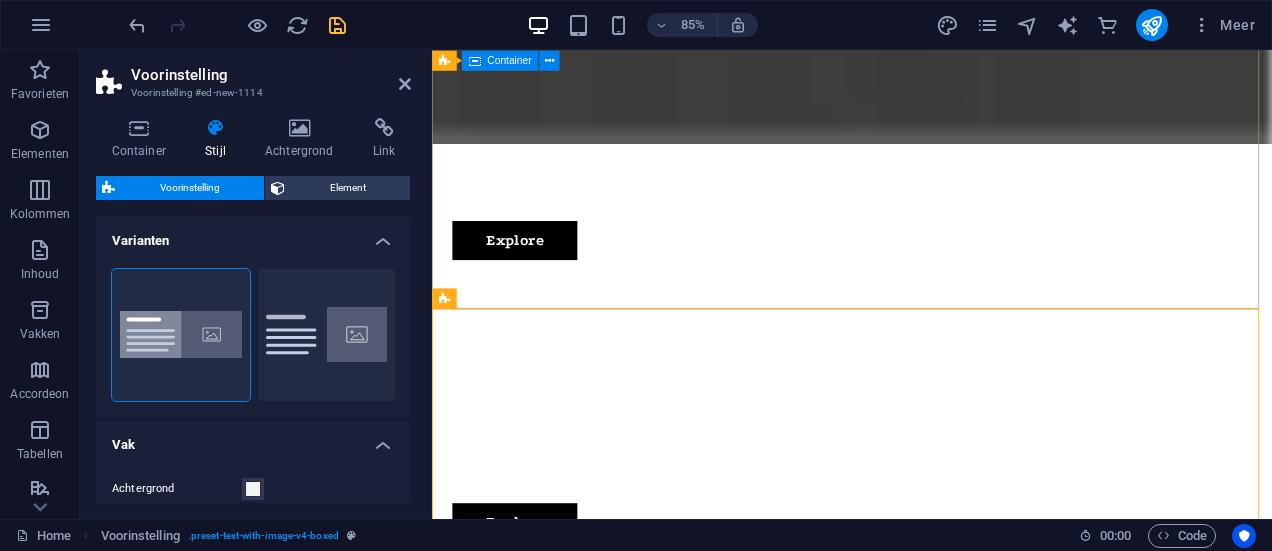 scroll, scrollTop: 533, scrollLeft: 0, axis: vertical 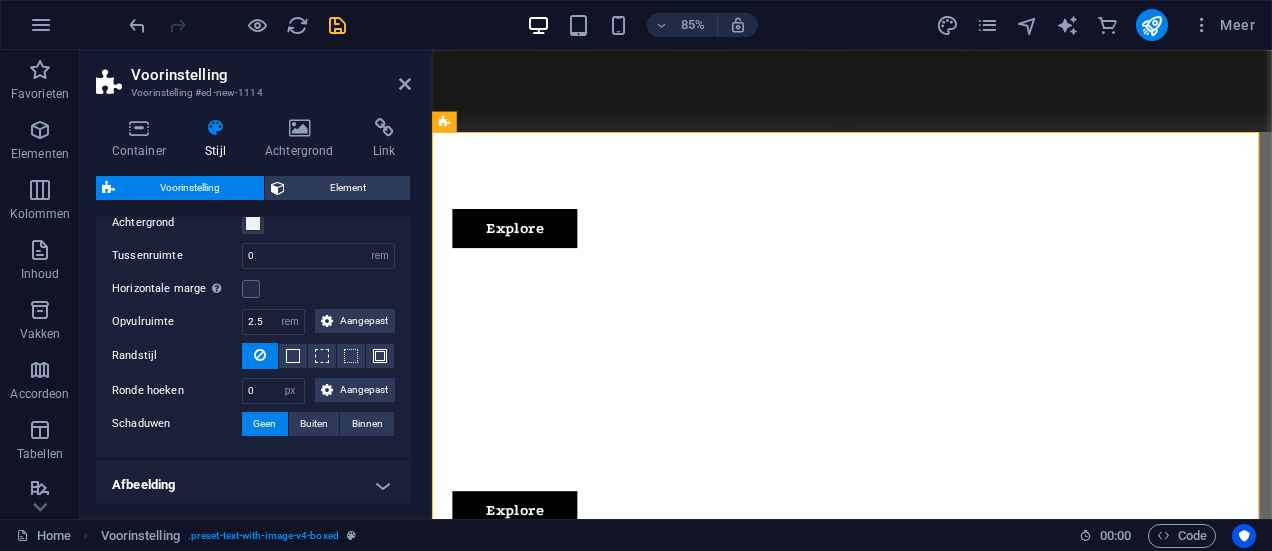 click at bounding box center (926, 1292) 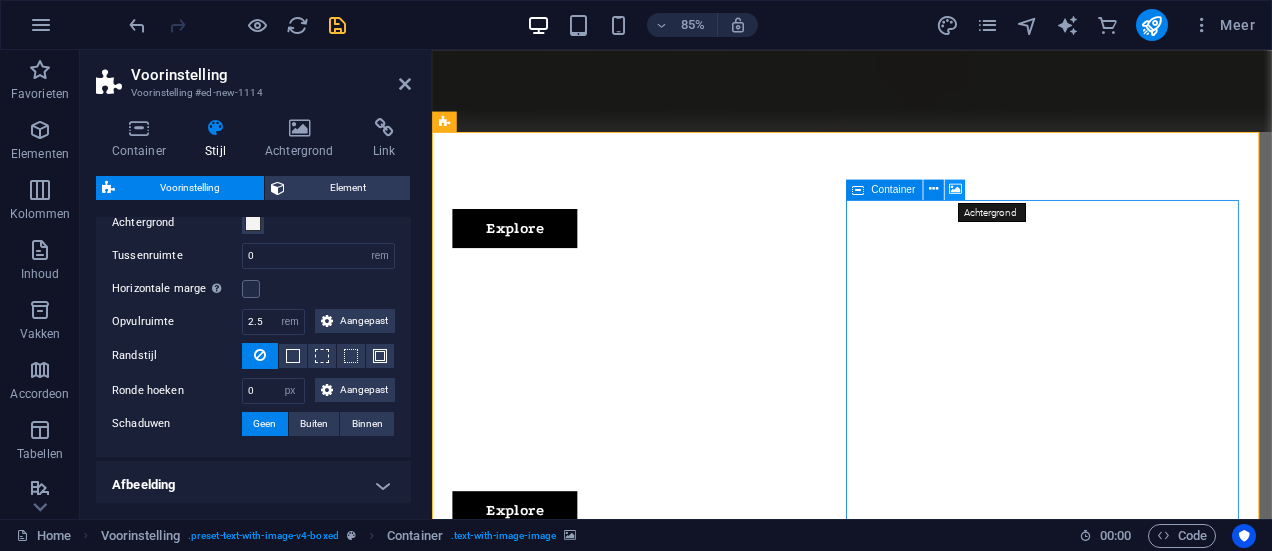 click at bounding box center (954, 189) 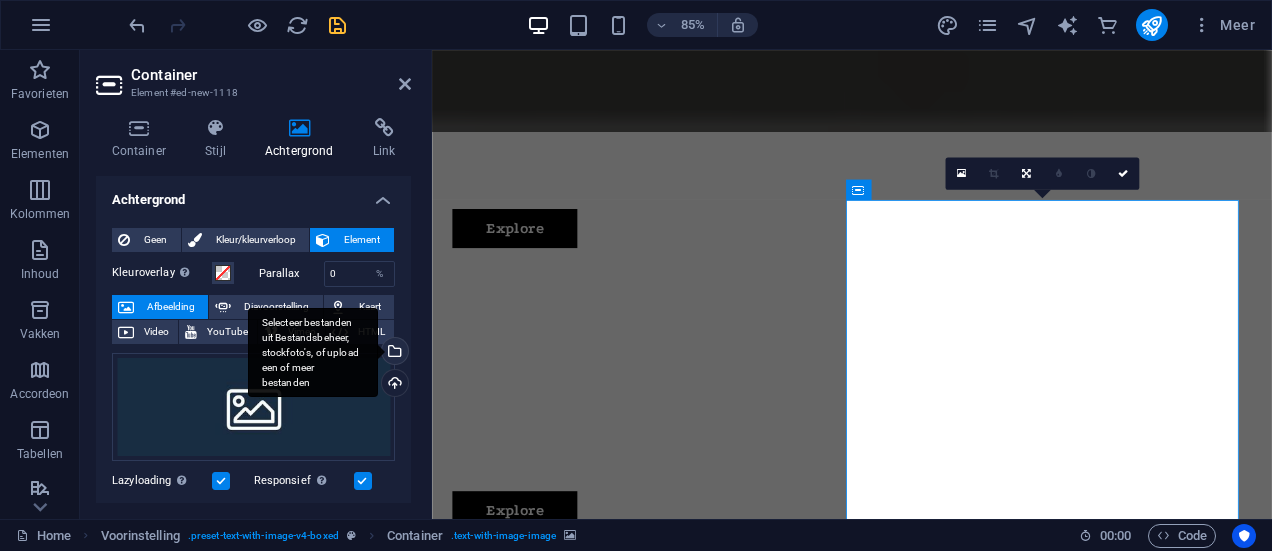 click on "Selecteer bestanden uit Bestandsbeheer, stockfoto's, of upload een of meer bestanden" at bounding box center (393, 353) 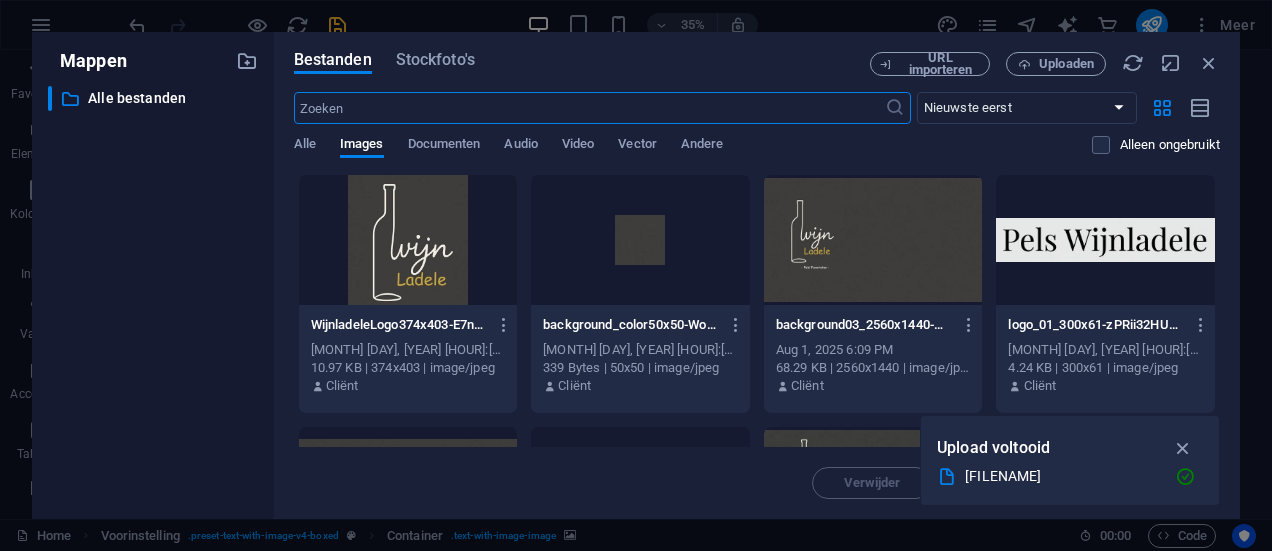 click at bounding box center (408, 240) 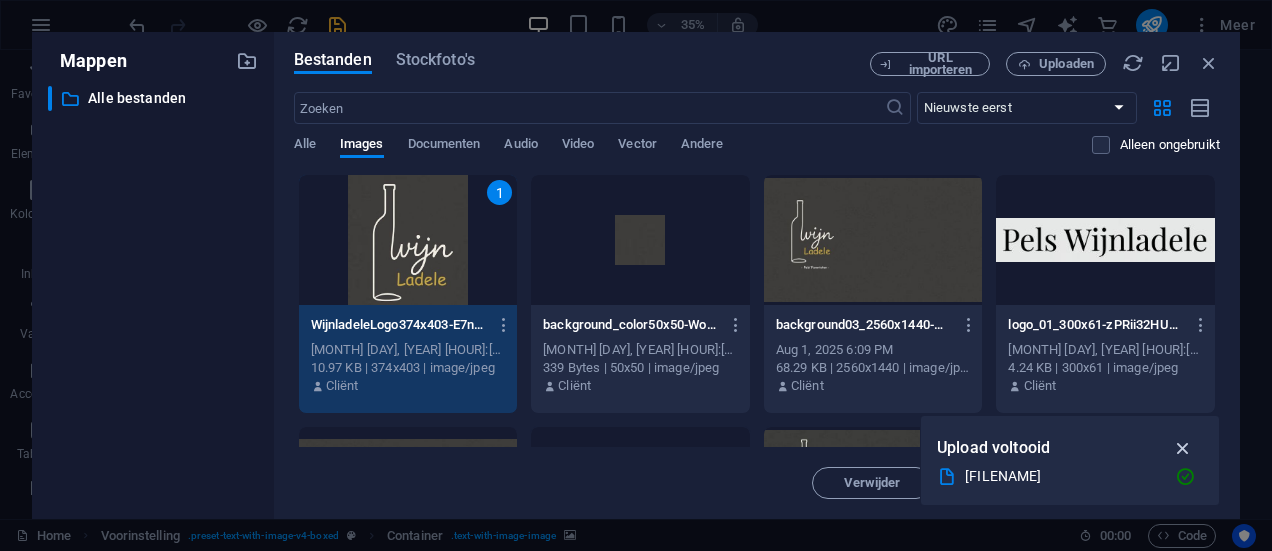 click at bounding box center [1183, 448] 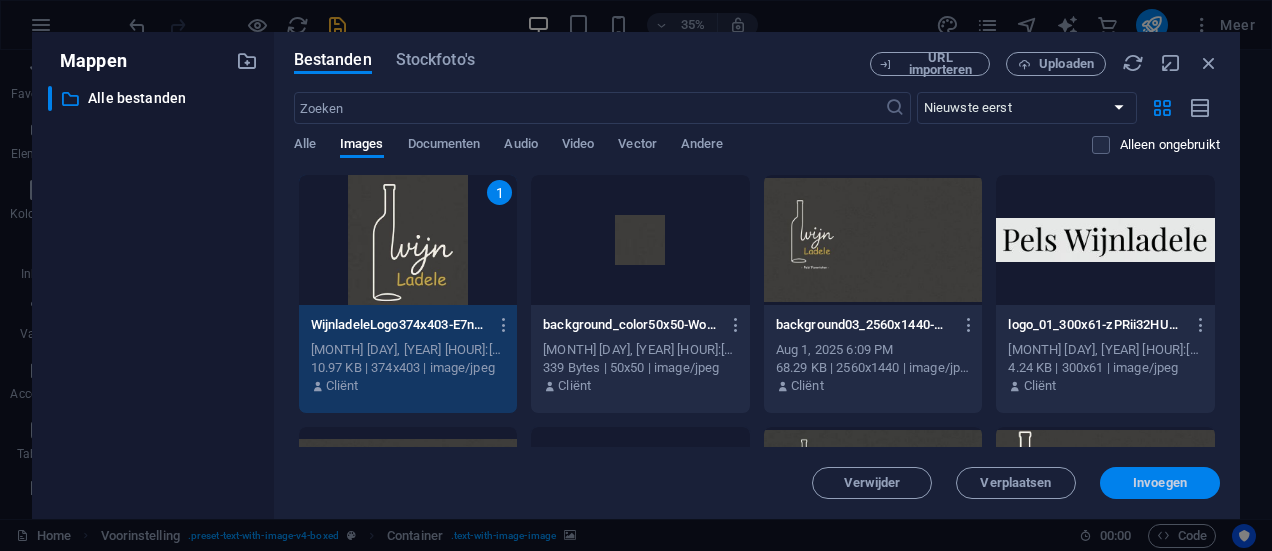 drag, startPoint x: 865, startPoint y: 507, endPoint x: 1170, endPoint y: 481, distance: 306.1062 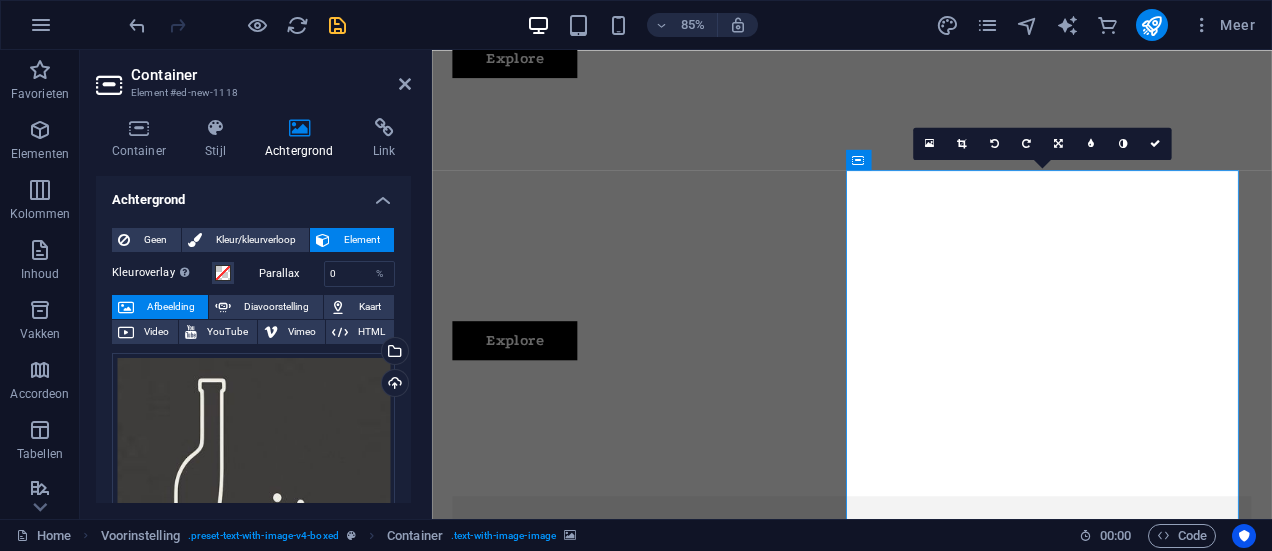 scroll, scrollTop: 566, scrollLeft: 0, axis: vertical 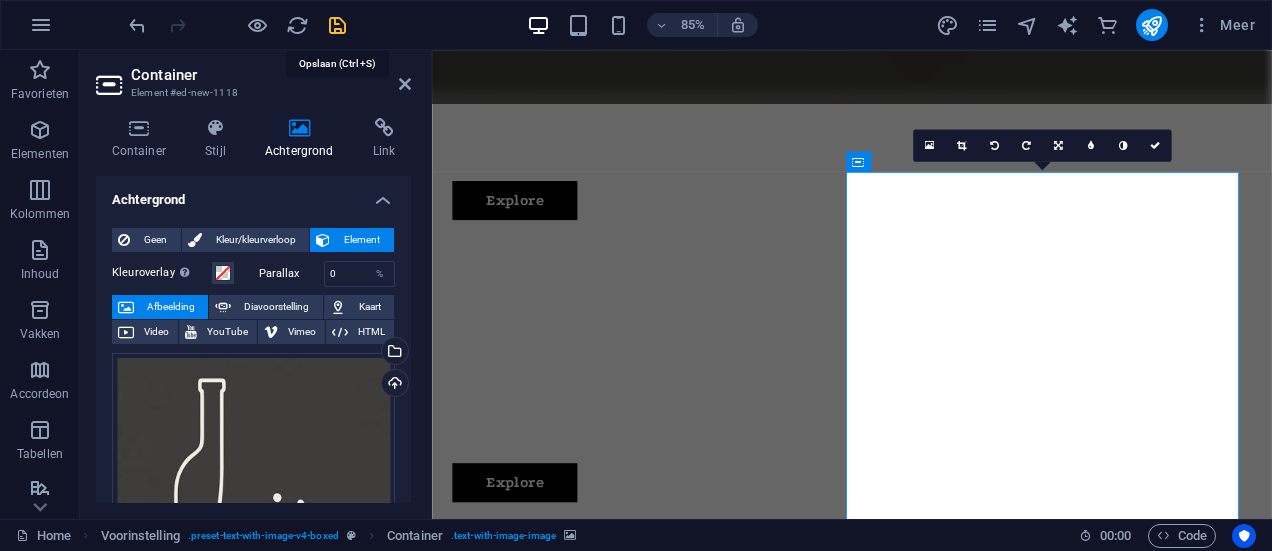 click at bounding box center [337, 25] 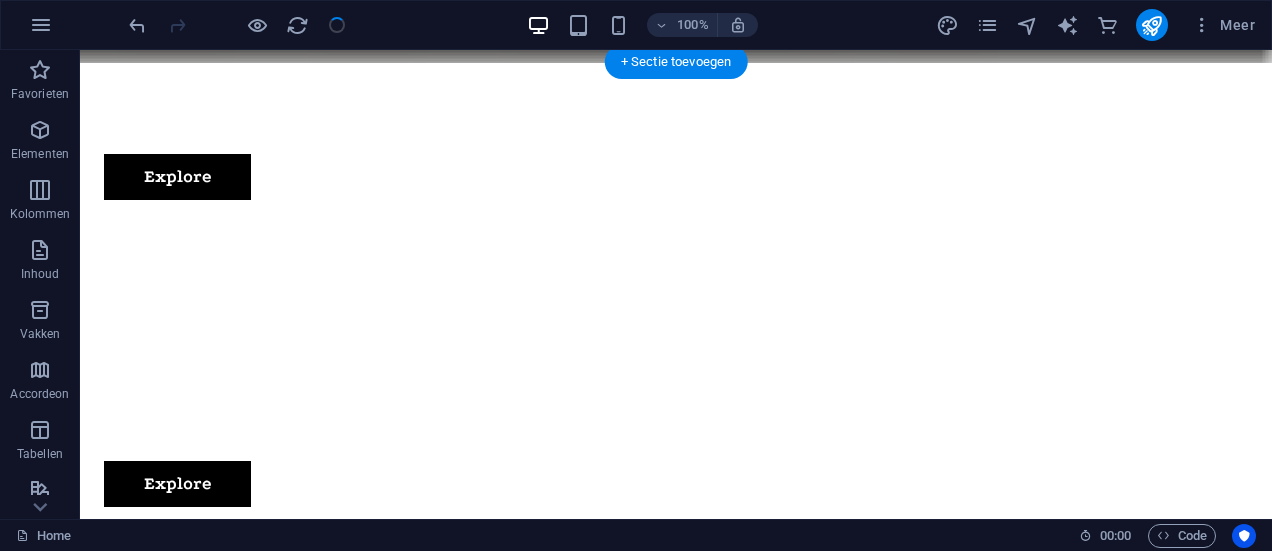 click at bounding box center (676, 1091) 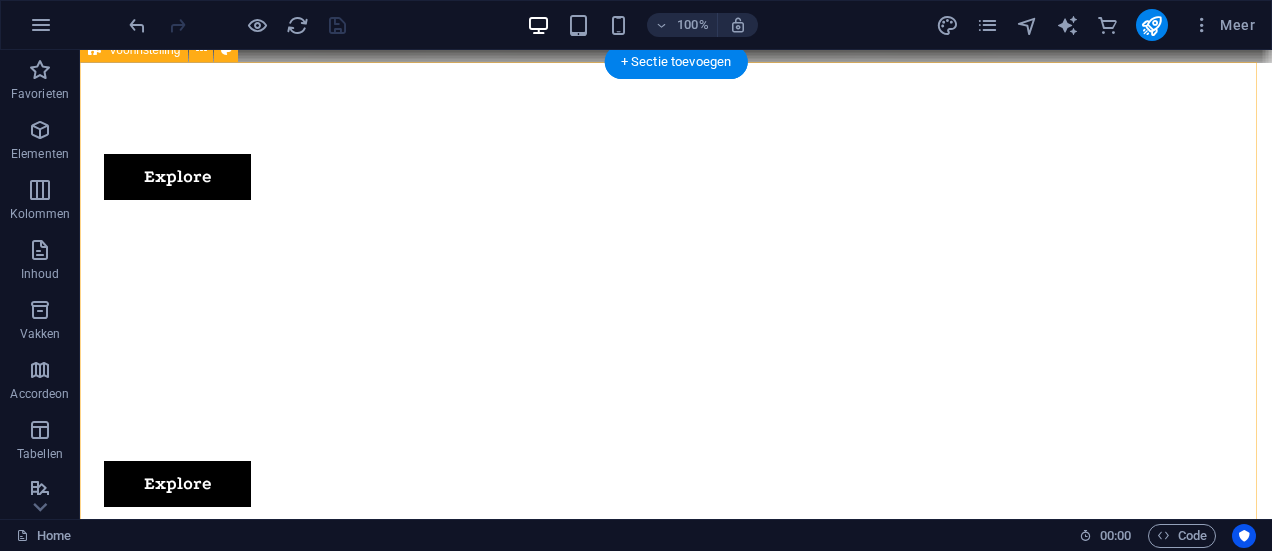 click at bounding box center (676, 1091) 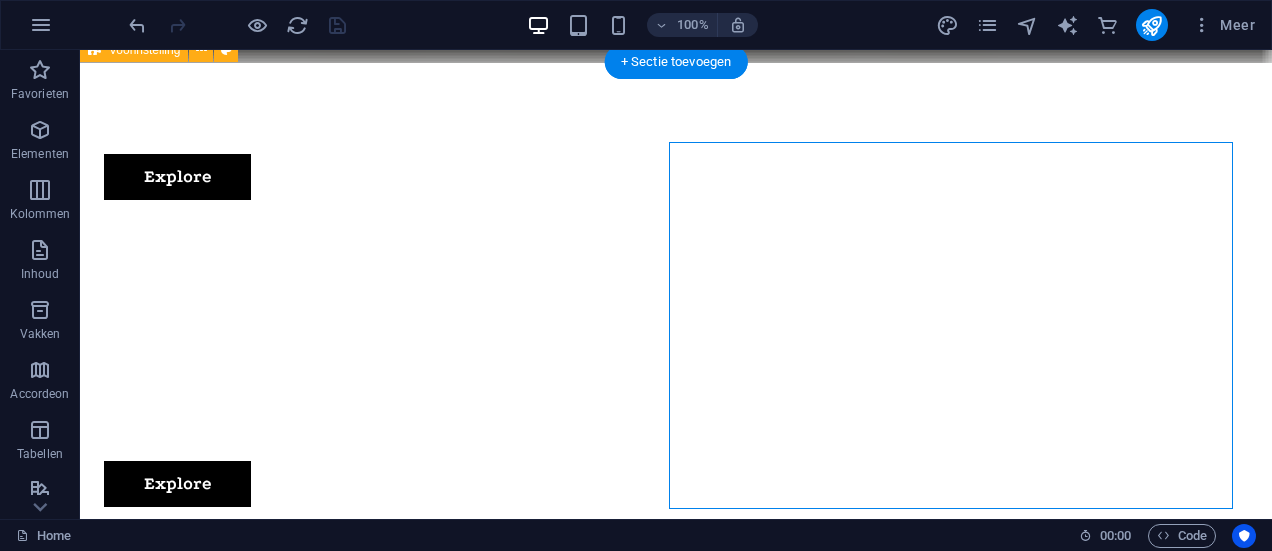 click at bounding box center (676, 1091) 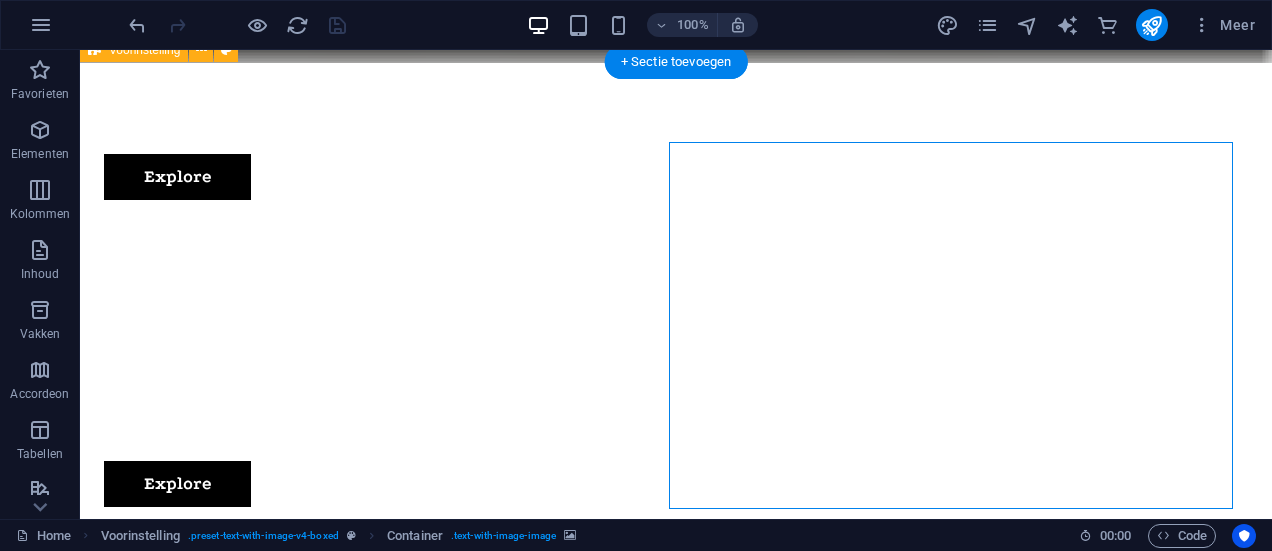 click at bounding box center [676, 1091] 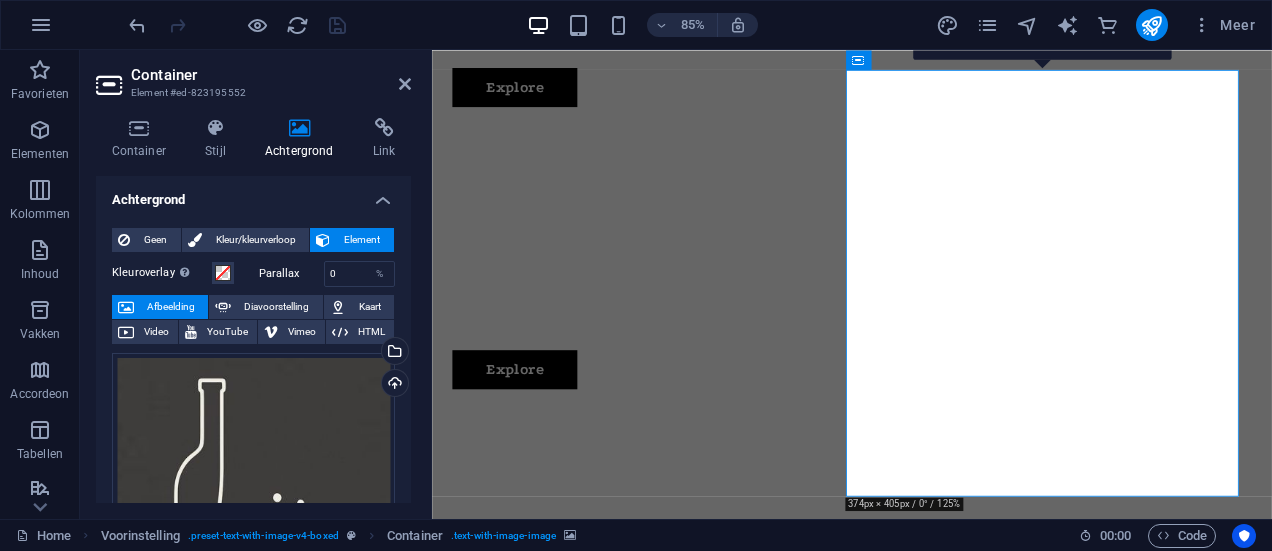 scroll, scrollTop: 700, scrollLeft: 0, axis: vertical 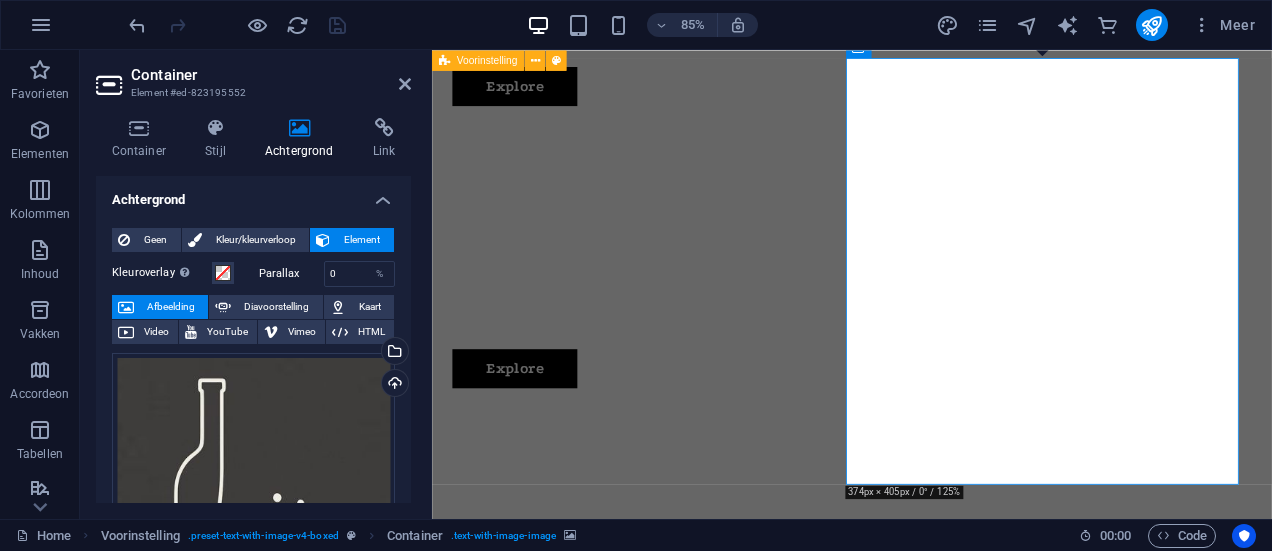click at bounding box center [926, 1125] 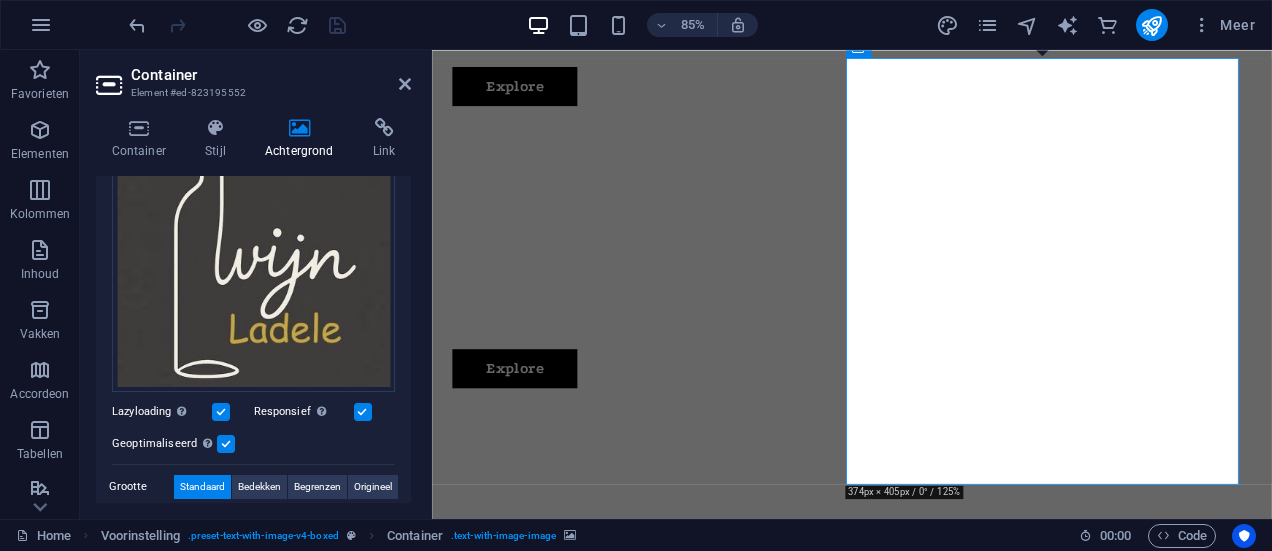 scroll, scrollTop: 300, scrollLeft: 0, axis: vertical 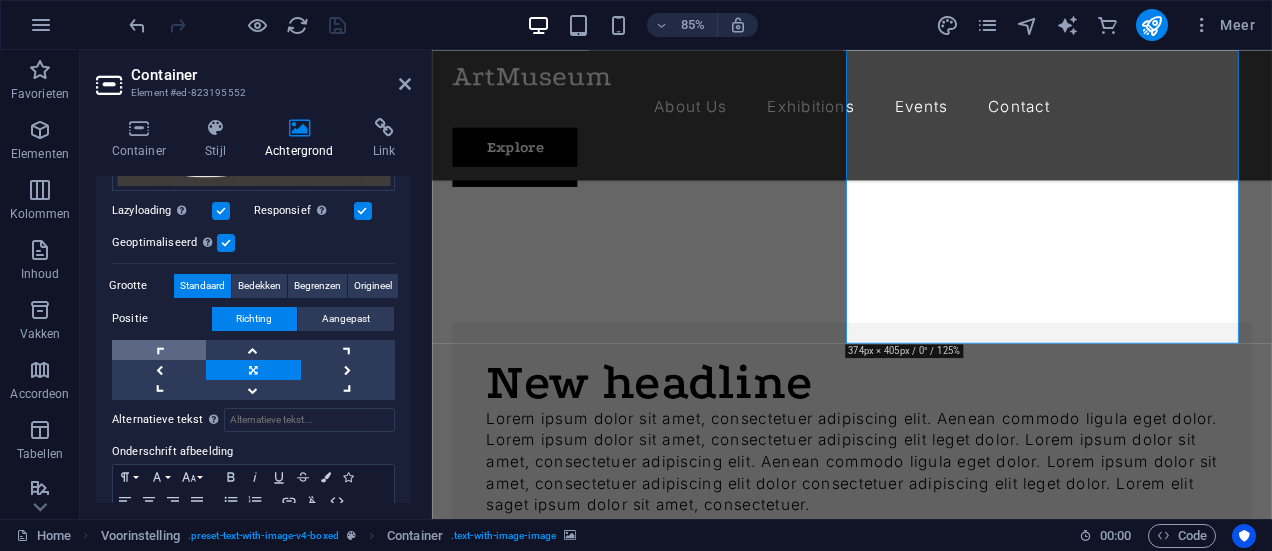 click at bounding box center [159, 350] 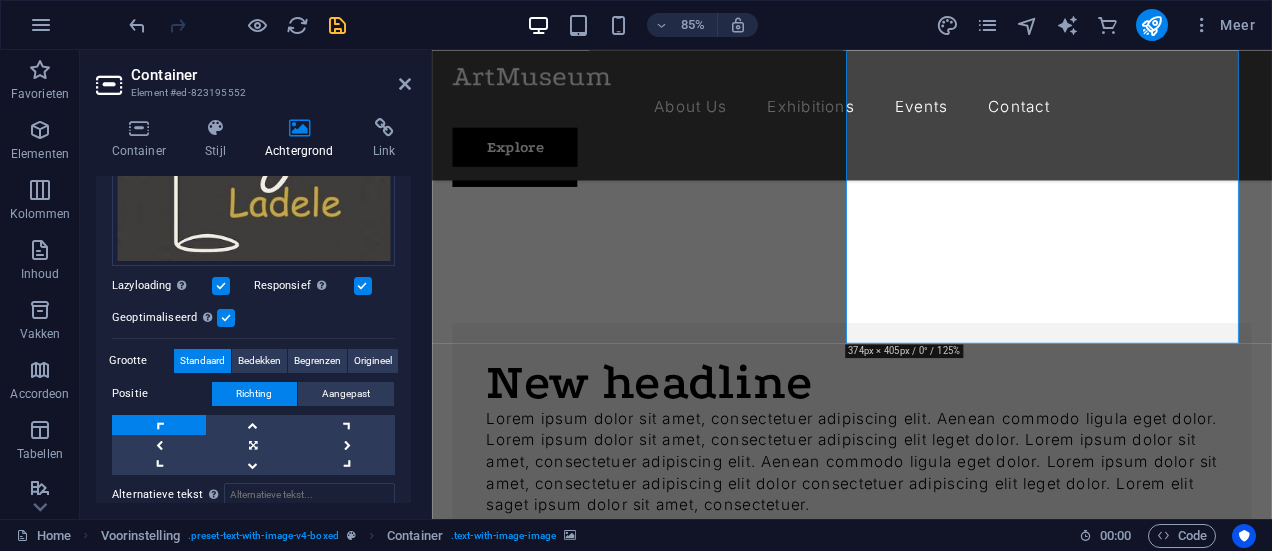 scroll, scrollTop: 300, scrollLeft: 0, axis: vertical 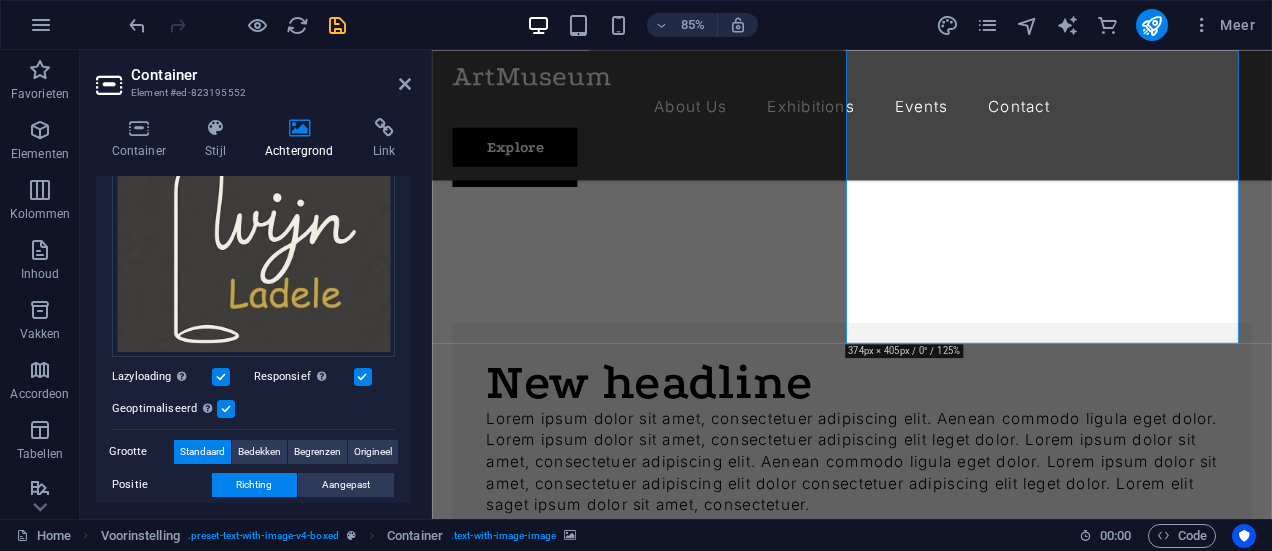 click at bounding box center (226, 409) 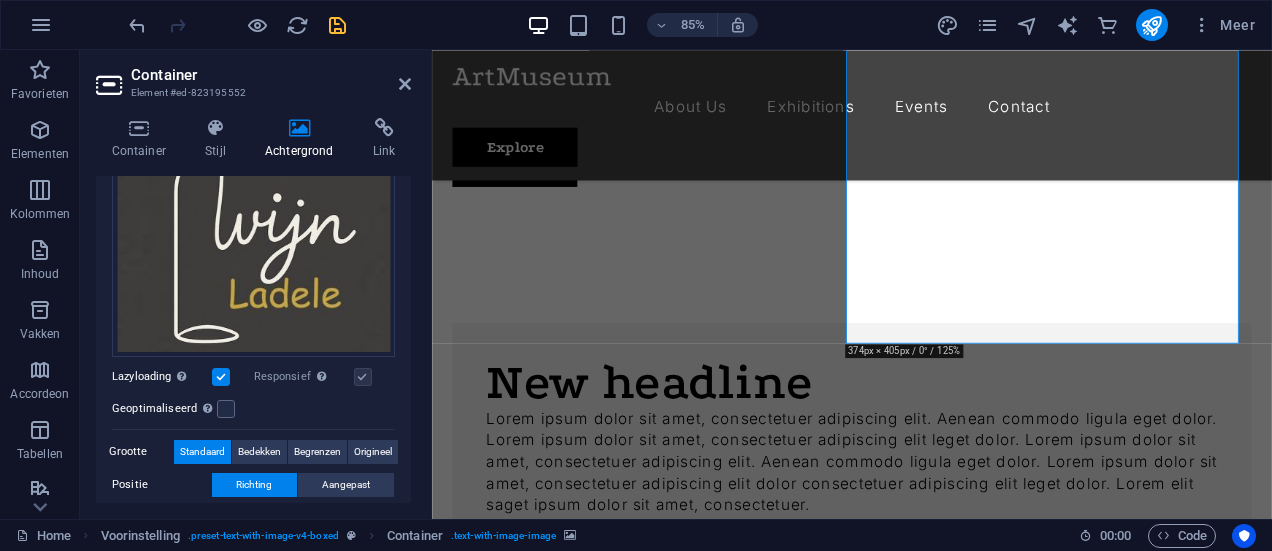 click at bounding box center (363, 377) 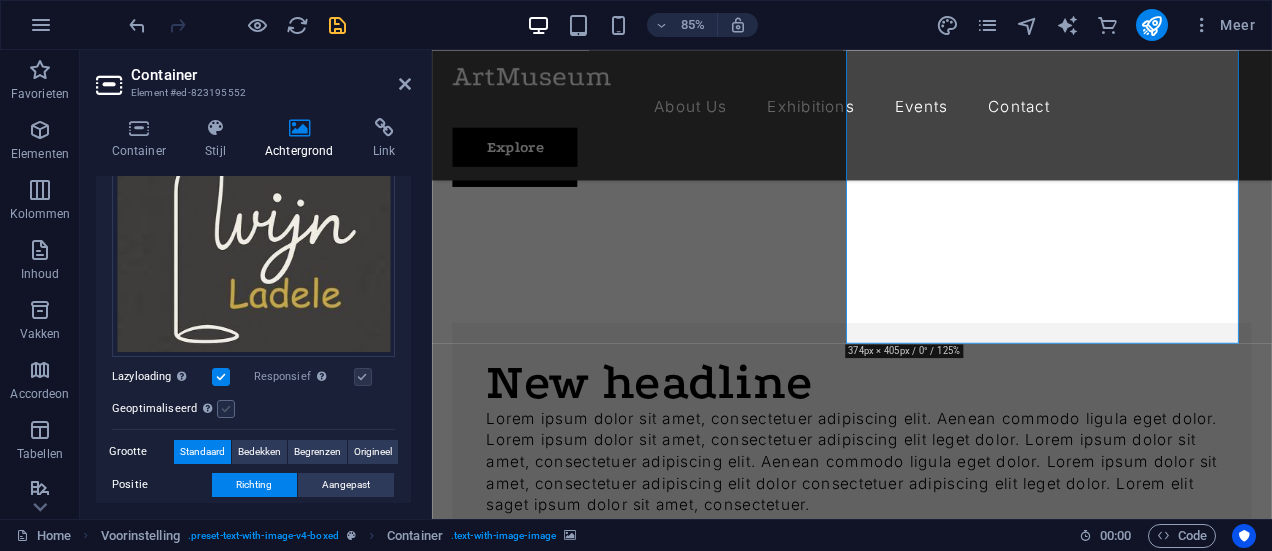 click at bounding box center (226, 409) 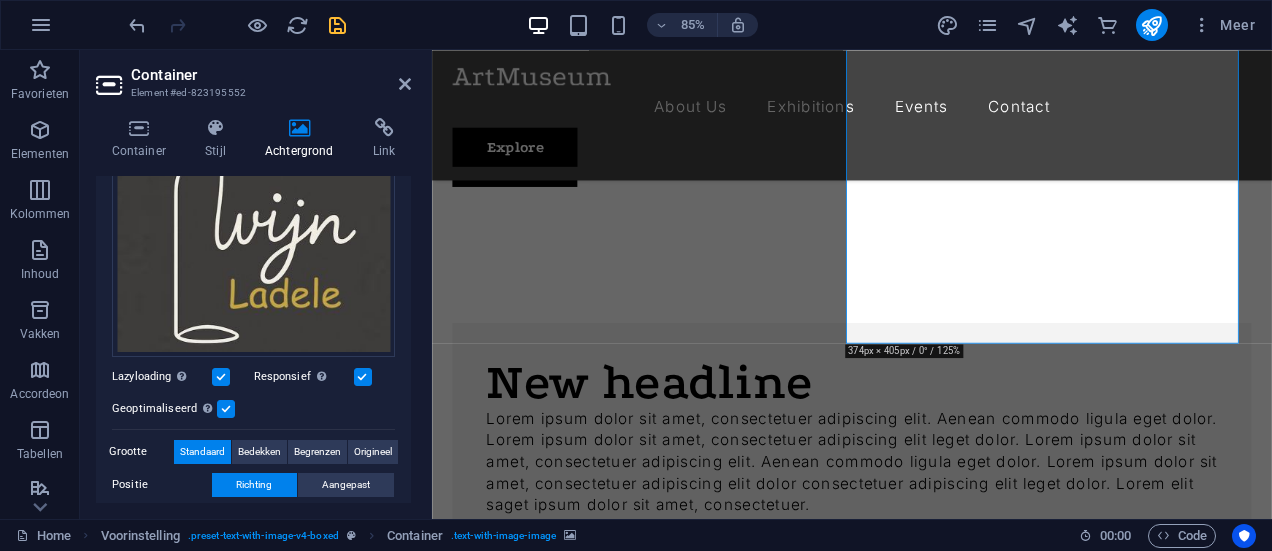 click at bounding box center (221, 377) 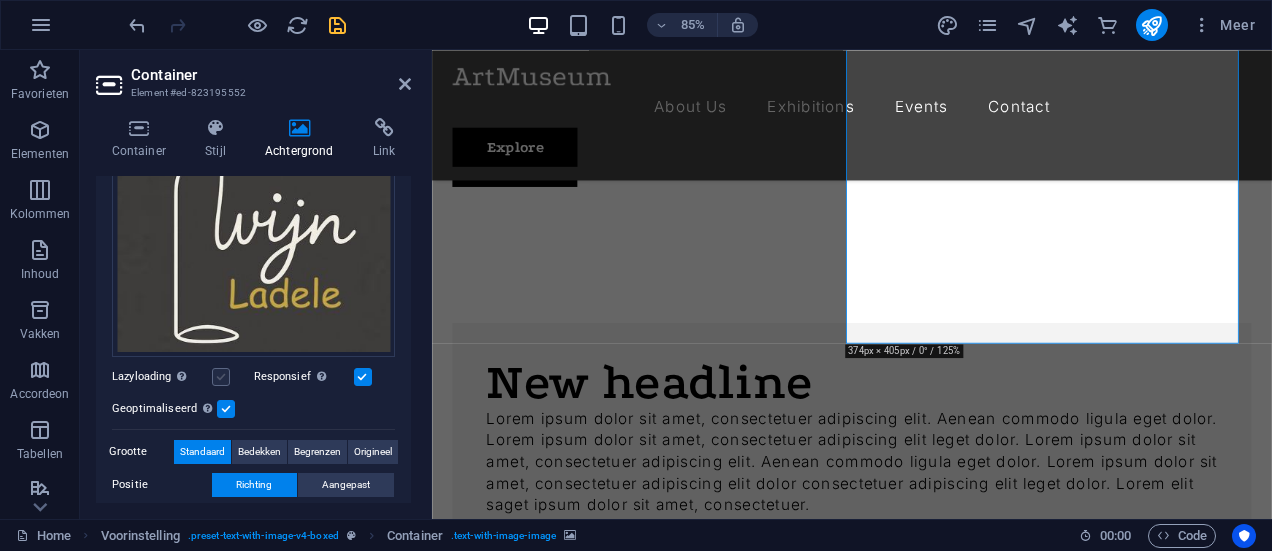 click at bounding box center (221, 377) 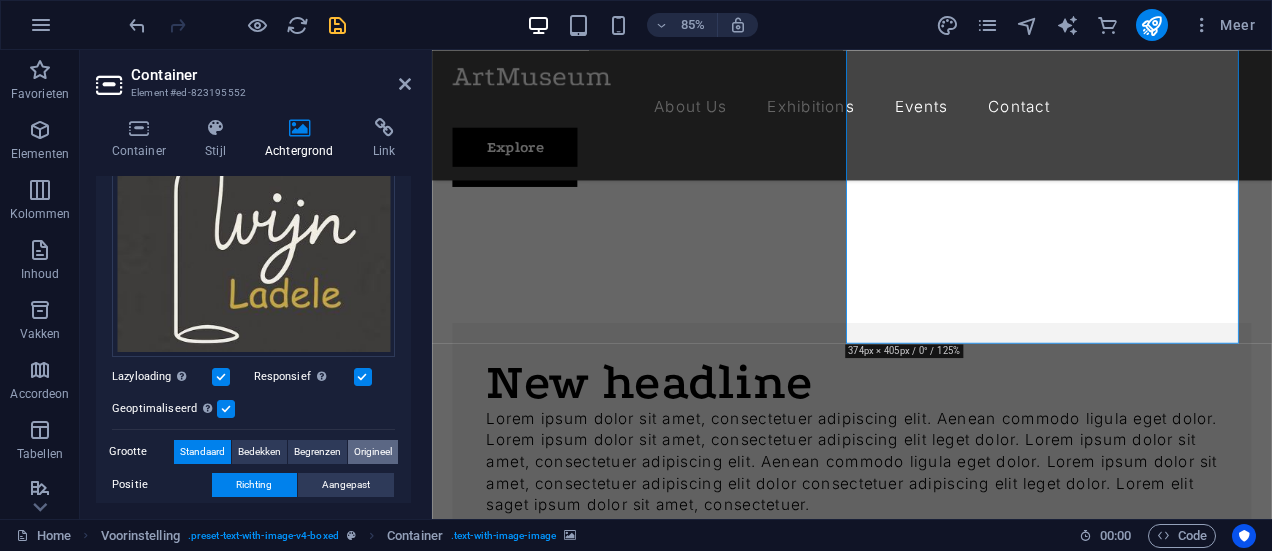 click on "Origineel" at bounding box center (373, 452) 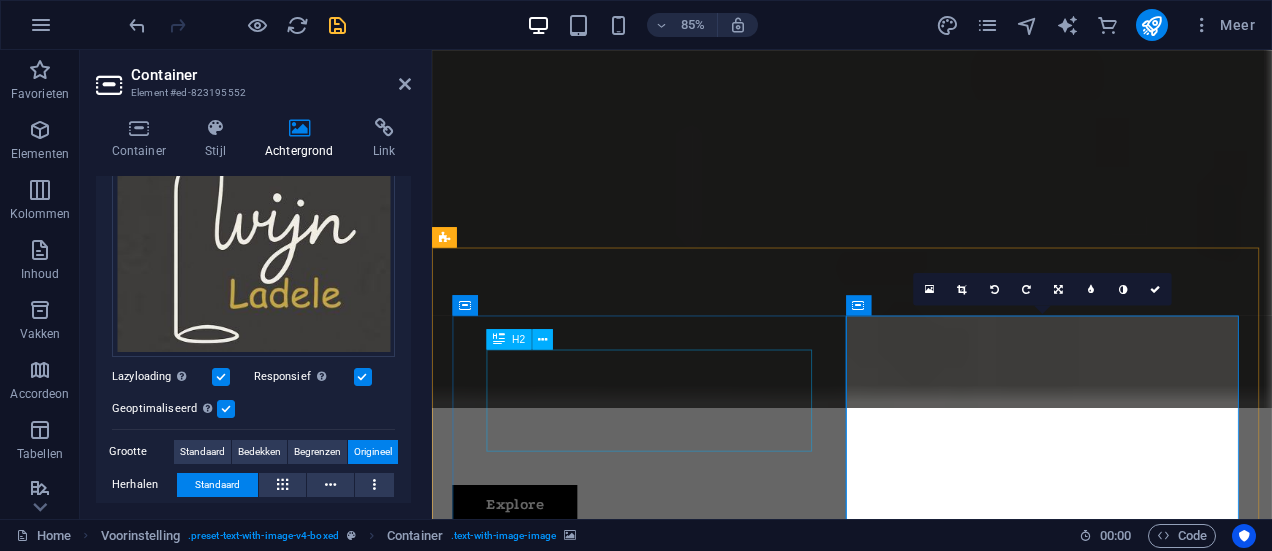 scroll, scrollTop: 400, scrollLeft: 0, axis: vertical 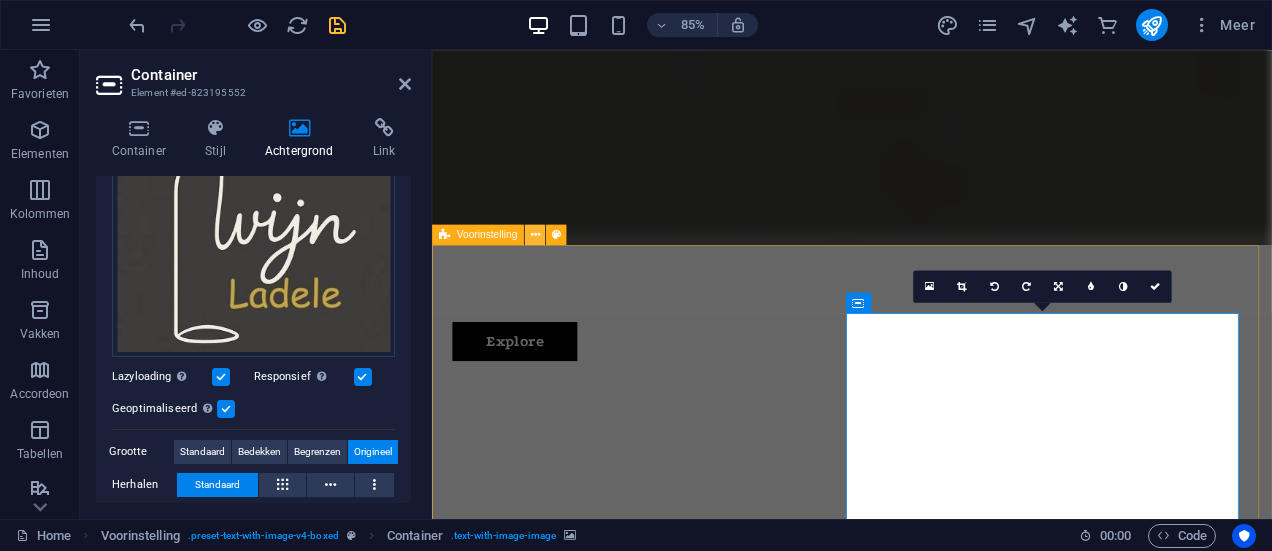 click at bounding box center (535, 235) 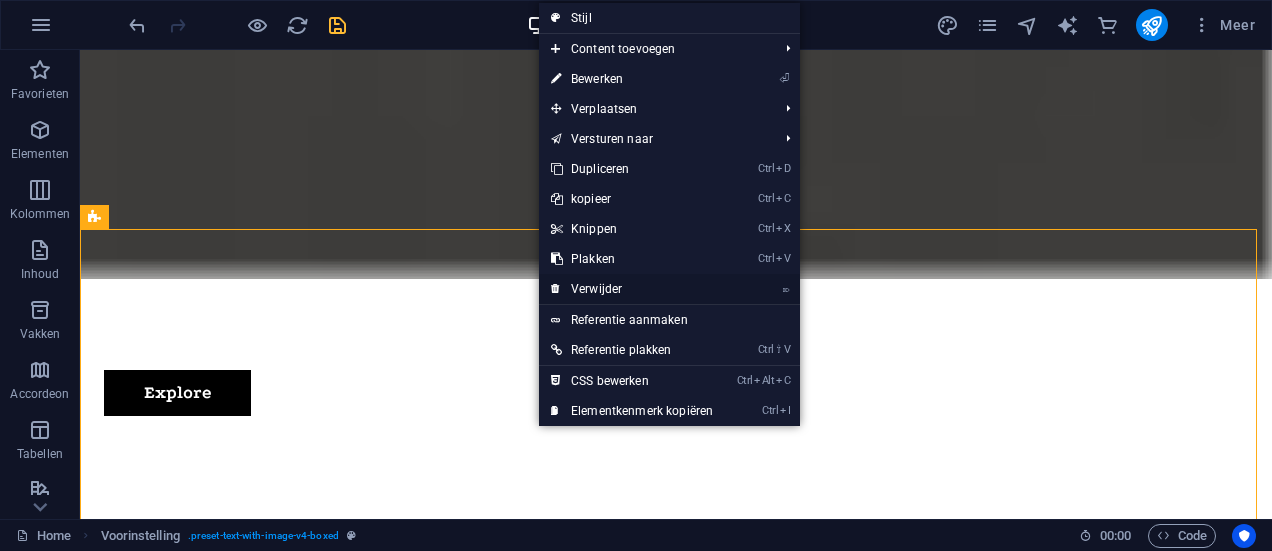 click on "⌦  Verwijder" at bounding box center [632, 289] 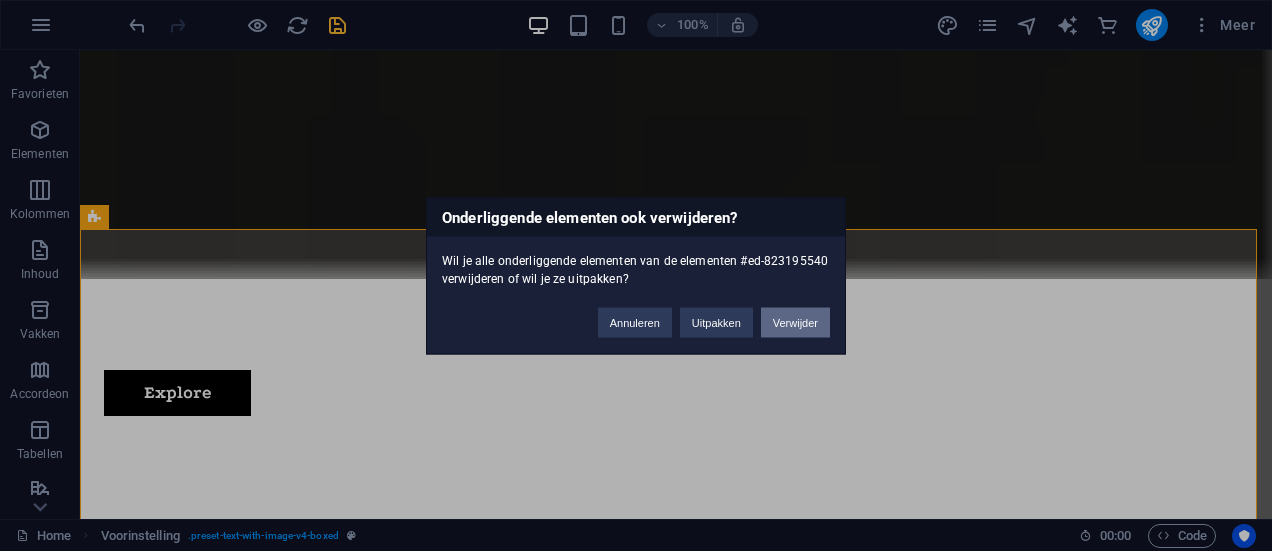 click on "Verwijder" at bounding box center [795, 322] 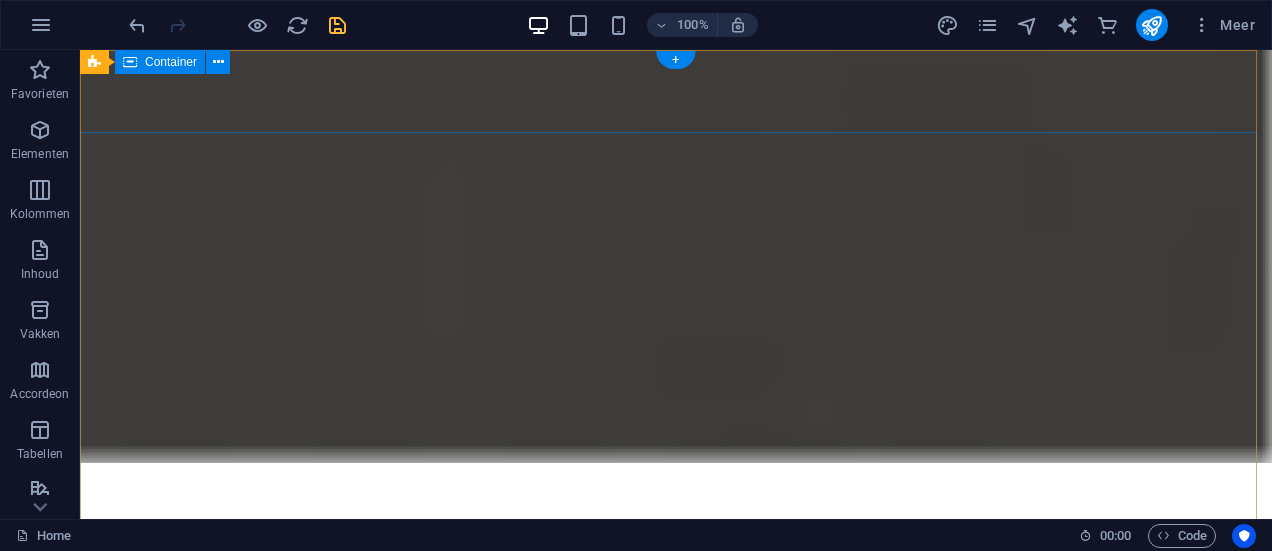 scroll, scrollTop: 0, scrollLeft: 0, axis: both 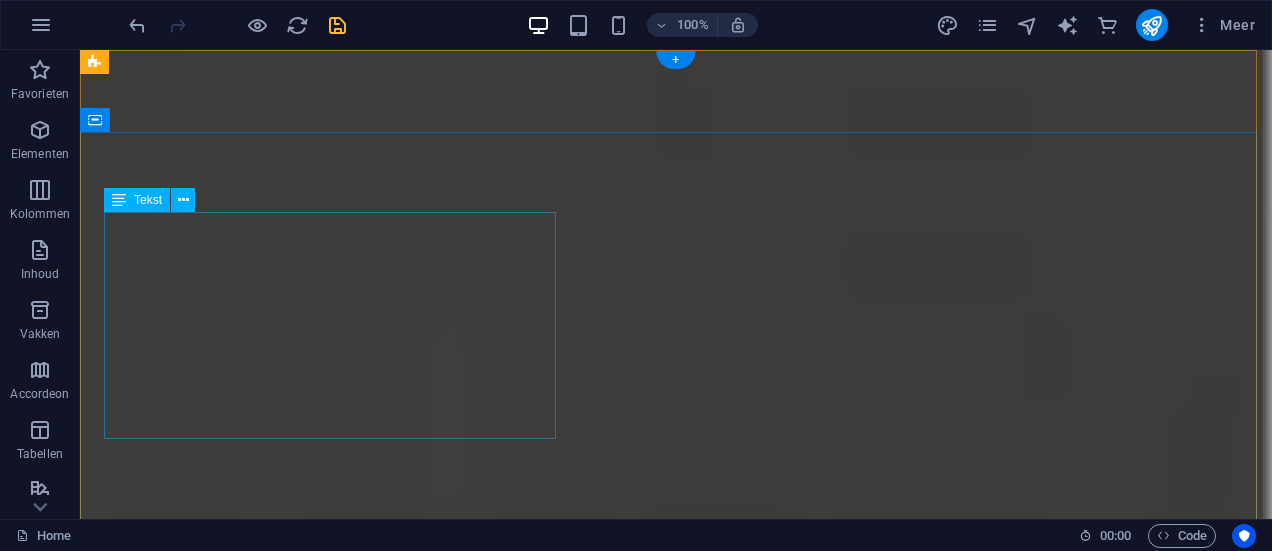 click on "Welkom bij Wijnladele! Wij bieden u een assortiment zeer aansprekende wijnen tegen eerlijke prijzen. Kwaliteit staat bij Wijnladele voorop en ons kenmerkt zich door unieke wijnproducenten die kleinschalig producern maar kwalitatief top wijnen leveren. Wij selecteren op authenticiteit, smaak en niet te vergeten op persoonlijke ervaring met de wijnboeren." at bounding box center [676, 912] 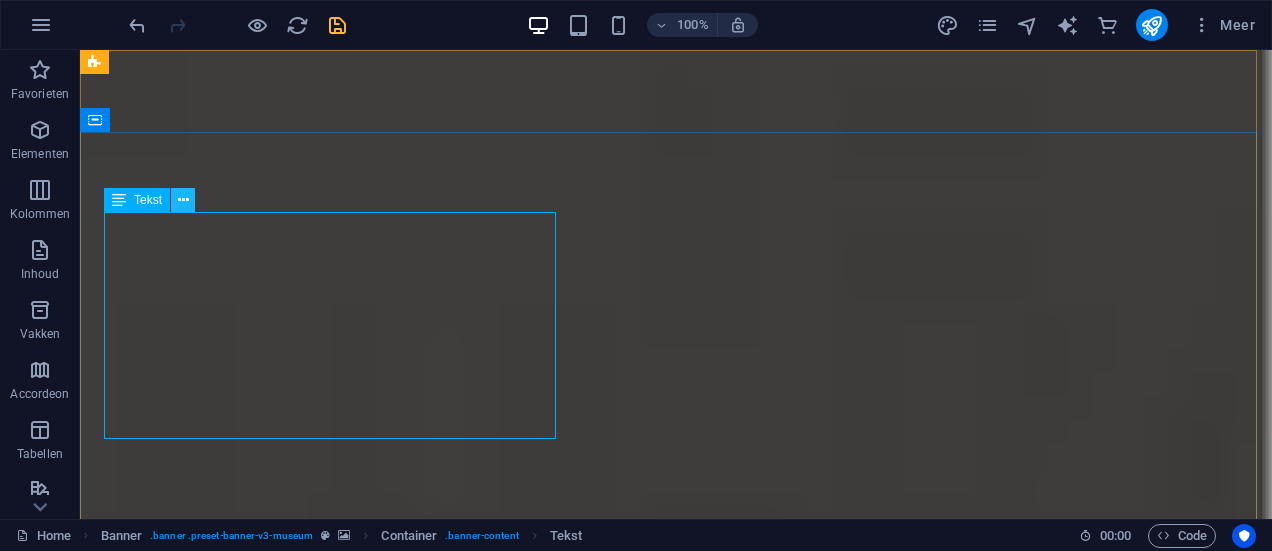 click at bounding box center [183, 200] 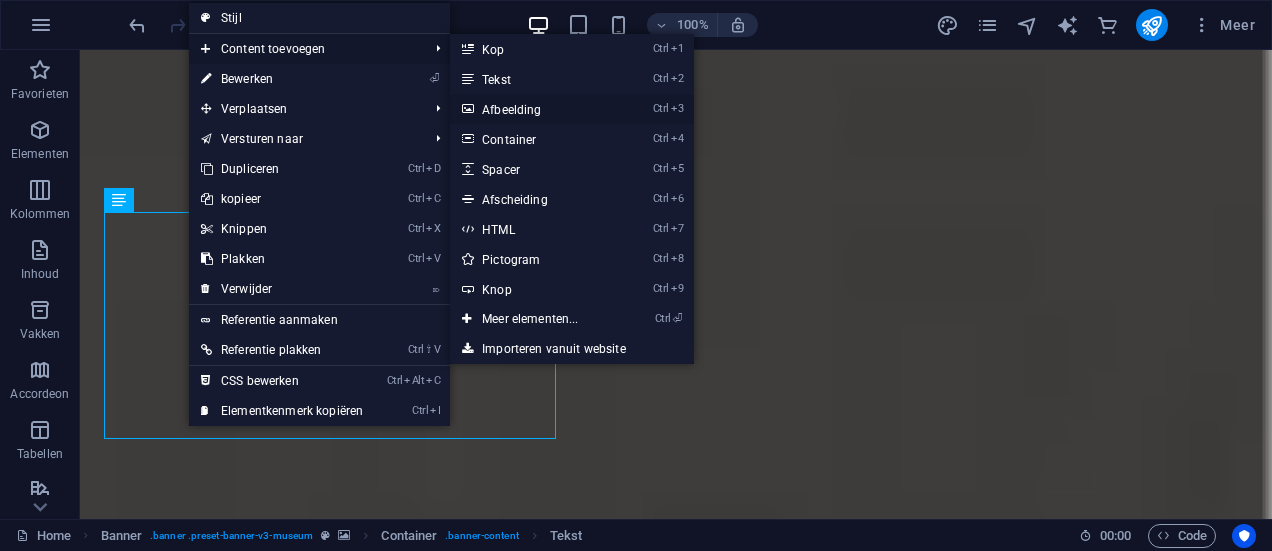 click on "Ctrl 3  Afbeelding" at bounding box center (534, 109) 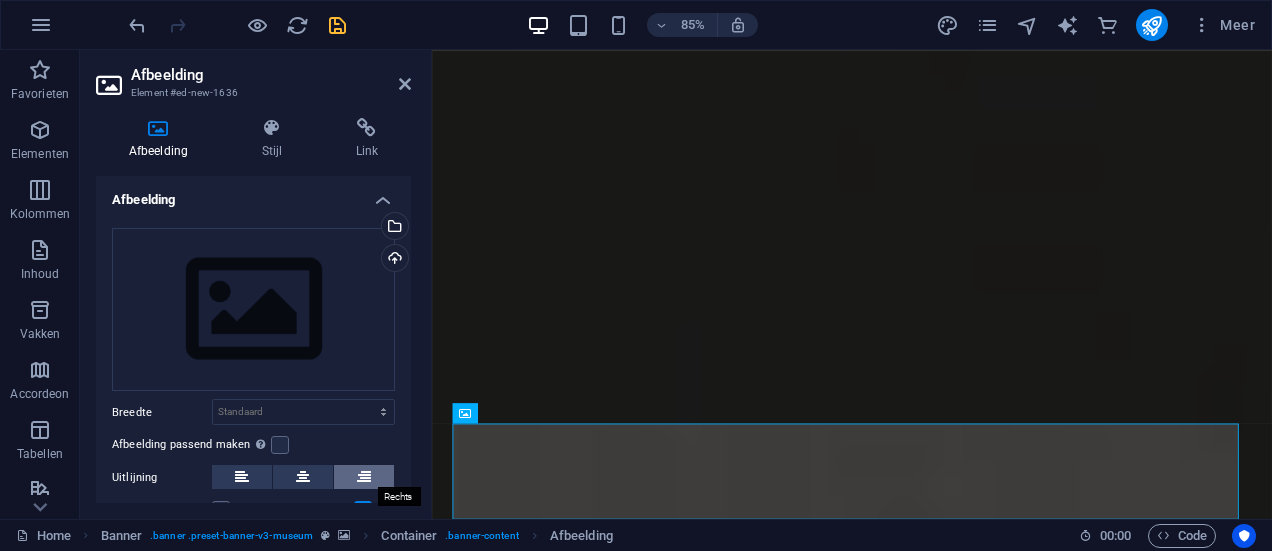 click at bounding box center [364, 477] 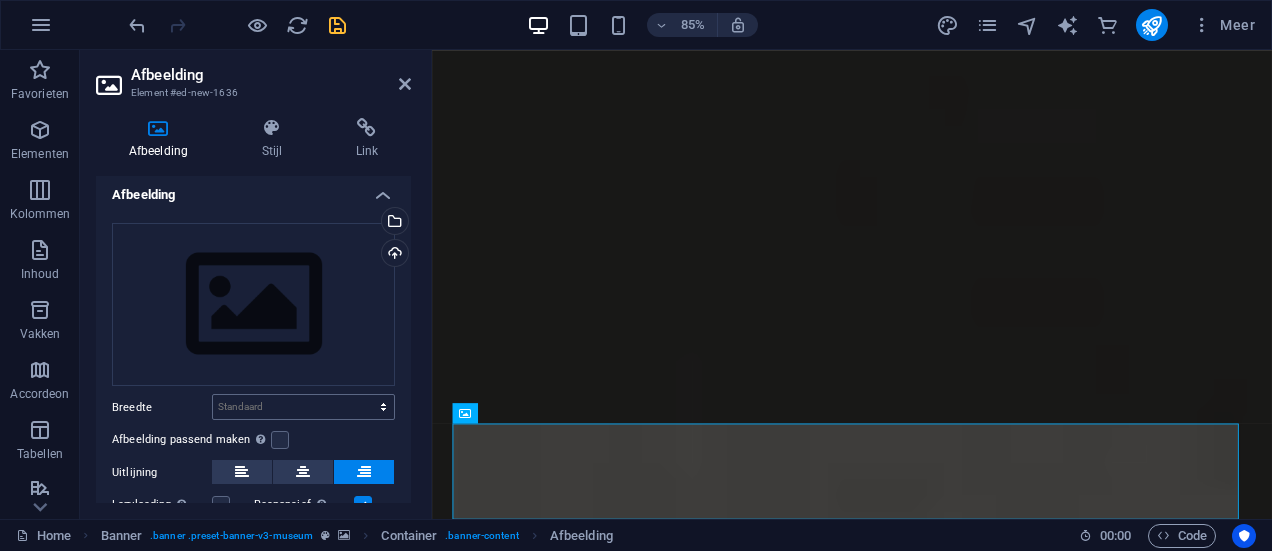 scroll, scrollTop: 0, scrollLeft: 0, axis: both 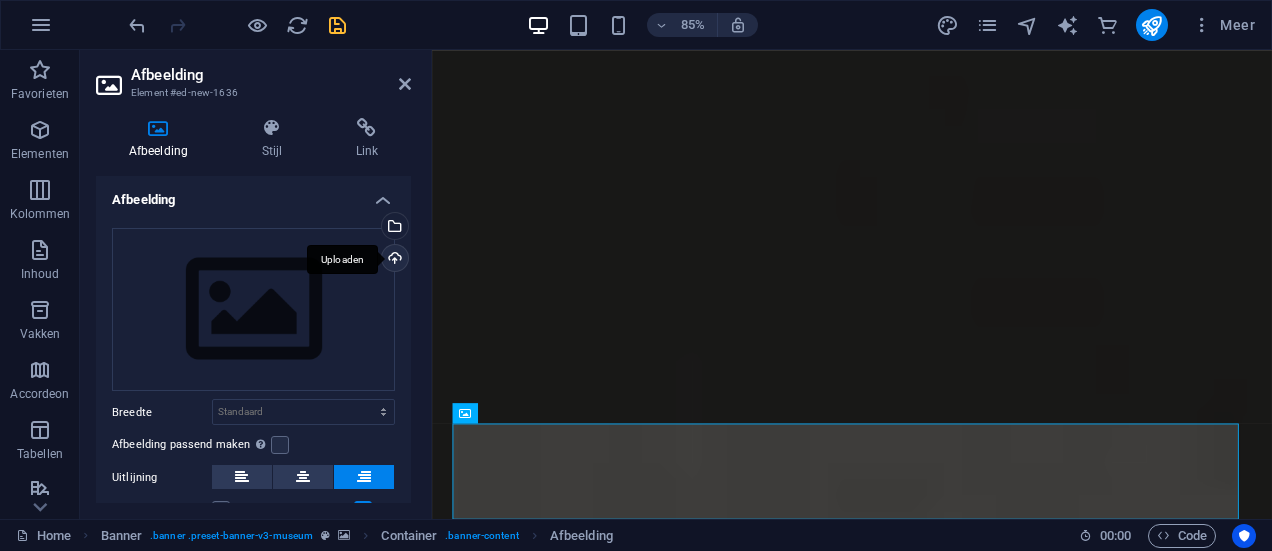 click on "Uploaden" at bounding box center [393, 260] 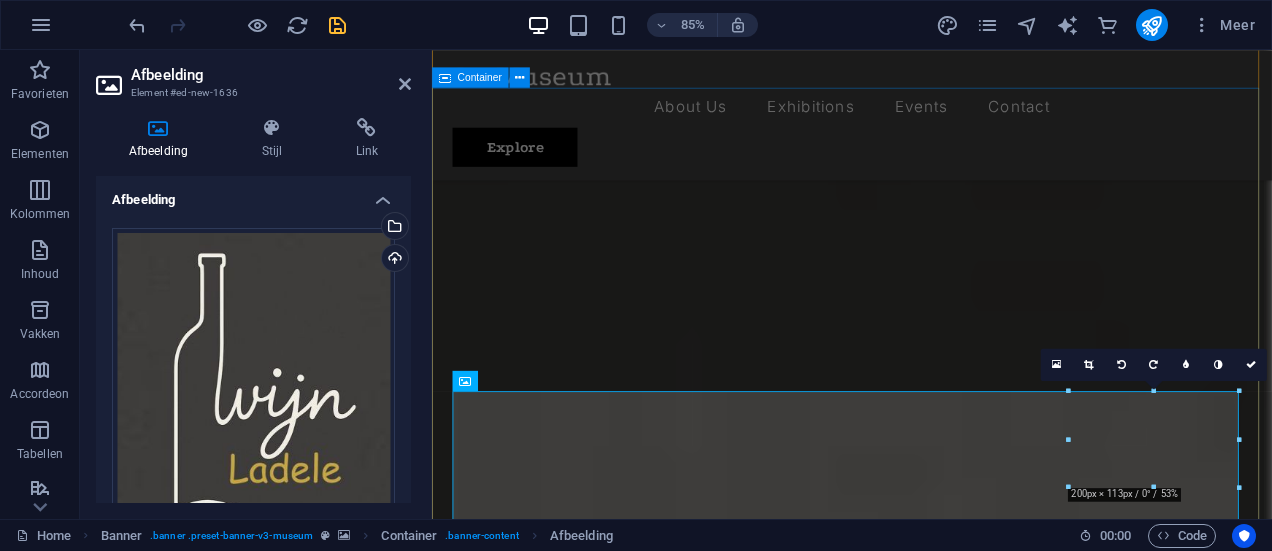 scroll, scrollTop: 166, scrollLeft: 0, axis: vertical 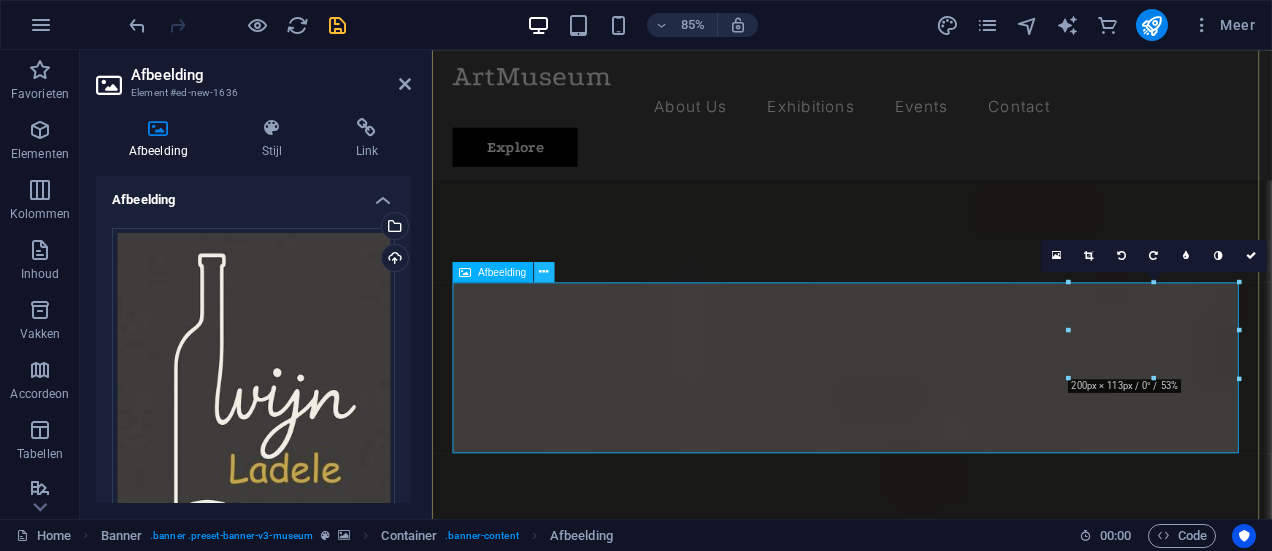 click at bounding box center [543, 272] 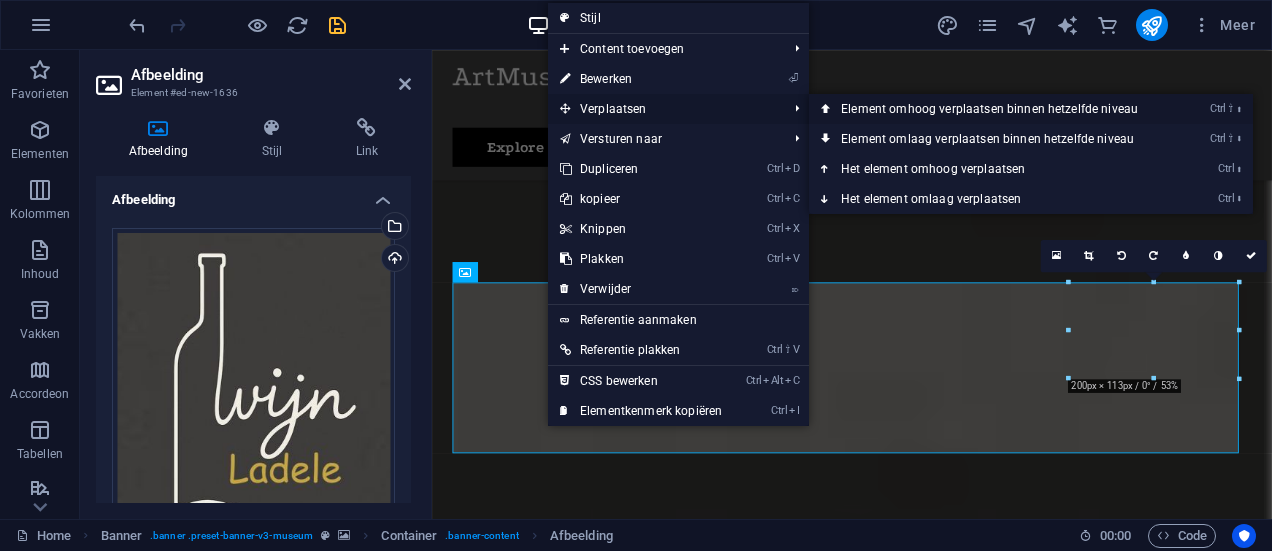 click on "Ctrl ⇧ ⬆  Element omhoog verplaatsen binnen hetzelfde niveau" at bounding box center [993, 109] 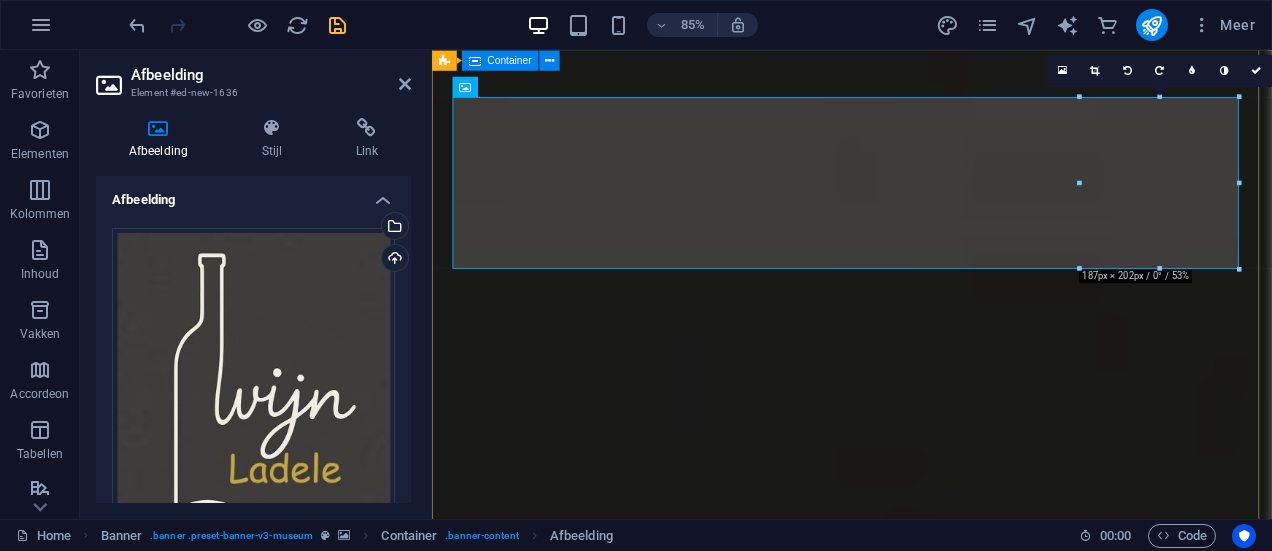 scroll, scrollTop: 0, scrollLeft: 0, axis: both 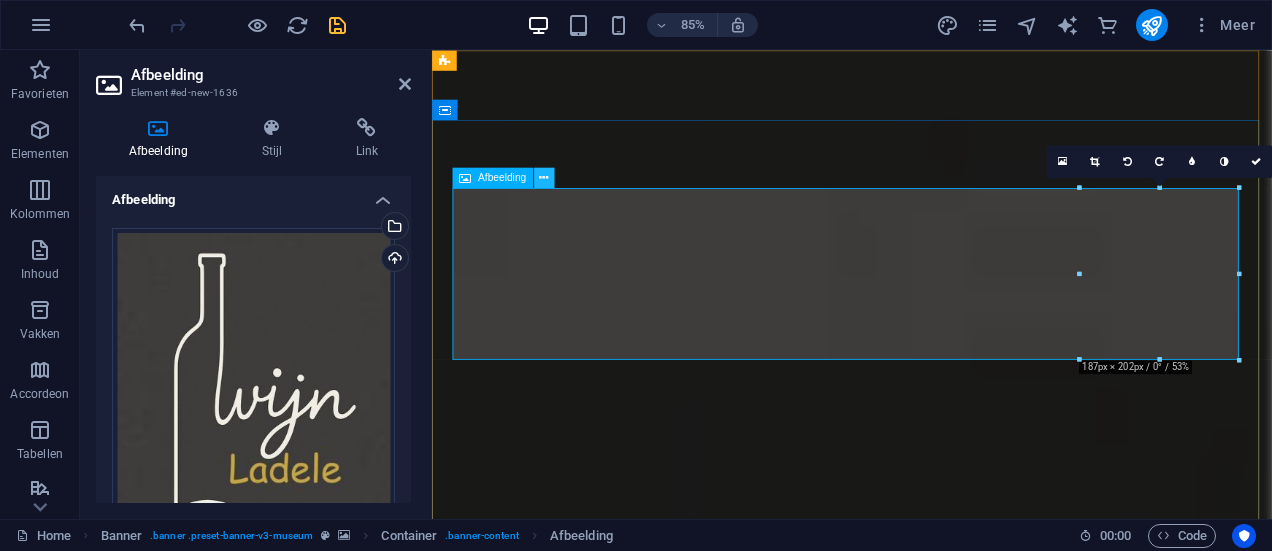 click at bounding box center (543, 178) 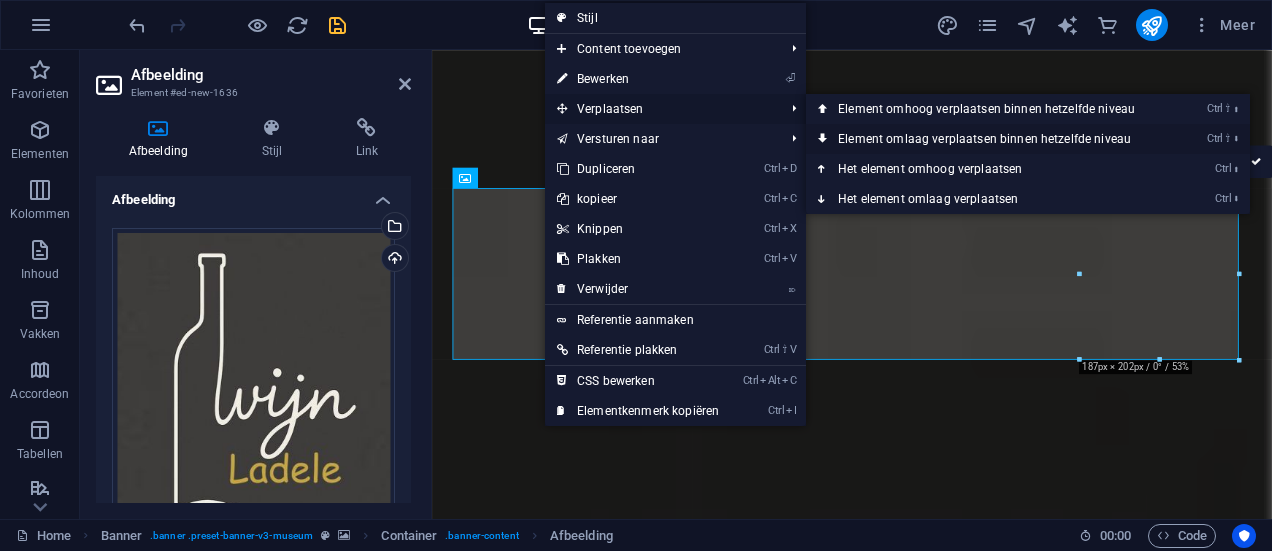 click on "Ctrl ⇧ ⬇  Element omlaag verplaatsen binnen hetzelfde niveau" at bounding box center (990, 139) 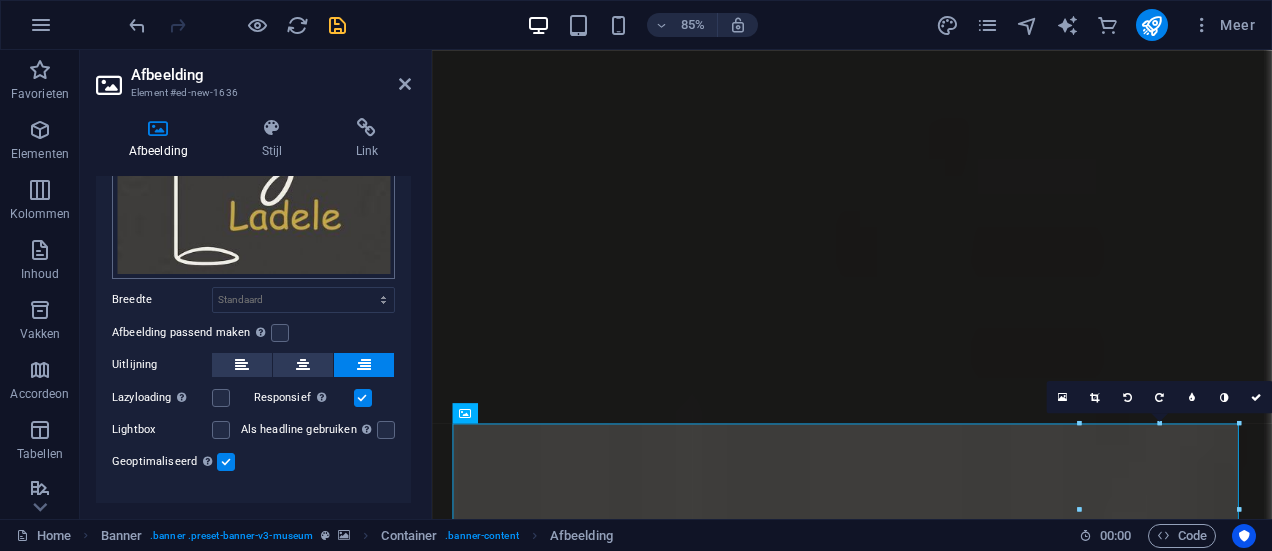 scroll, scrollTop: 283, scrollLeft: 0, axis: vertical 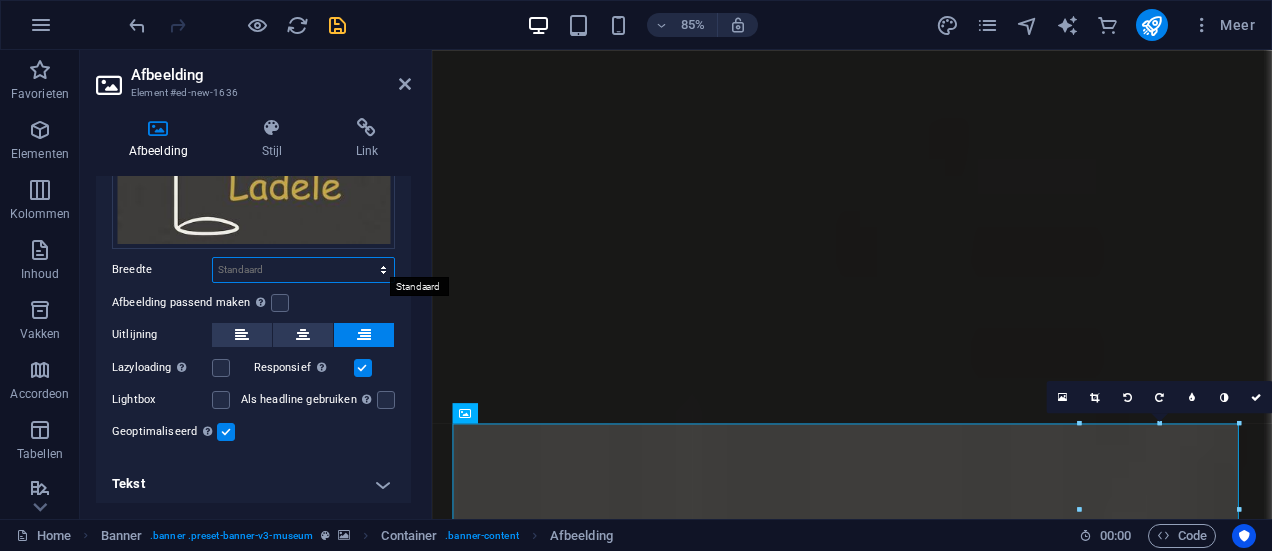 click on "Standaard auto px rem % em vh vw" at bounding box center (303, 270) 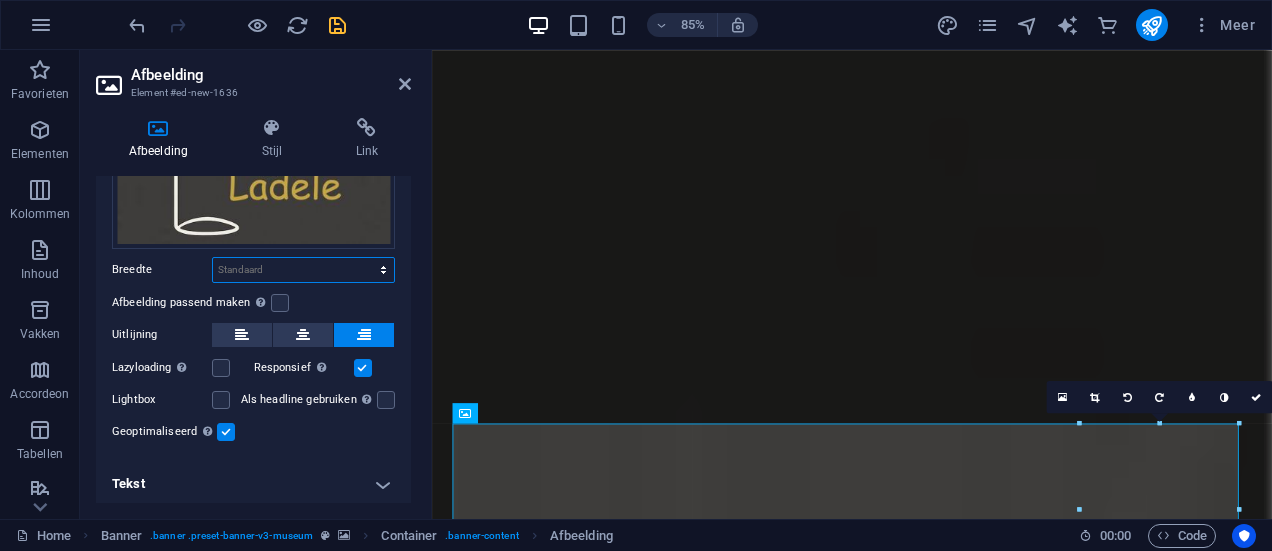 click on "Standaard auto px rem % em vh vw" at bounding box center (303, 270) 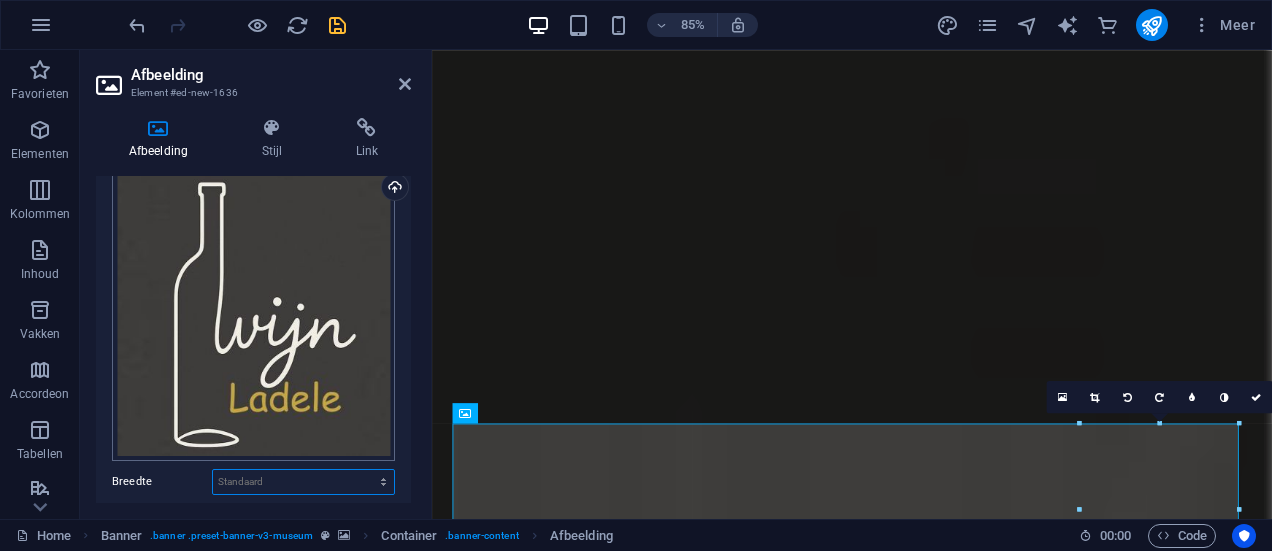 scroll, scrollTop: 0, scrollLeft: 0, axis: both 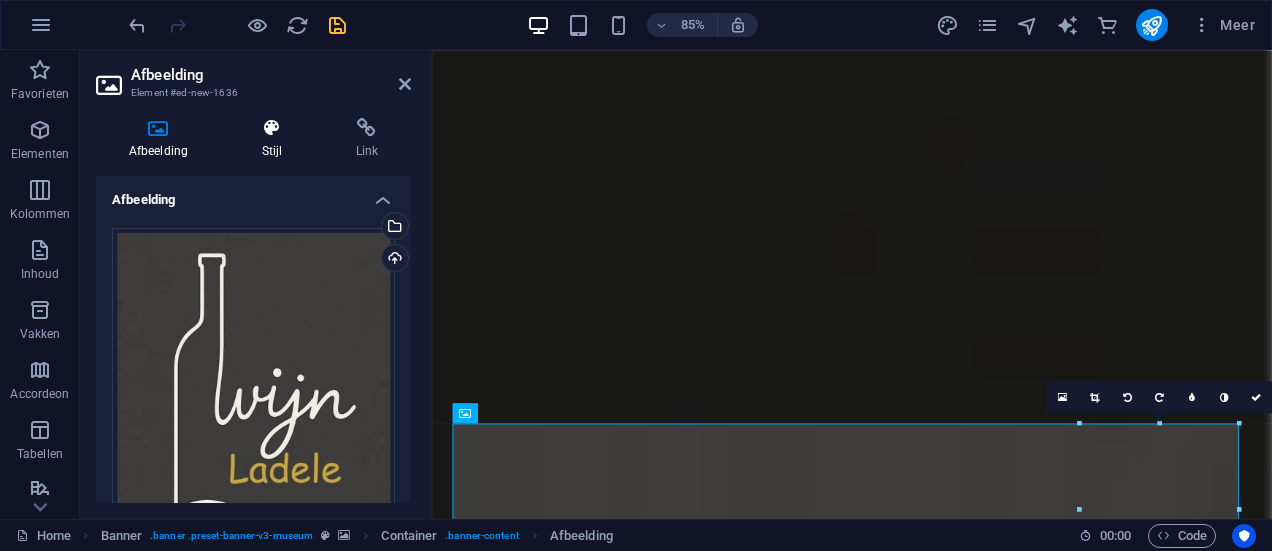 click at bounding box center [272, 128] 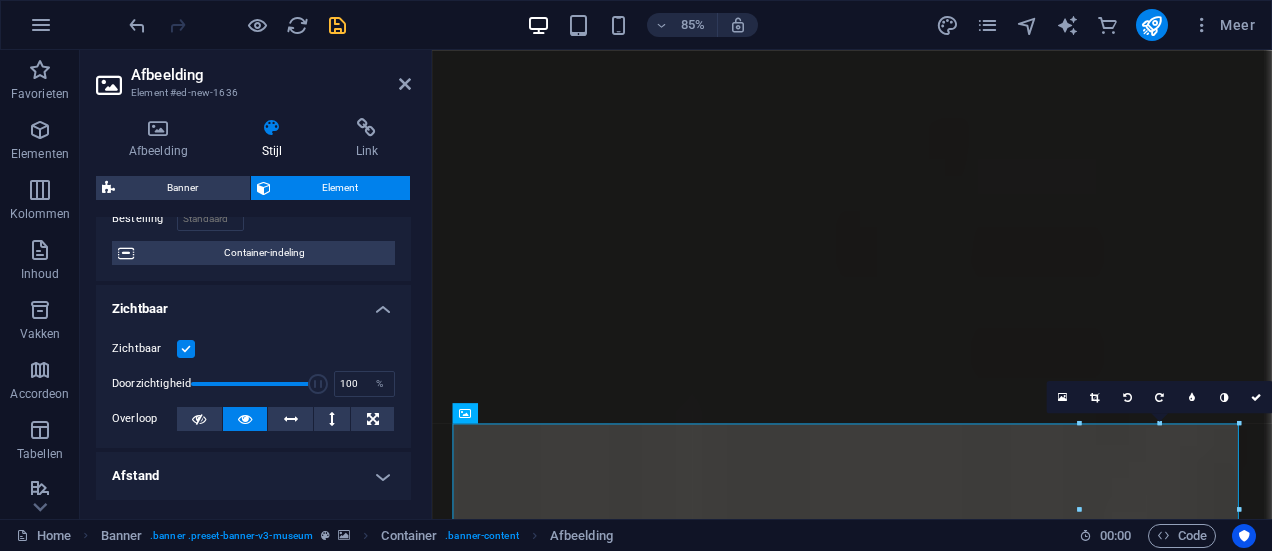 scroll, scrollTop: 166, scrollLeft: 0, axis: vertical 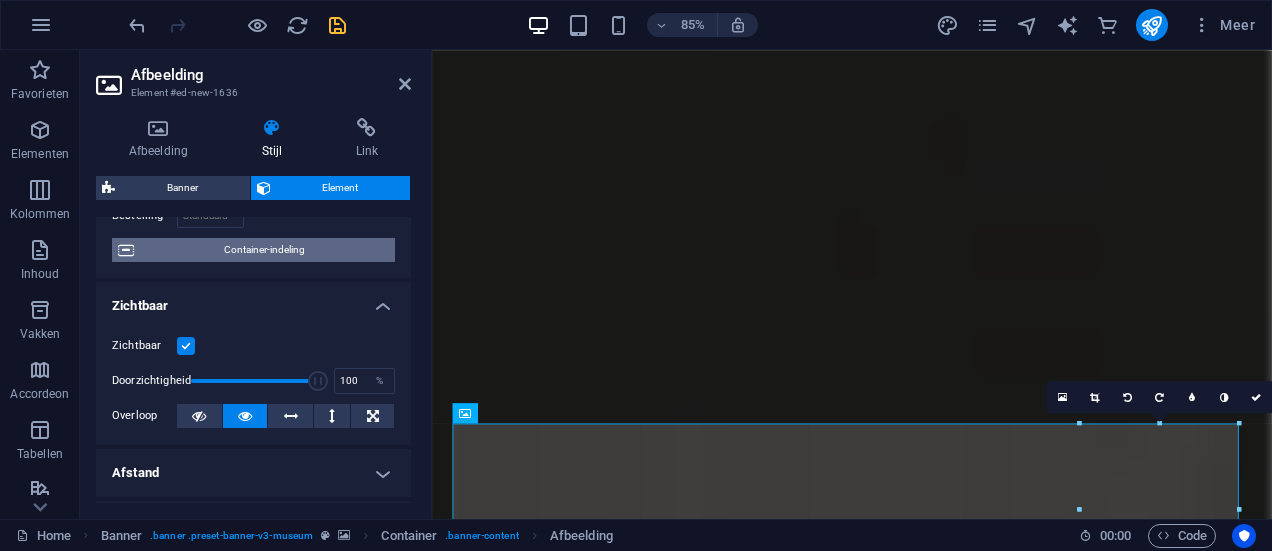 click on "Container-indeling" at bounding box center [264, 250] 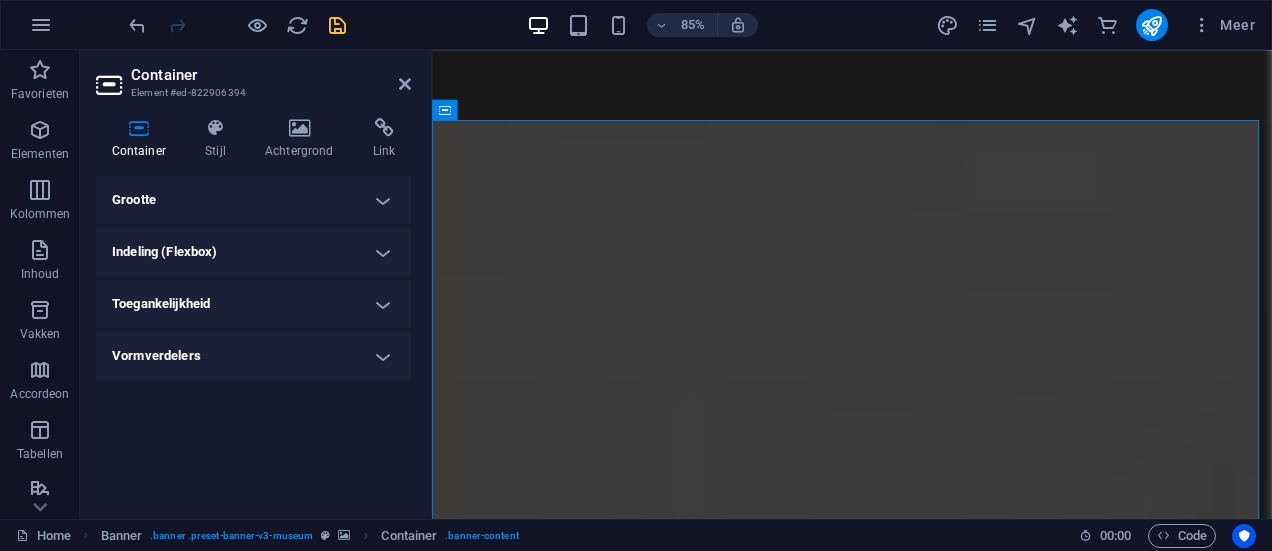 click on "Indeling (Flexbox)" at bounding box center [253, 252] 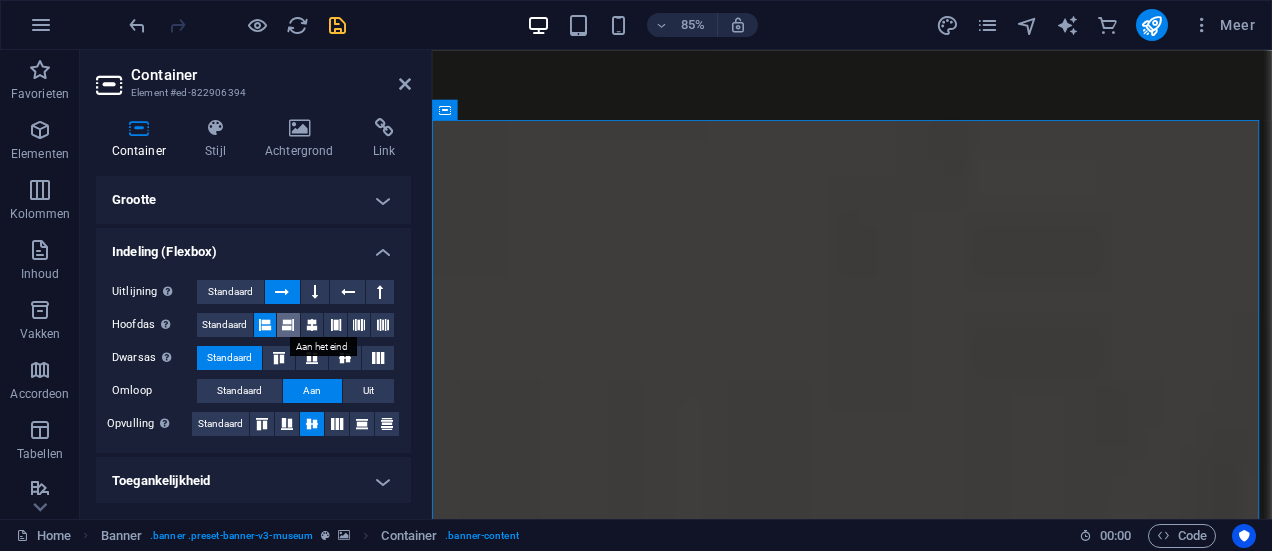 click at bounding box center [288, 325] 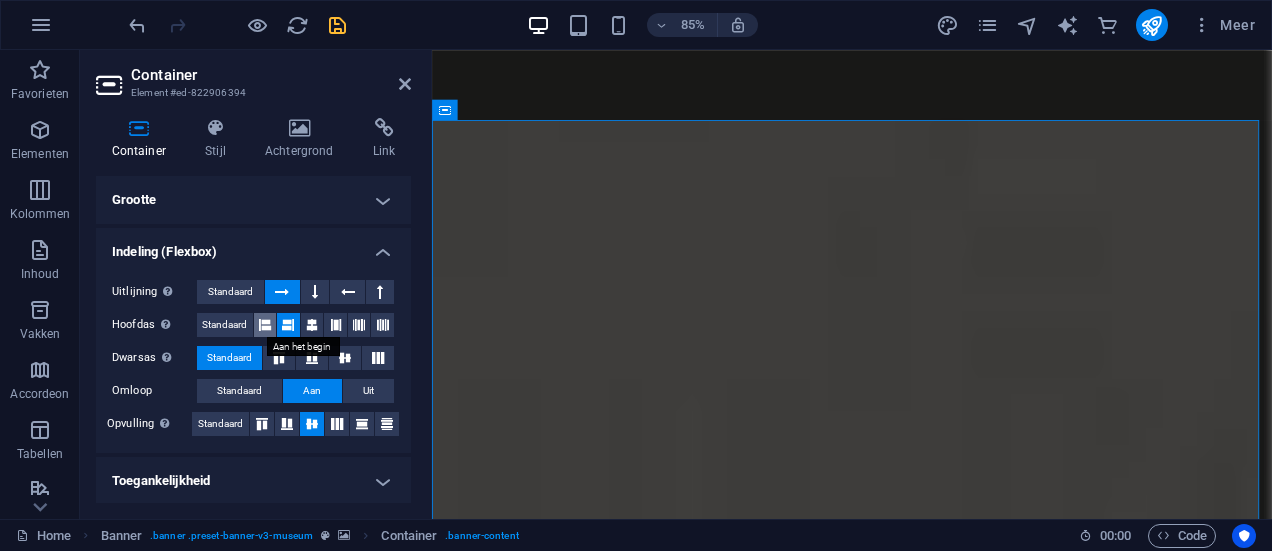click at bounding box center (265, 325) 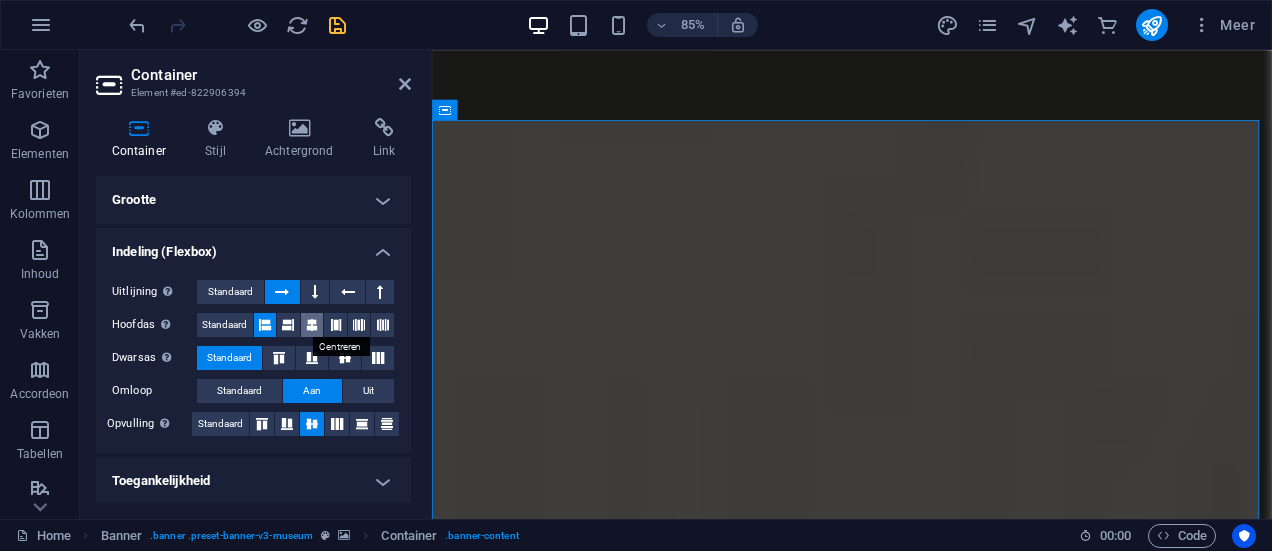 click at bounding box center (312, 325) 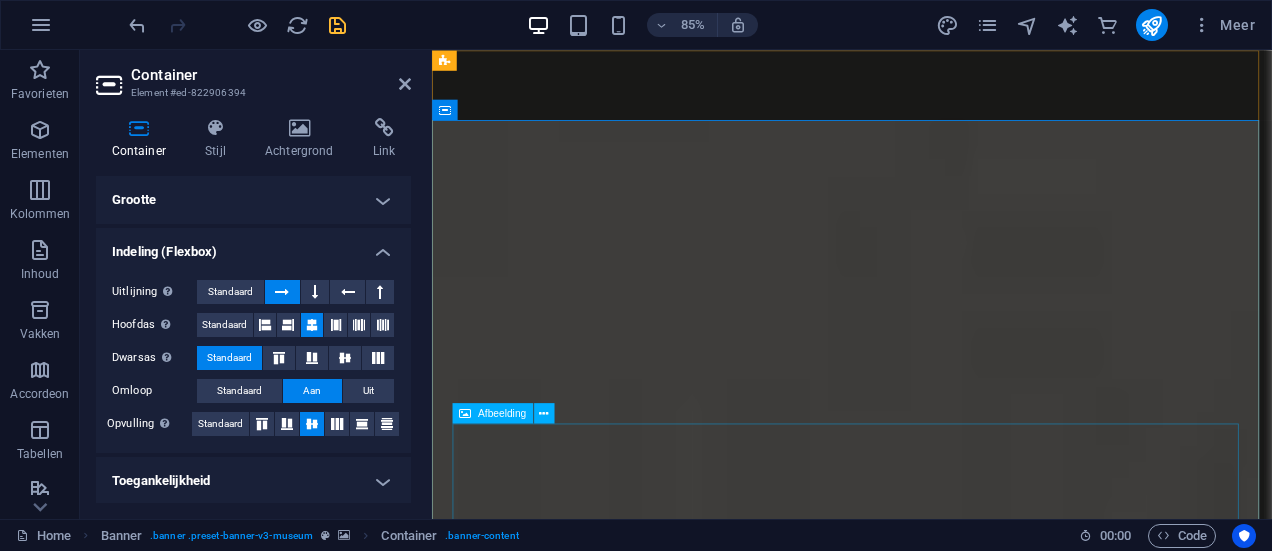 click at bounding box center [926, 1441] 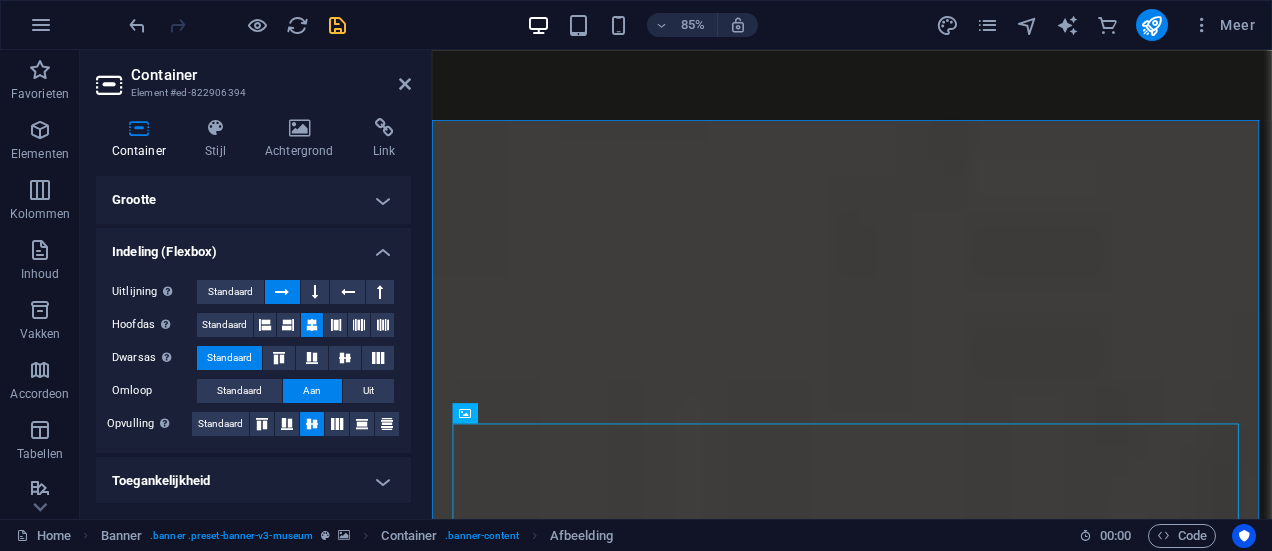click at bounding box center [312, 325] 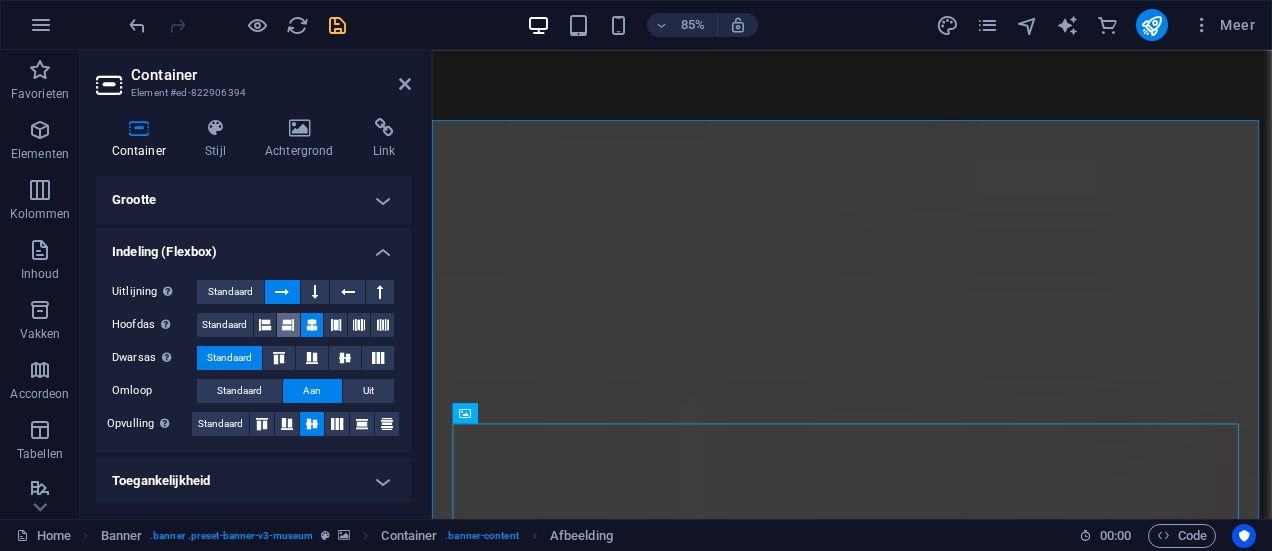 click at bounding box center (288, 325) 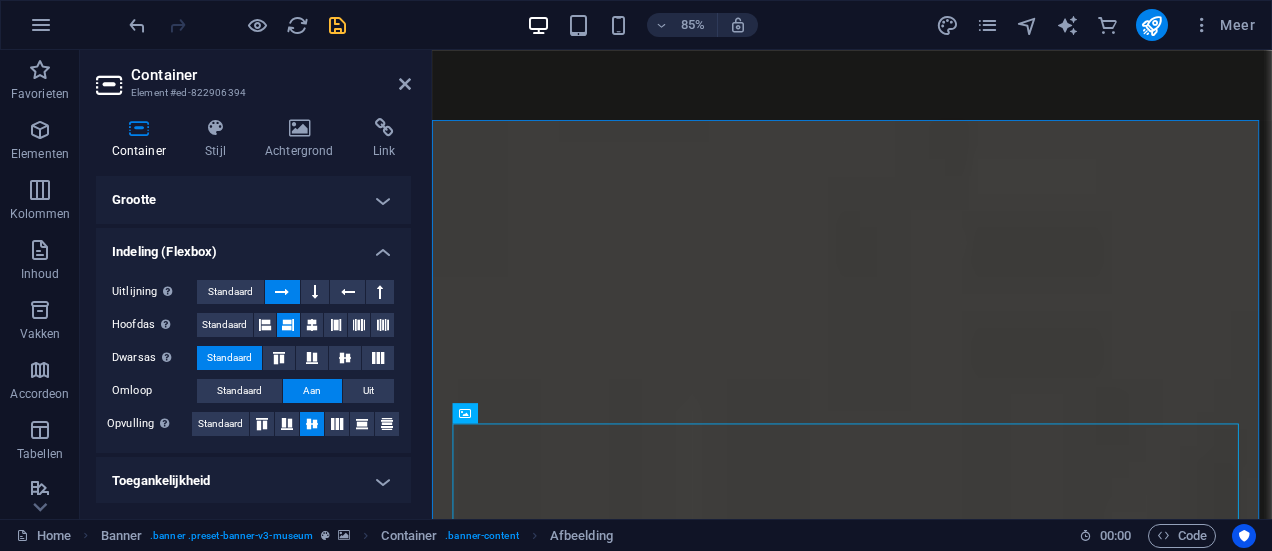 click at bounding box center [288, 325] 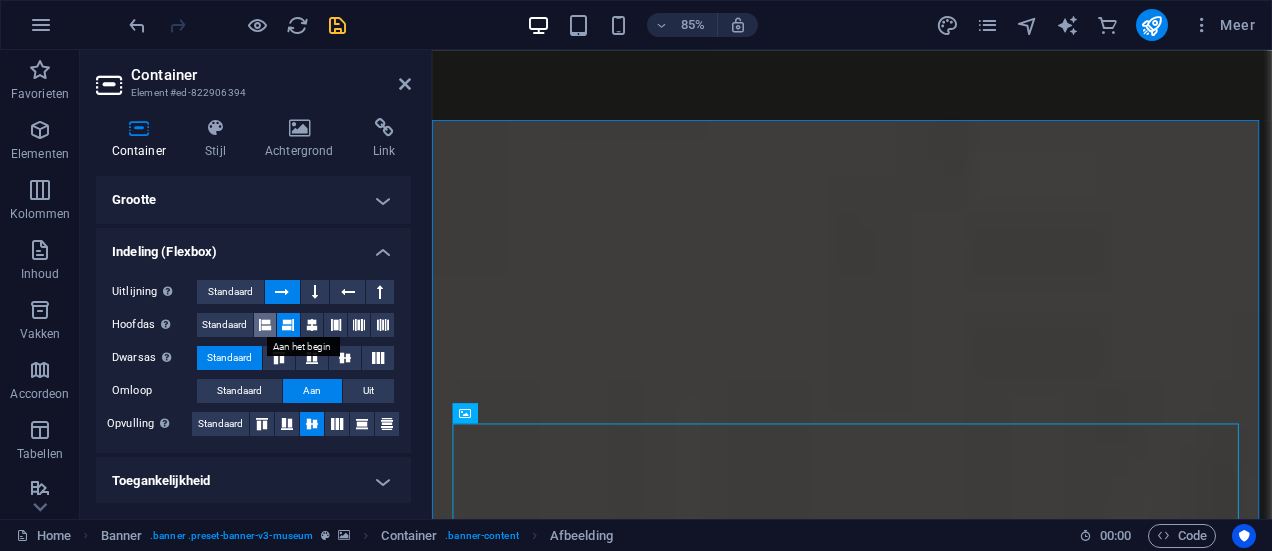click at bounding box center (265, 325) 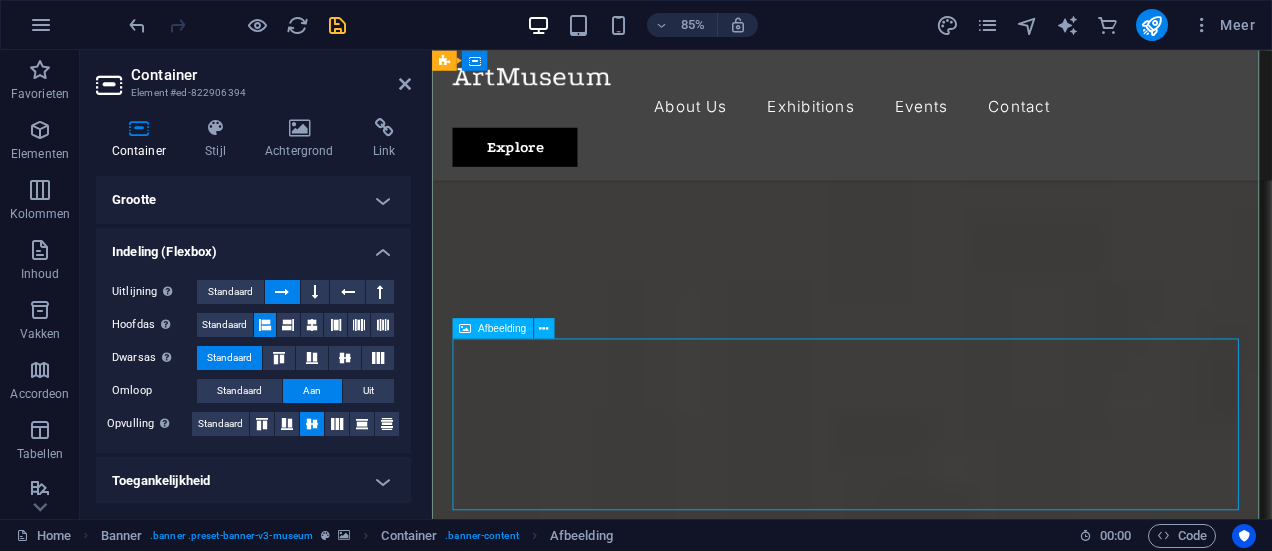 scroll, scrollTop: 166, scrollLeft: 0, axis: vertical 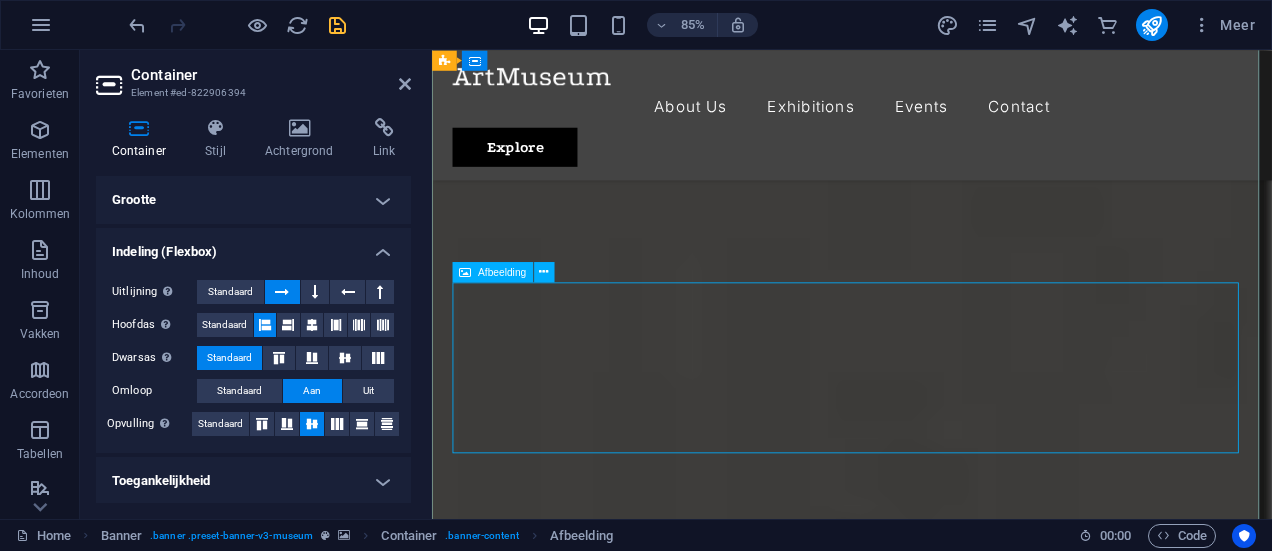 click at bounding box center [926, 1204] 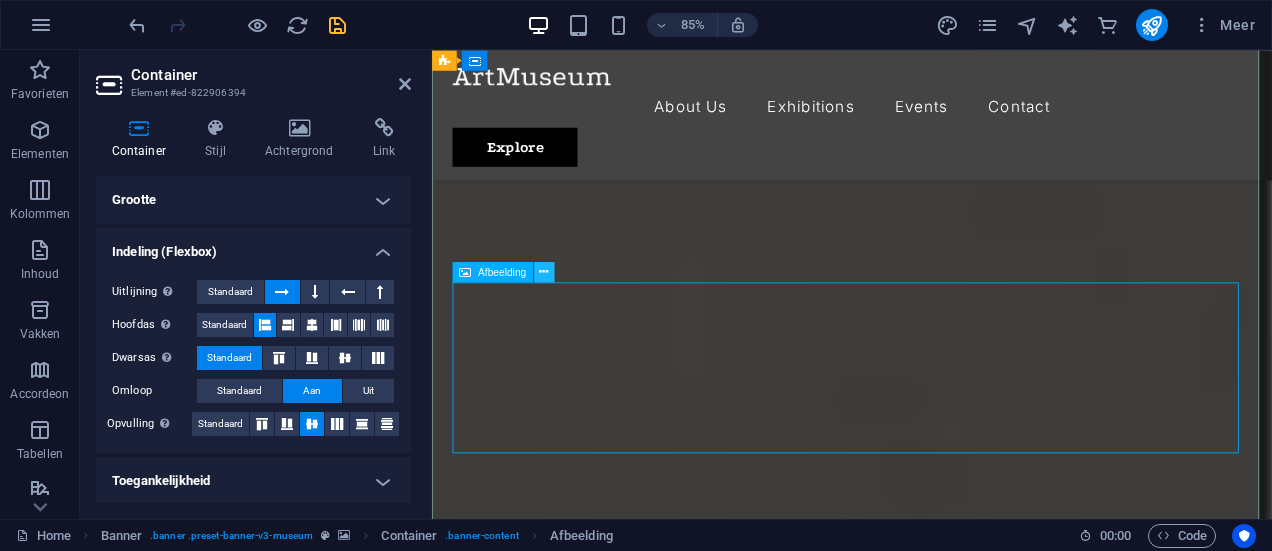 click at bounding box center [543, 272] 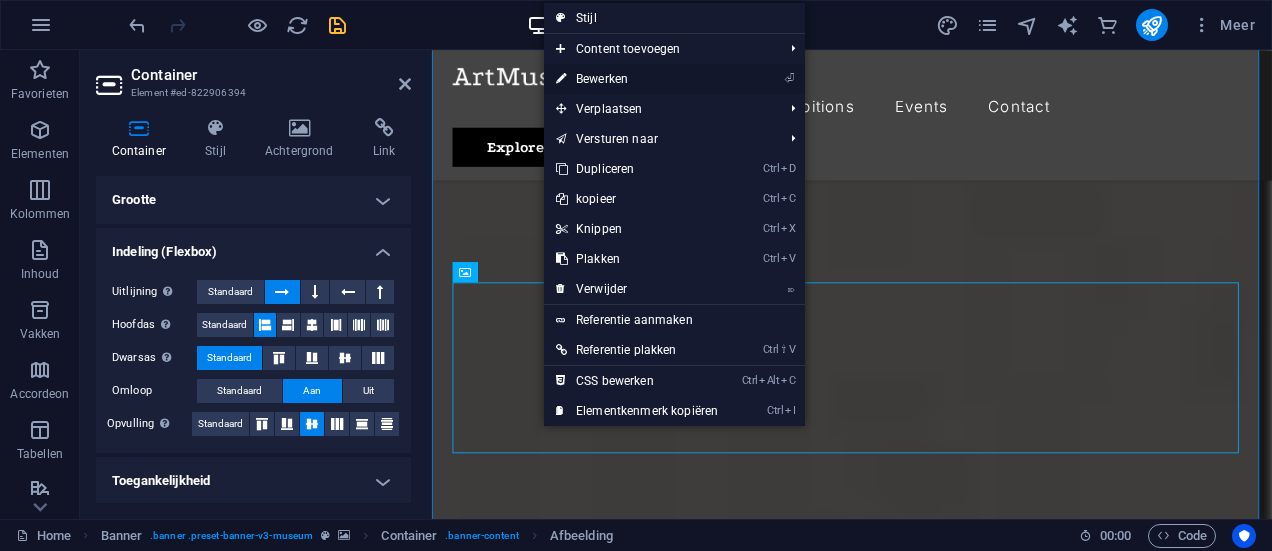 click on "⏎  Bewerken" at bounding box center (637, 79) 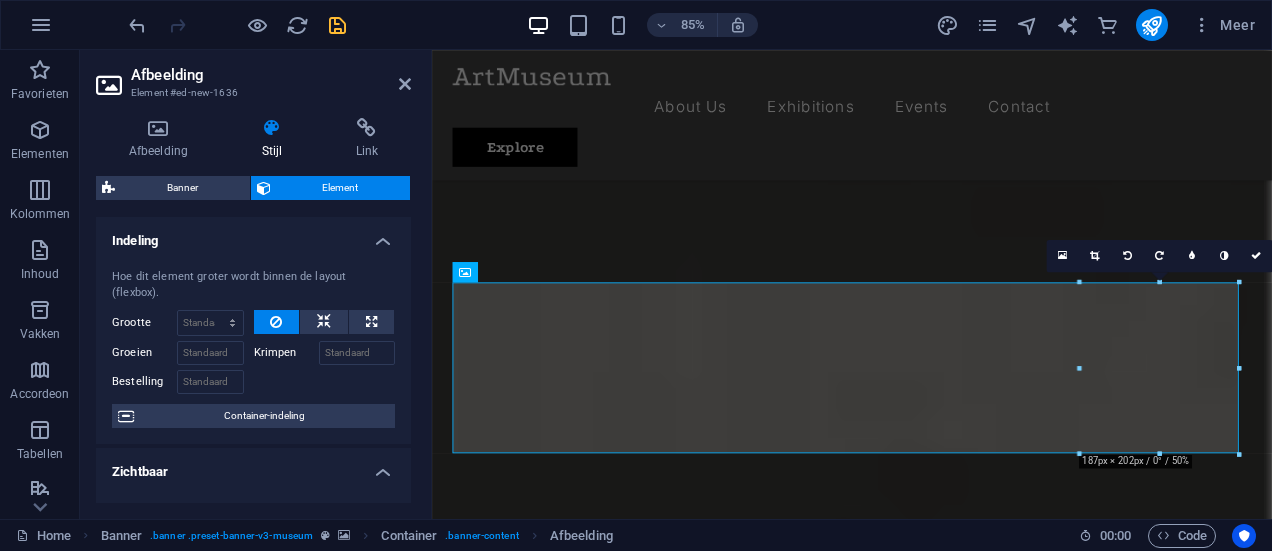 click at bounding box center [272, 128] 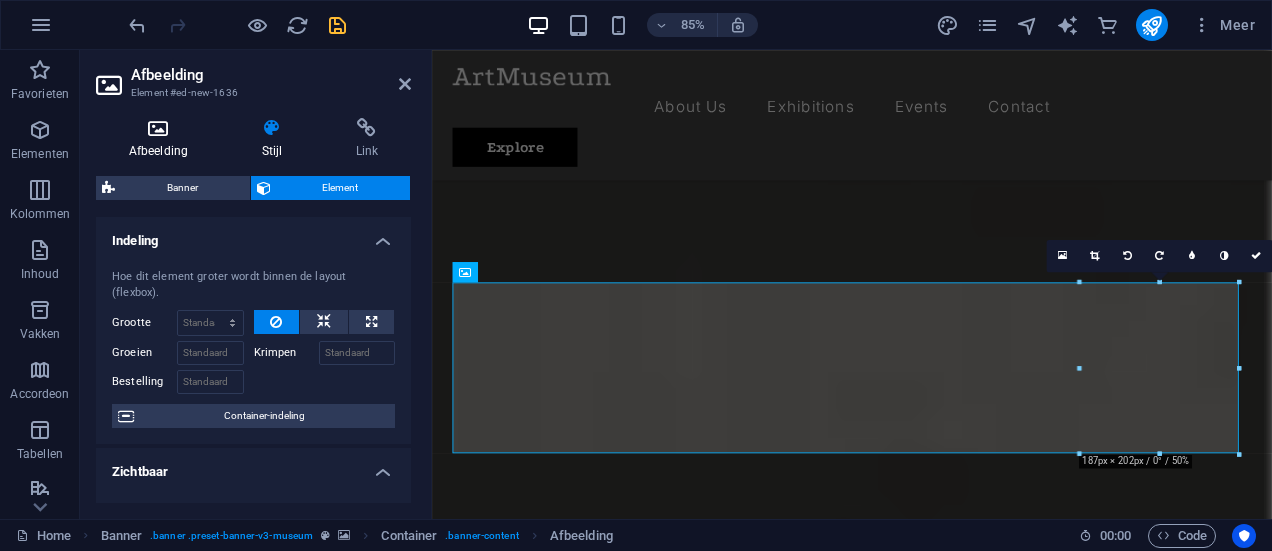 click on "Afbeelding" at bounding box center (162, 139) 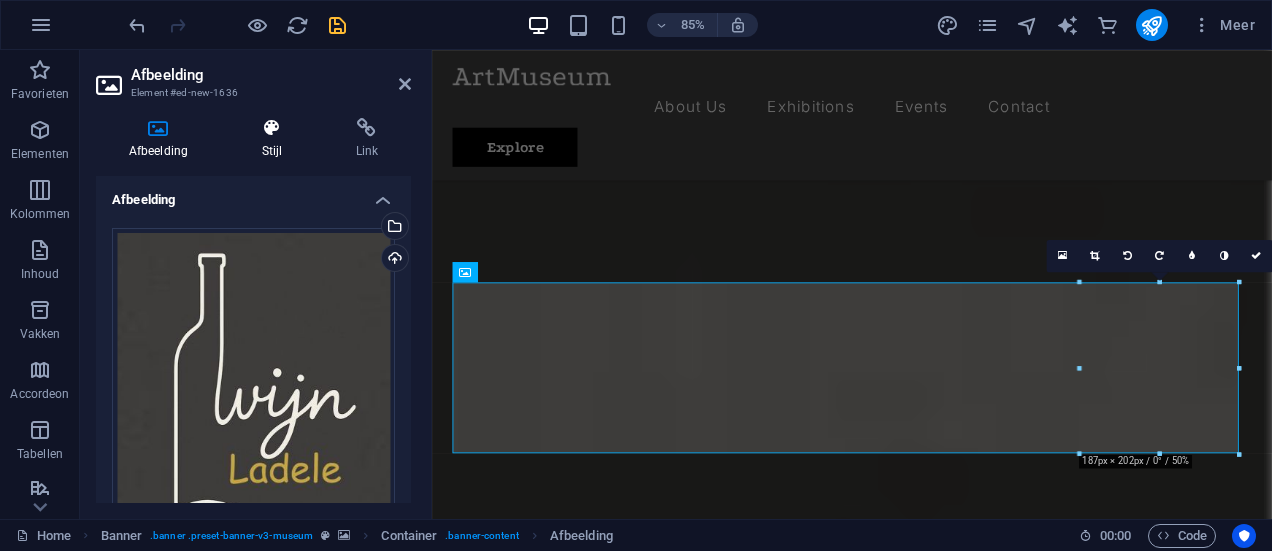 click on "Stijl" at bounding box center (276, 139) 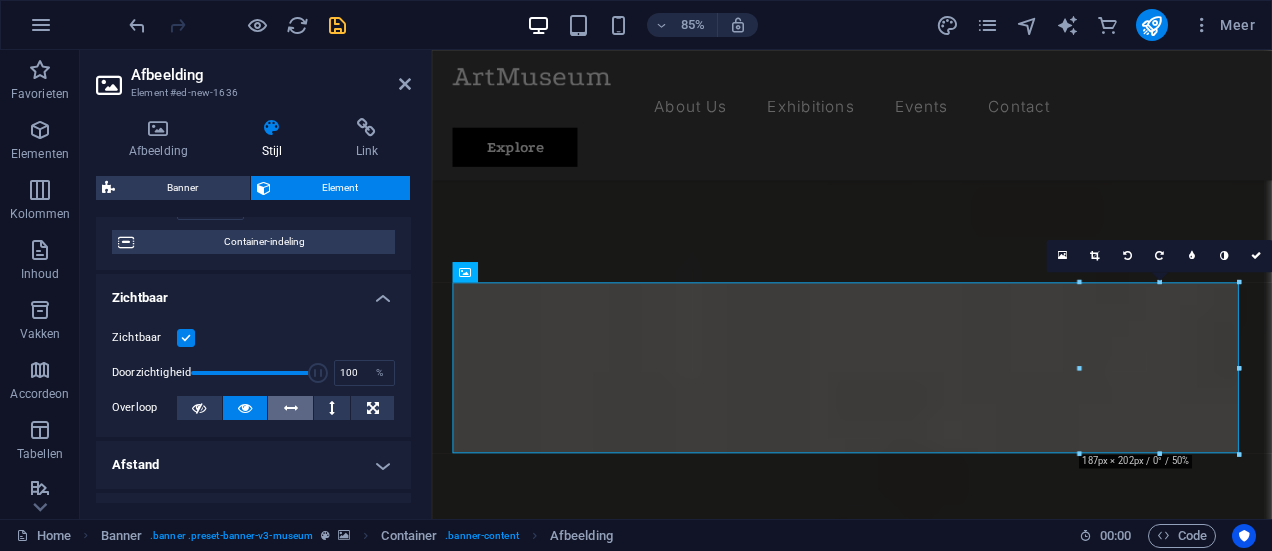 scroll, scrollTop: 200, scrollLeft: 0, axis: vertical 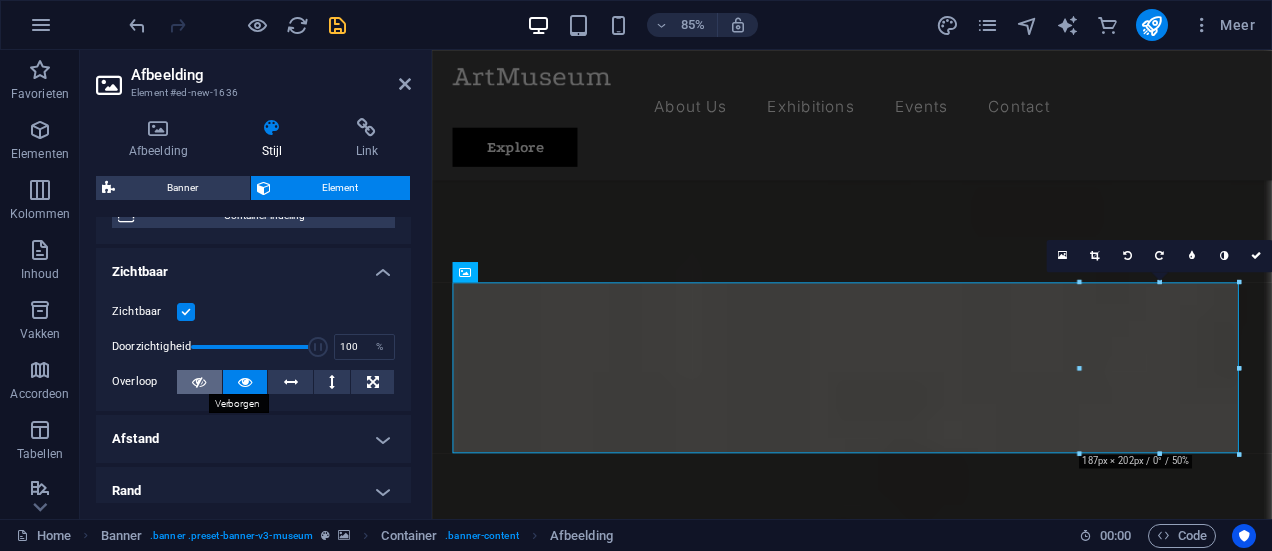click at bounding box center (199, 382) 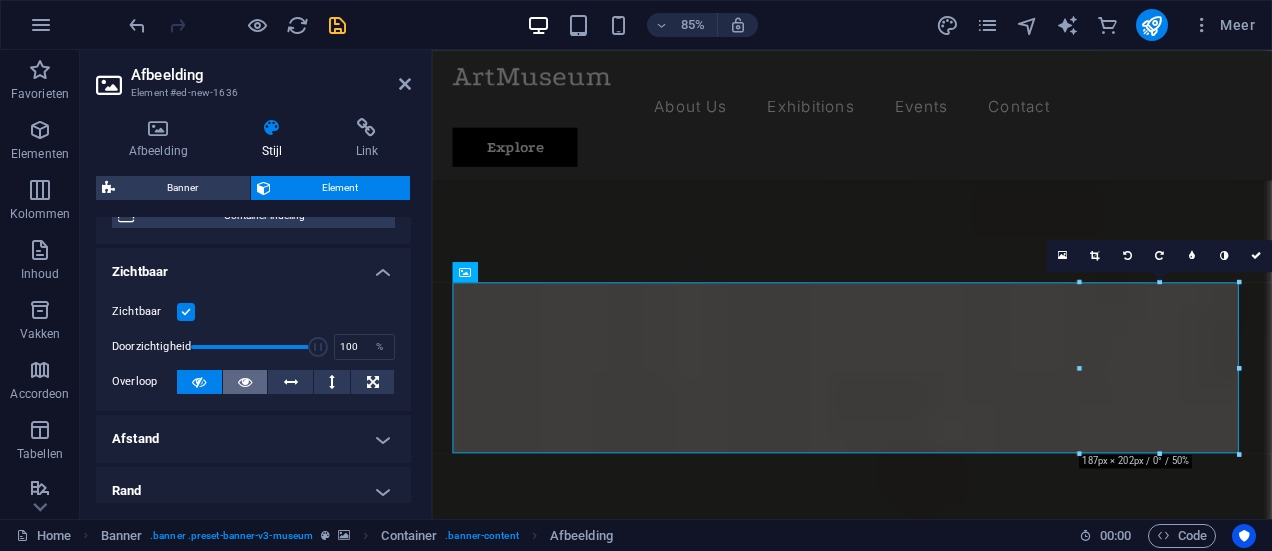 click at bounding box center (245, 382) 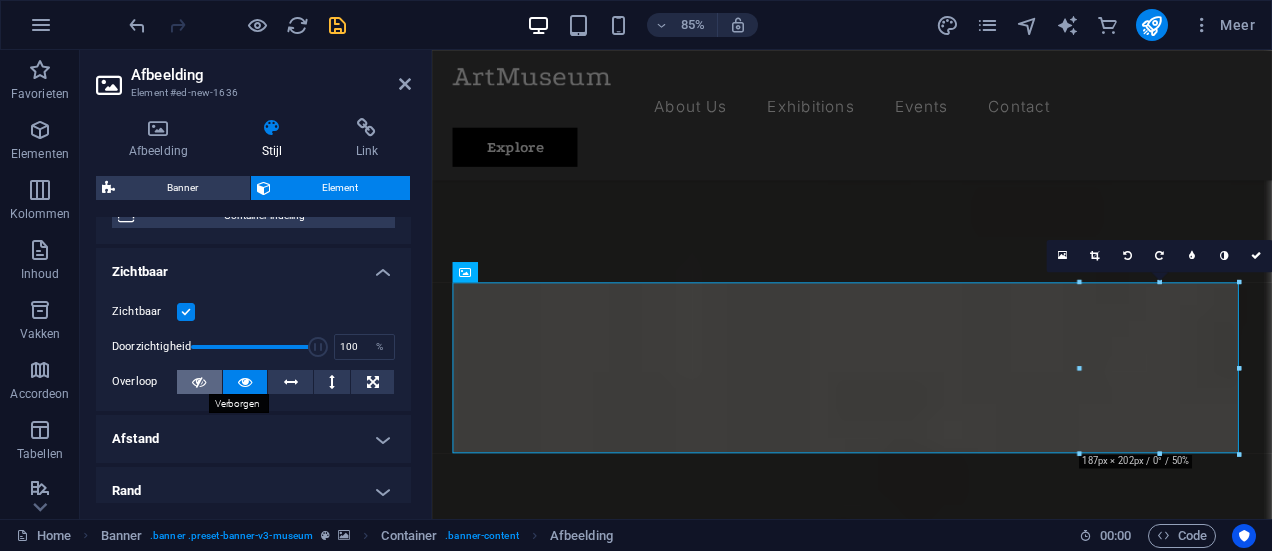 click at bounding box center [199, 382] 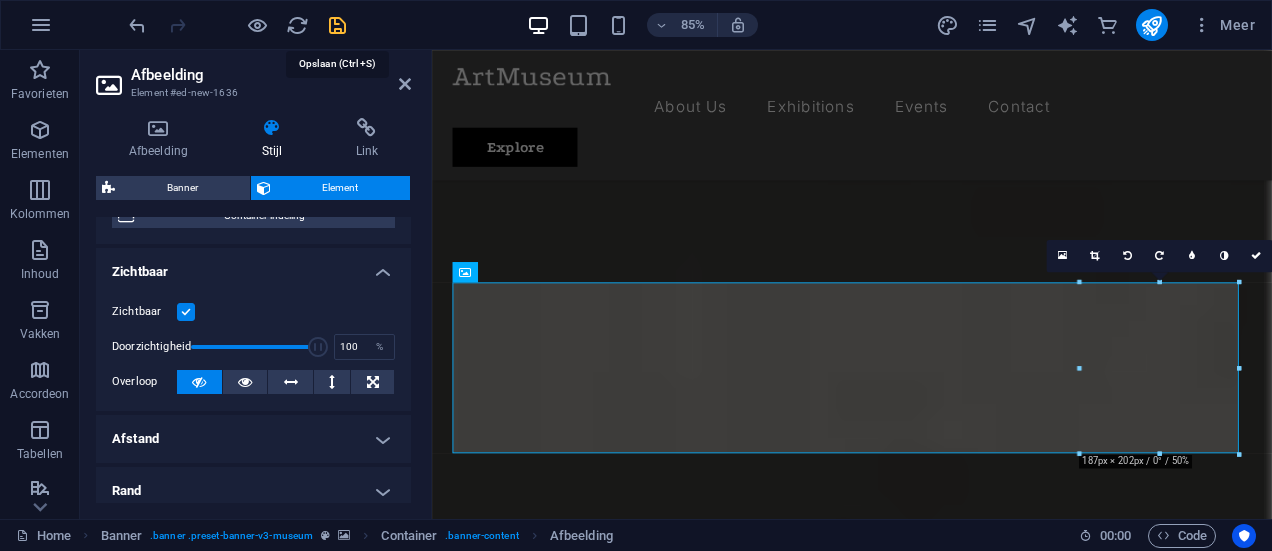click at bounding box center (337, 25) 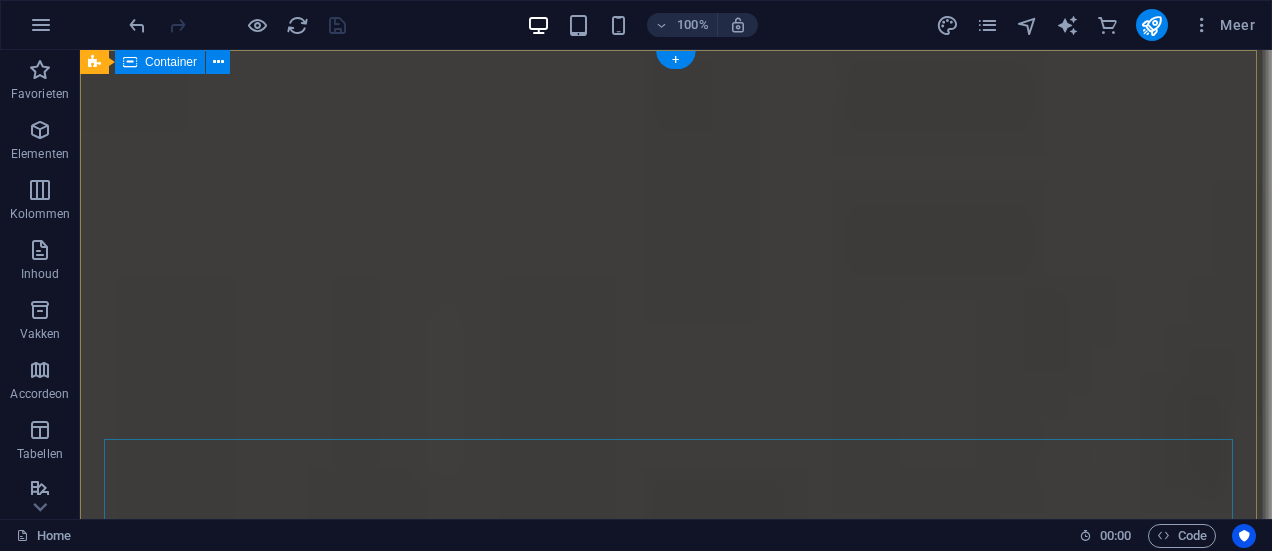 scroll, scrollTop: 0, scrollLeft: 0, axis: both 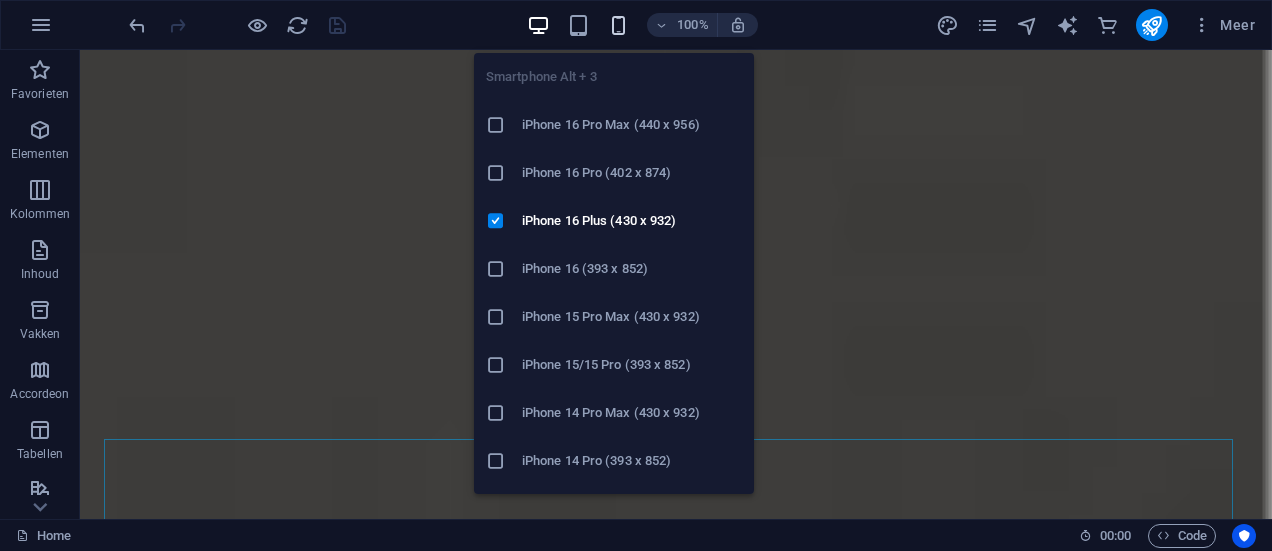 click at bounding box center (618, 25) 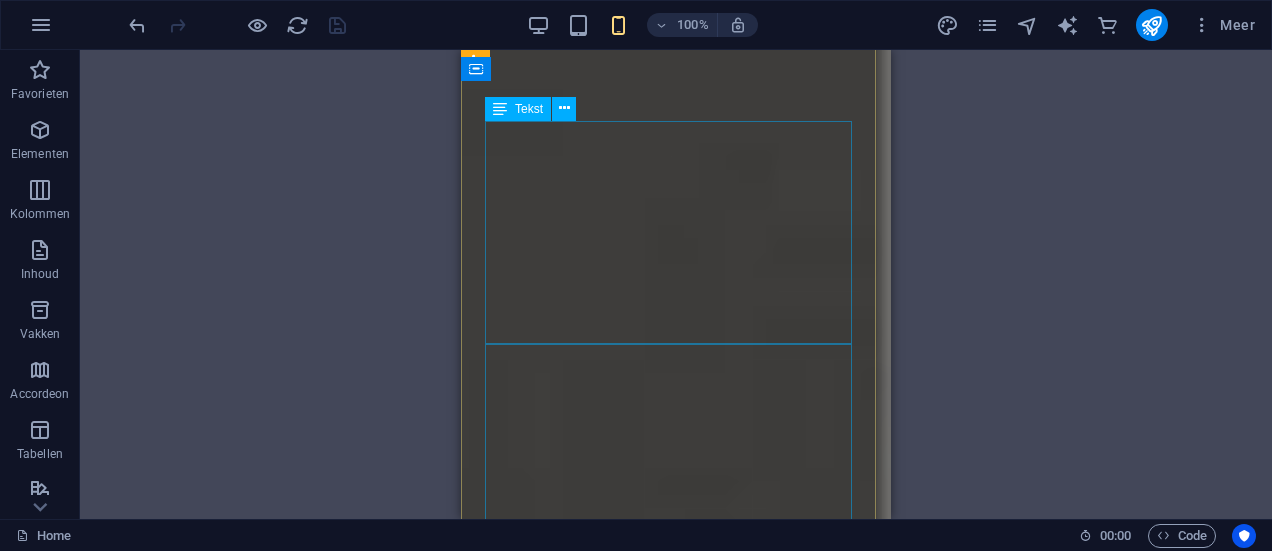 scroll, scrollTop: 0, scrollLeft: 0, axis: both 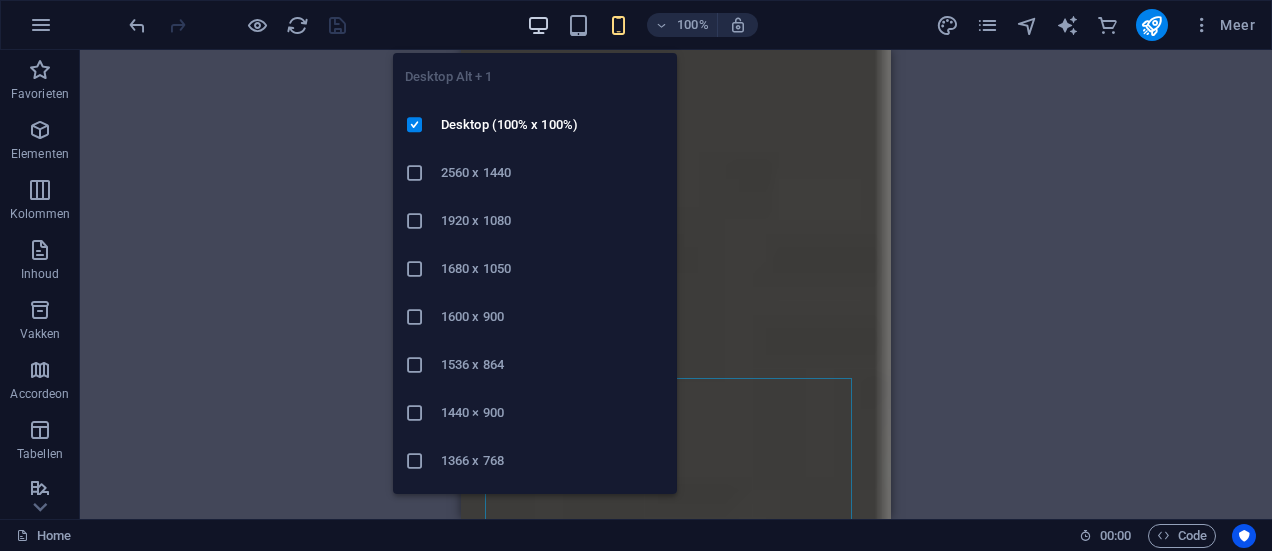 click at bounding box center (538, 25) 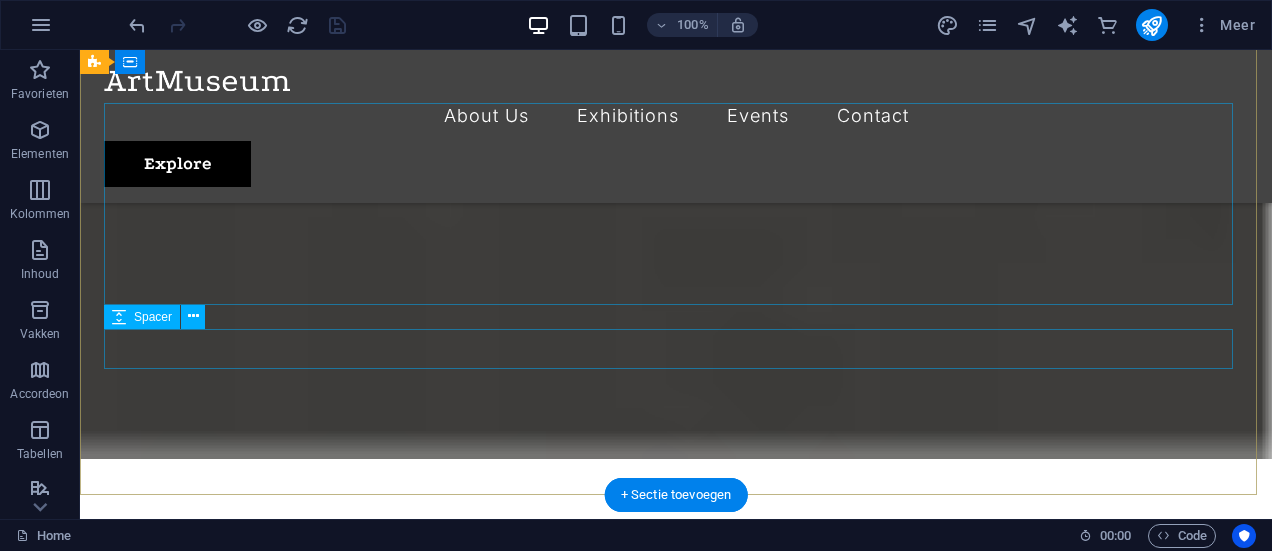 scroll, scrollTop: 433, scrollLeft: 0, axis: vertical 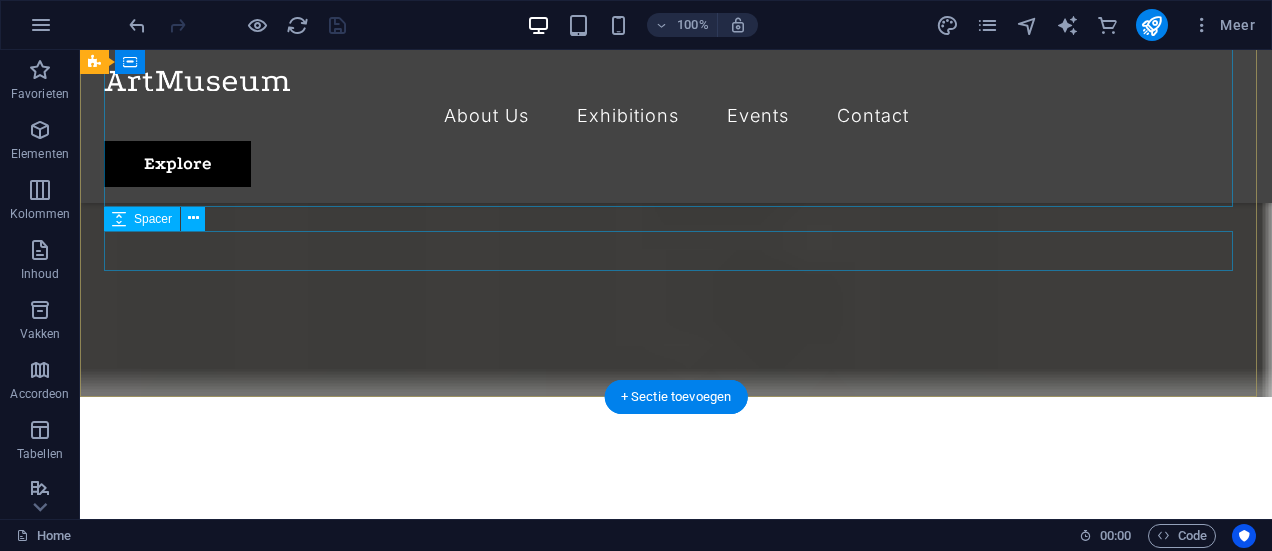 click at bounding box center [676, 1107] 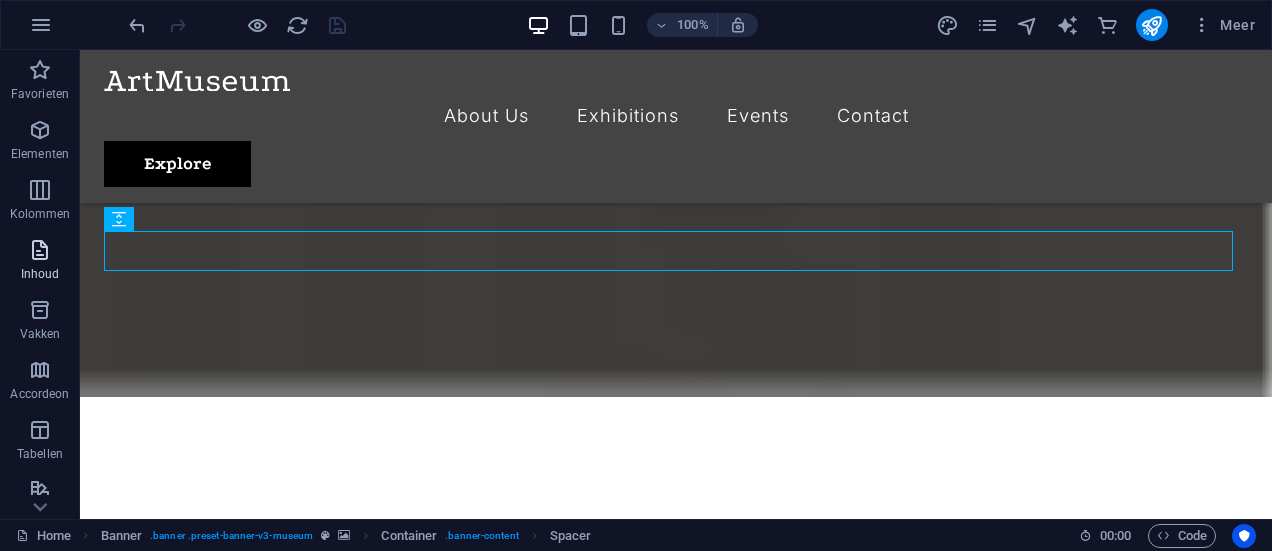 click at bounding box center [40, 250] 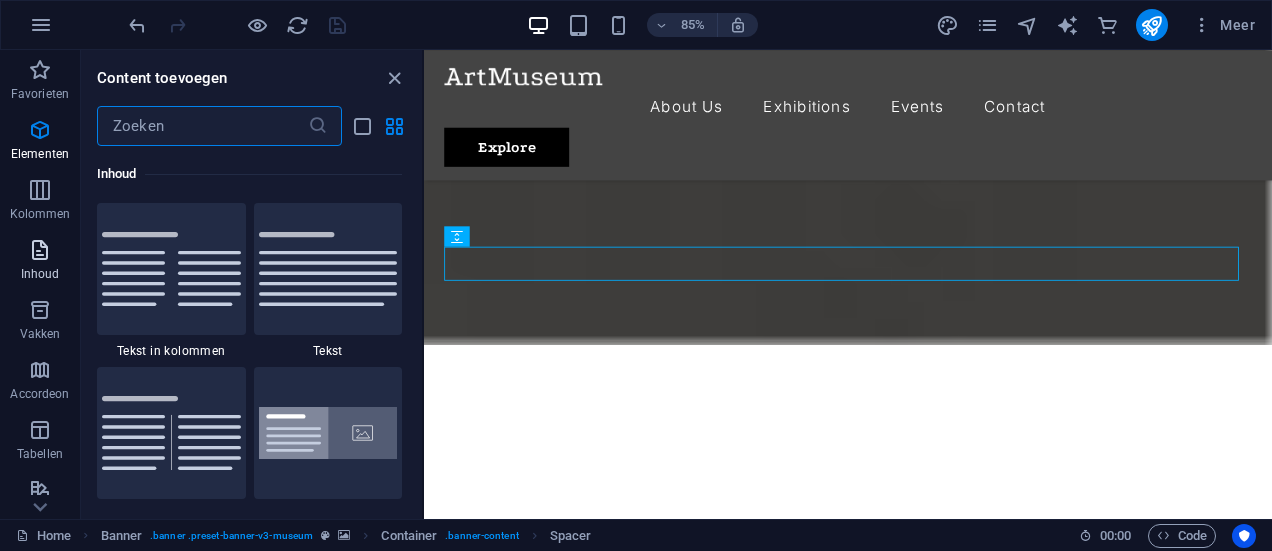scroll, scrollTop: 3499, scrollLeft: 0, axis: vertical 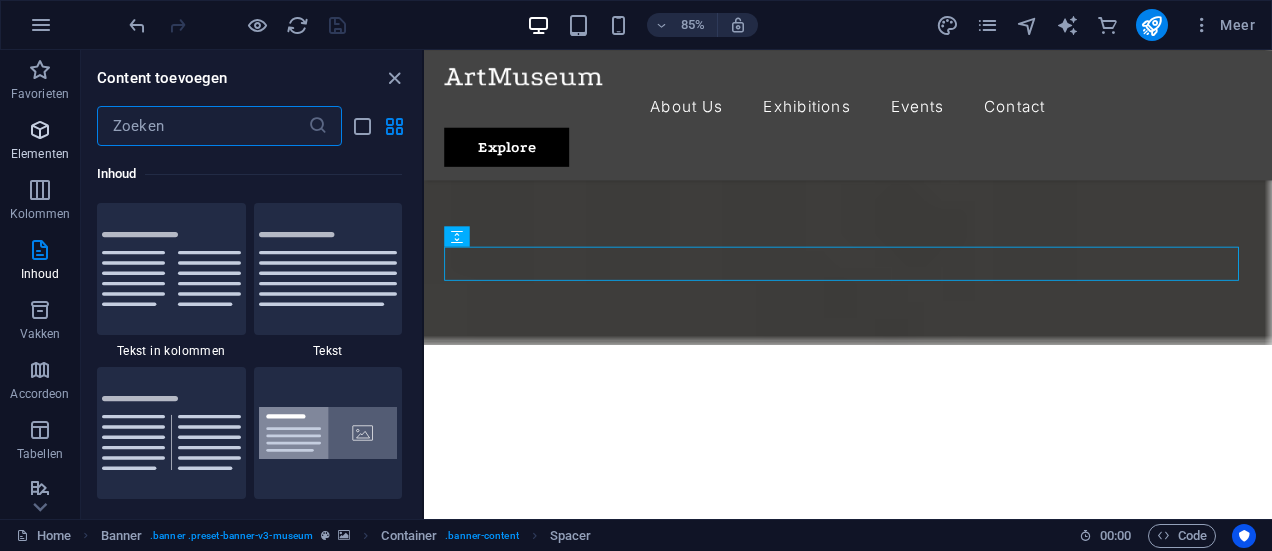 click at bounding box center [40, 130] 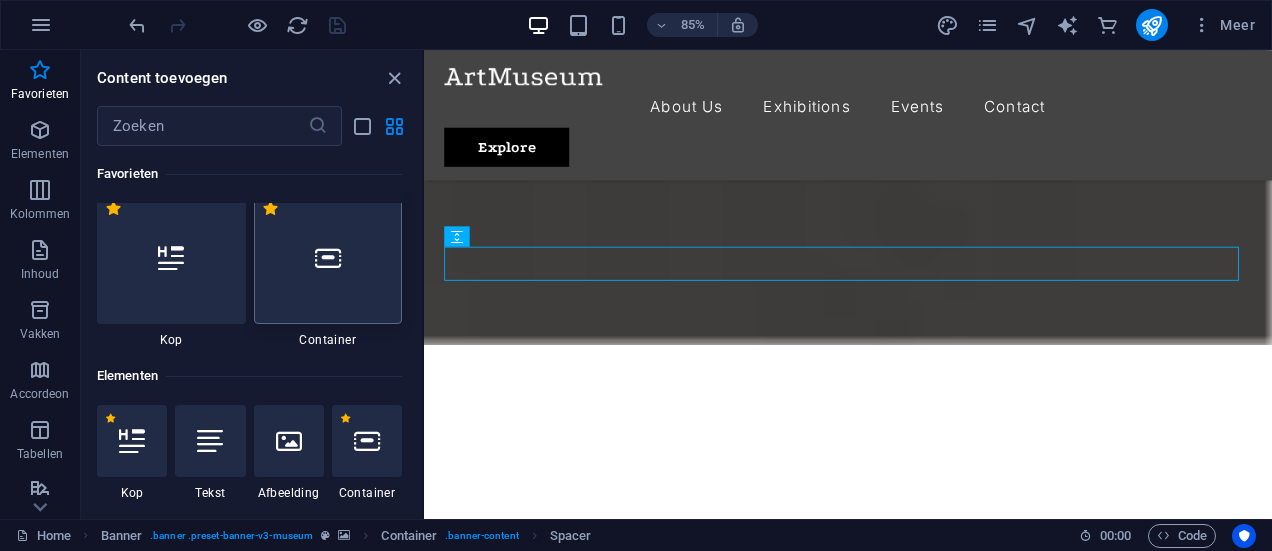 scroll, scrollTop: 0, scrollLeft: 0, axis: both 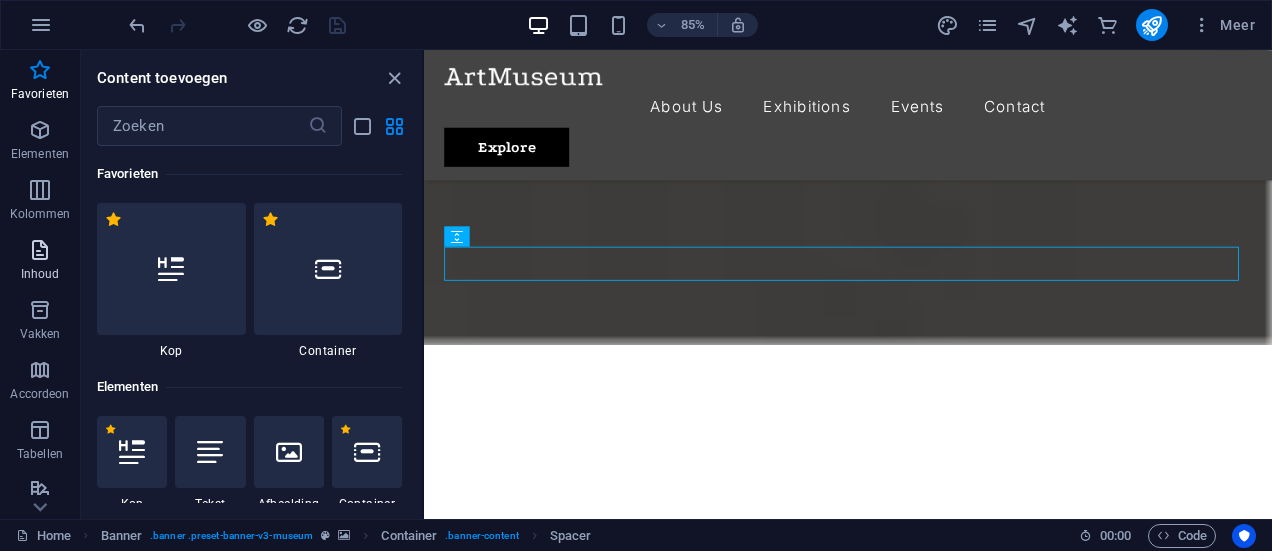 click on "Inhoud" at bounding box center [40, 262] 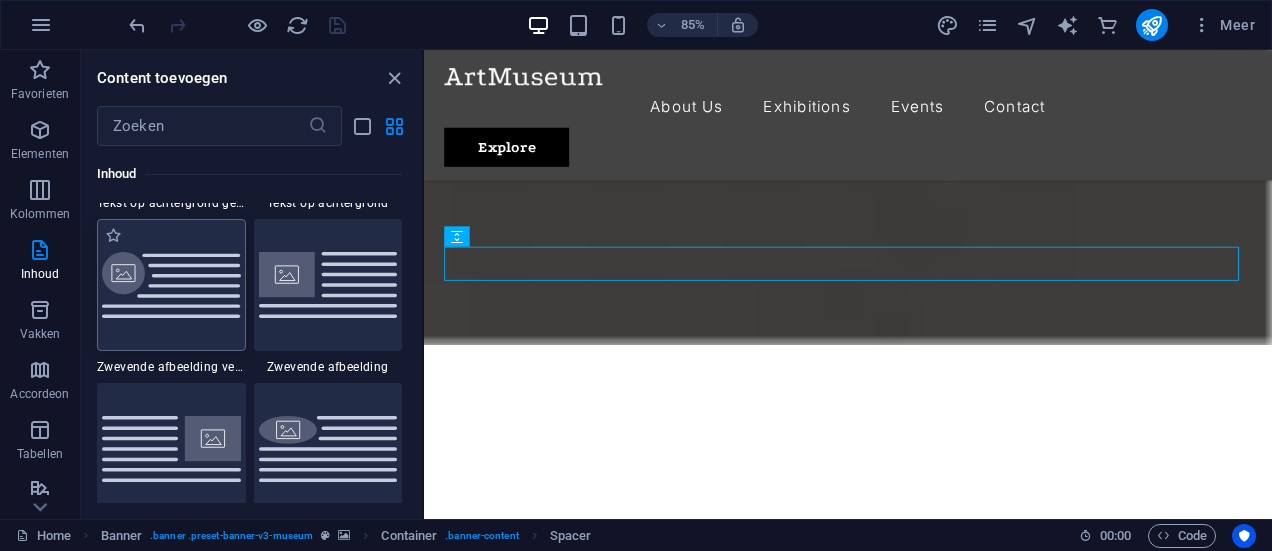 scroll, scrollTop: 4365, scrollLeft: 0, axis: vertical 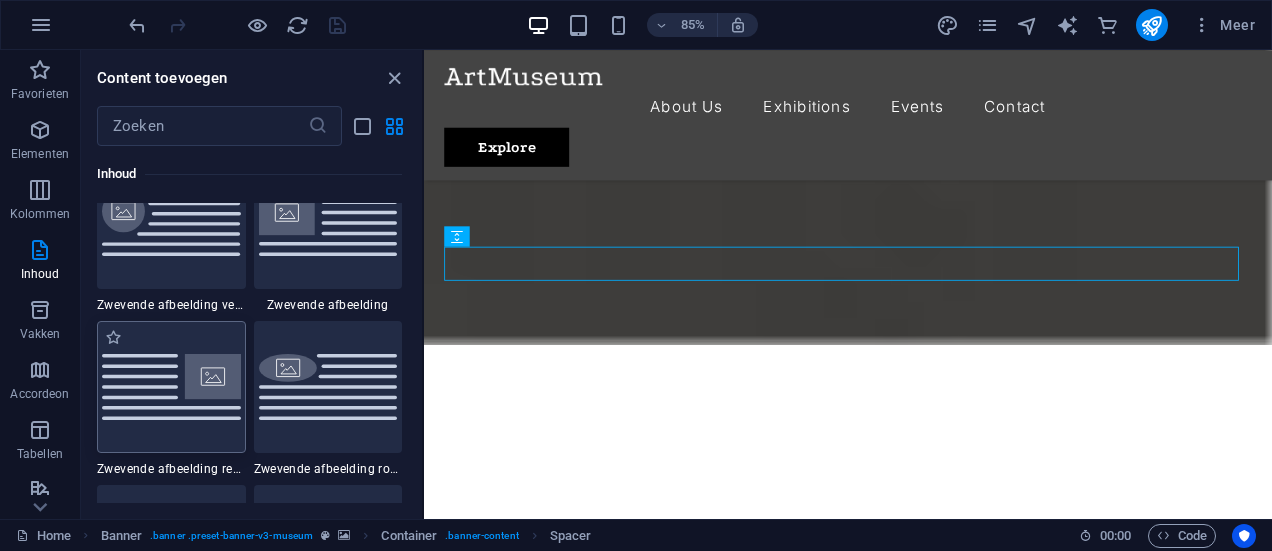 click at bounding box center [171, 386] 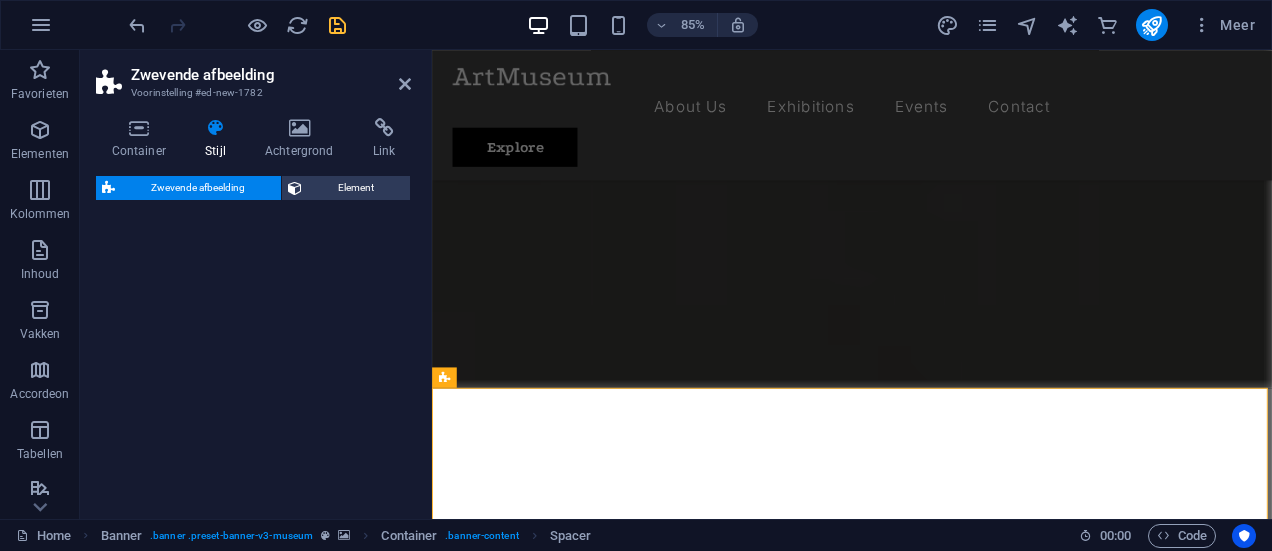 select on "%" 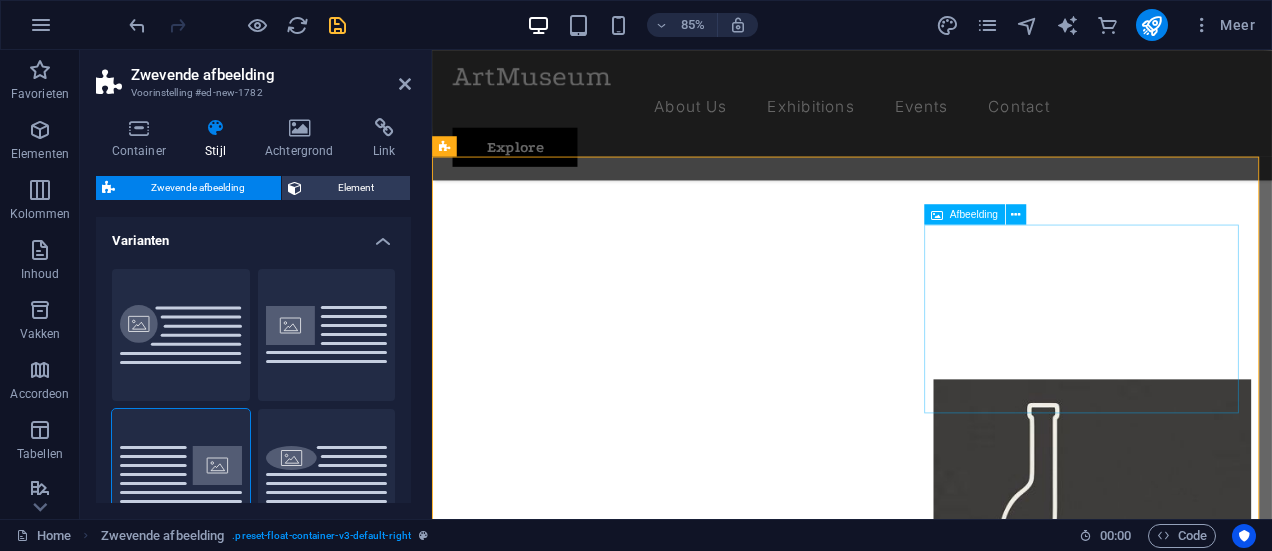 scroll, scrollTop: 733, scrollLeft: 0, axis: vertical 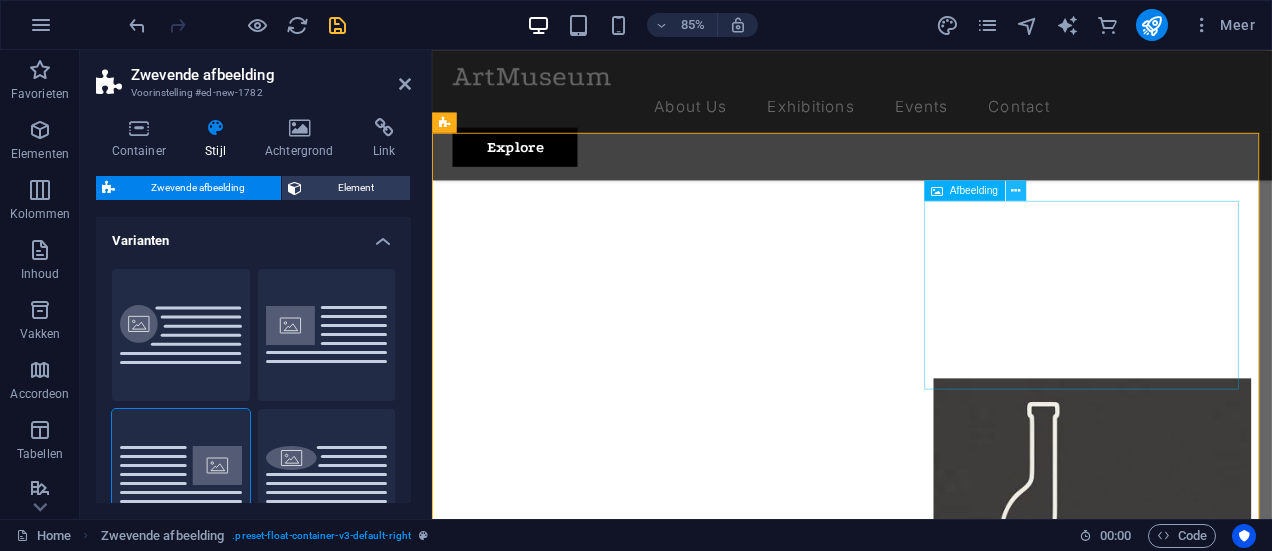 click at bounding box center [1015, 190] 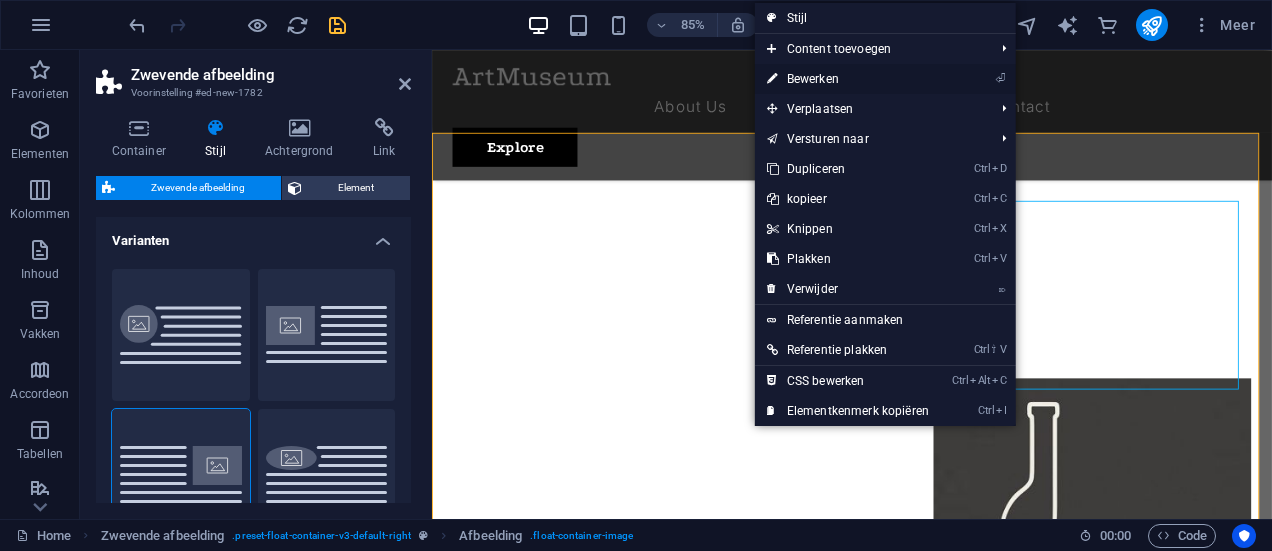 click on "⏎  Bewerken" at bounding box center [848, 79] 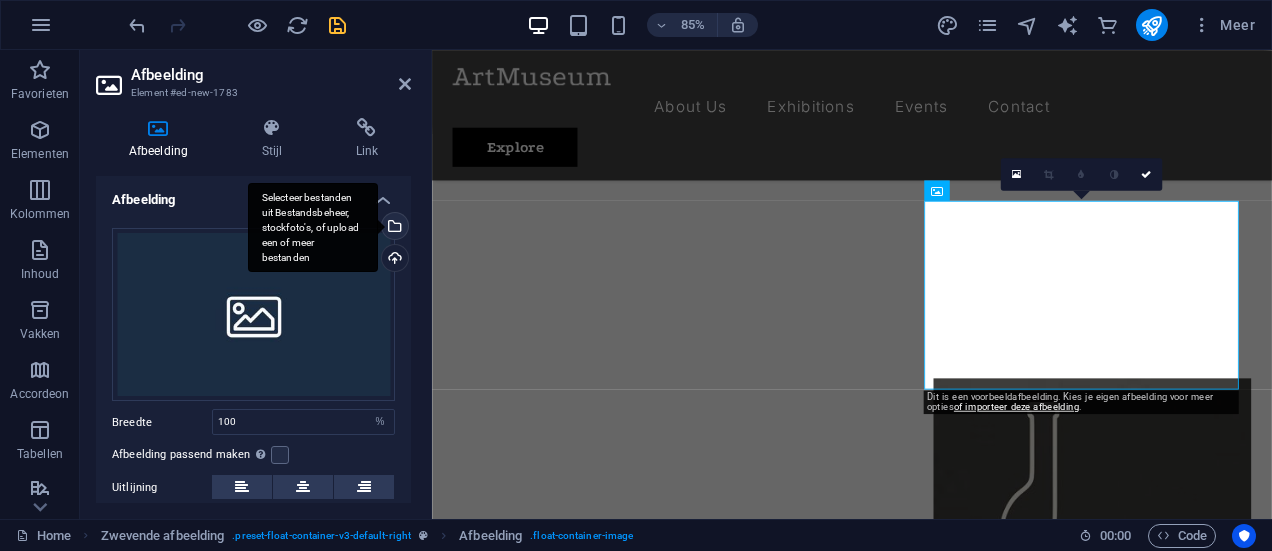 click on "Selecteer bestanden uit Bestandsbeheer, stockfoto's, of upload een of meer bestanden" at bounding box center [393, 228] 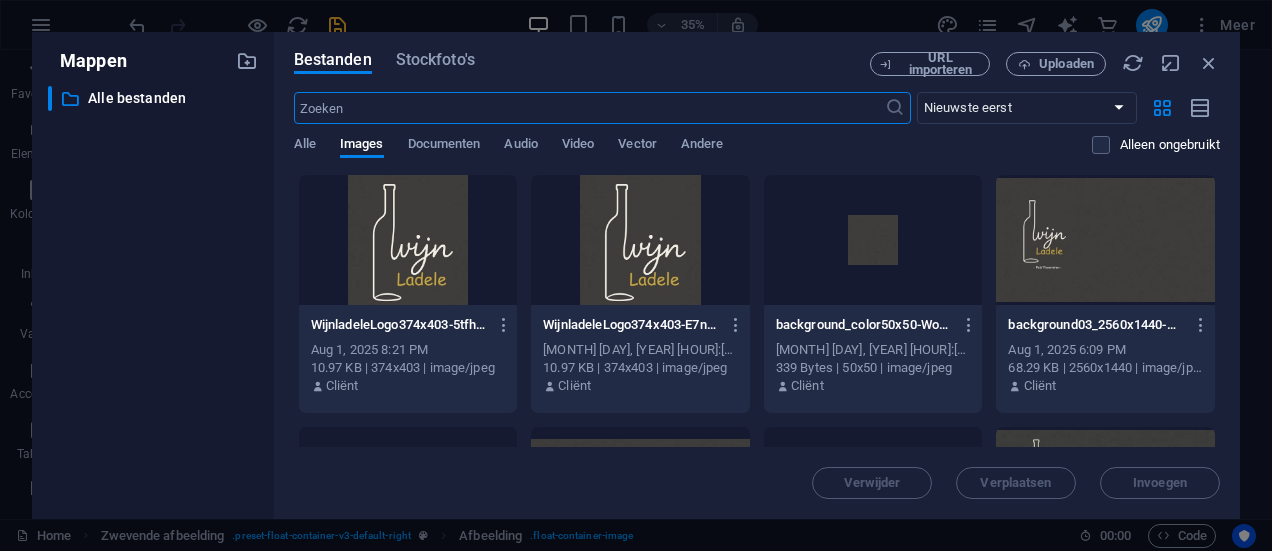click at bounding box center (640, 240) 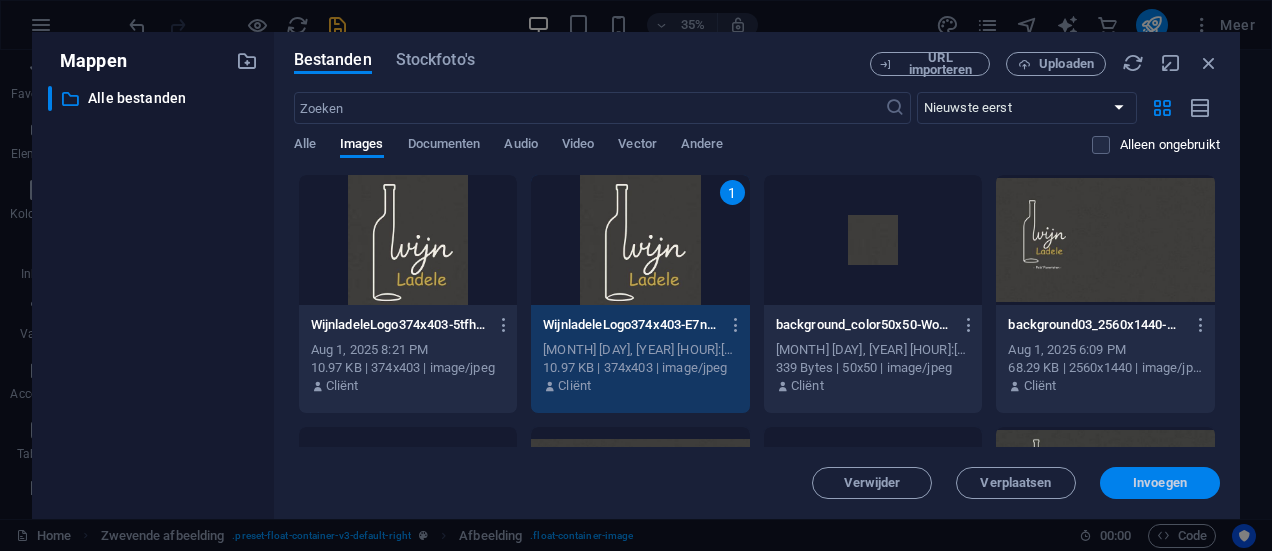 click on "Invoegen" at bounding box center (1160, 483) 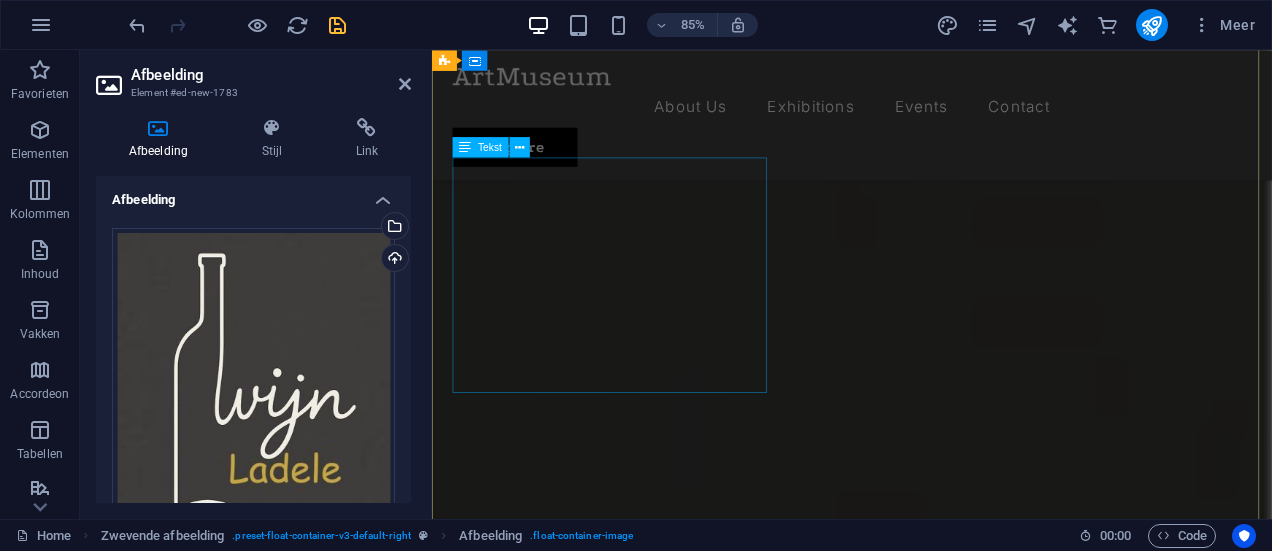 scroll, scrollTop: 33, scrollLeft: 0, axis: vertical 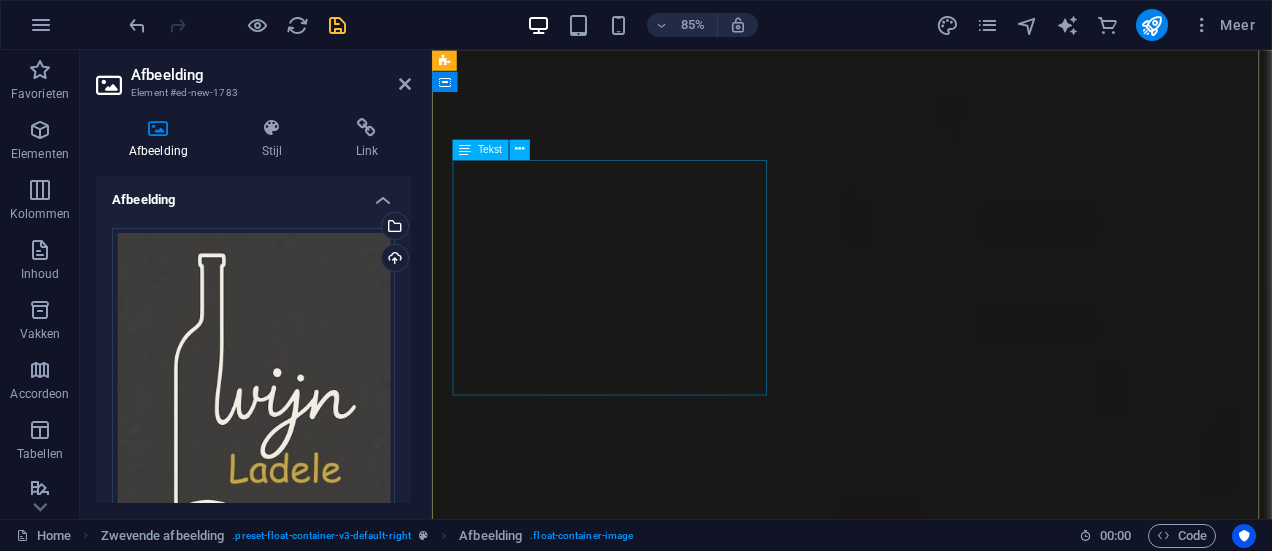 drag, startPoint x: 707, startPoint y: 384, endPoint x: 1013, endPoint y: 357, distance: 307.18887 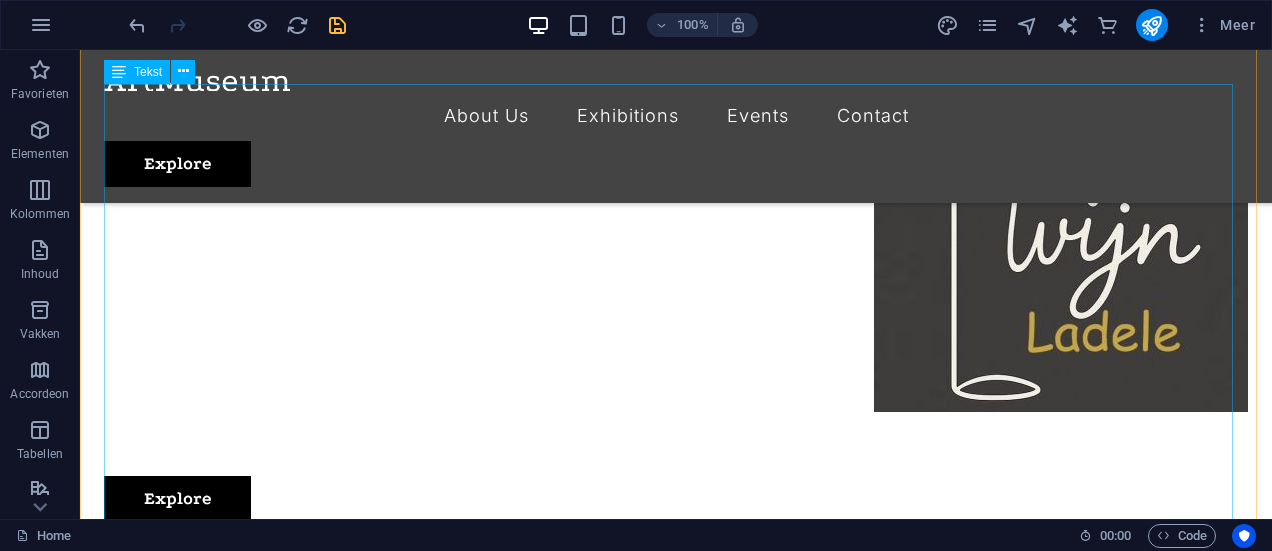 scroll, scrollTop: 866, scrollLeft: 0, axis: vertical 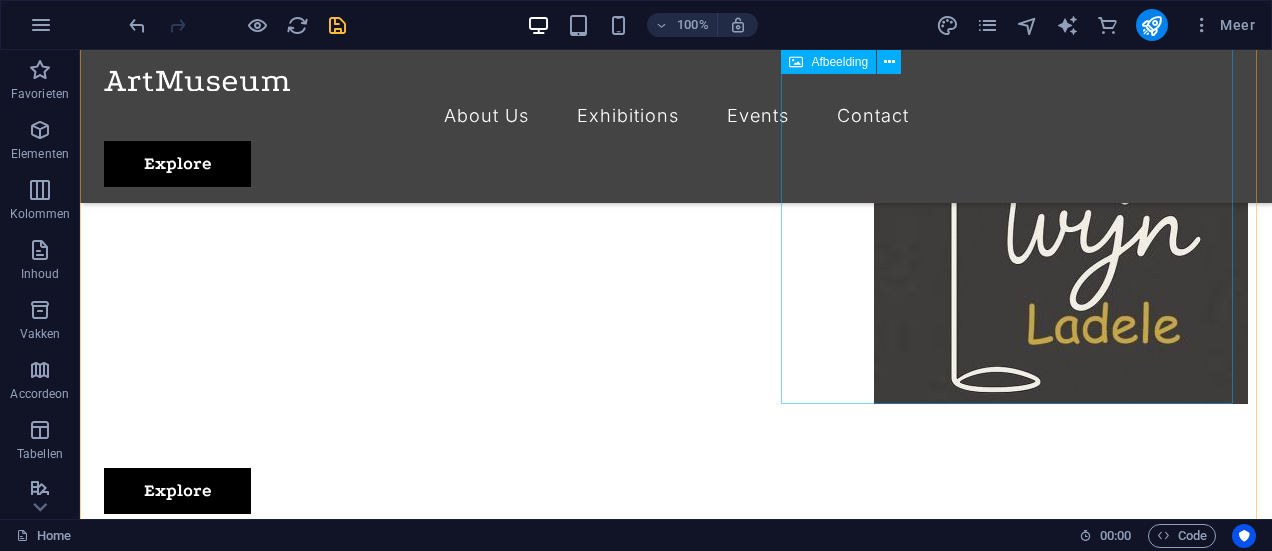 click at bounding box center (1019, 920) 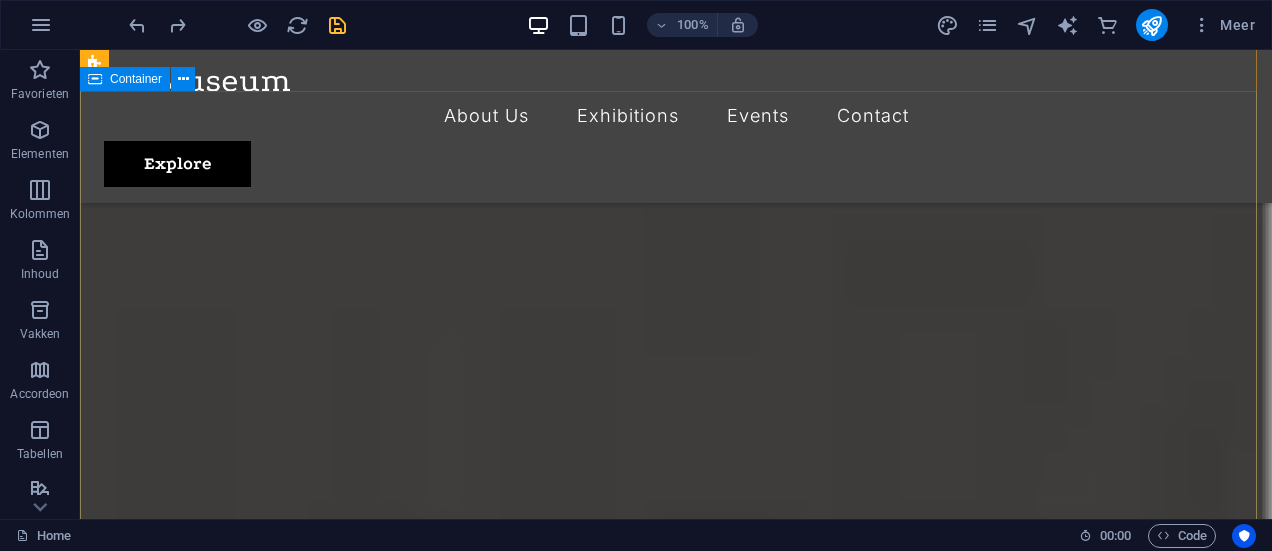 scroll, scrollTop: 174, scrollLeft: 0, axis: vertical 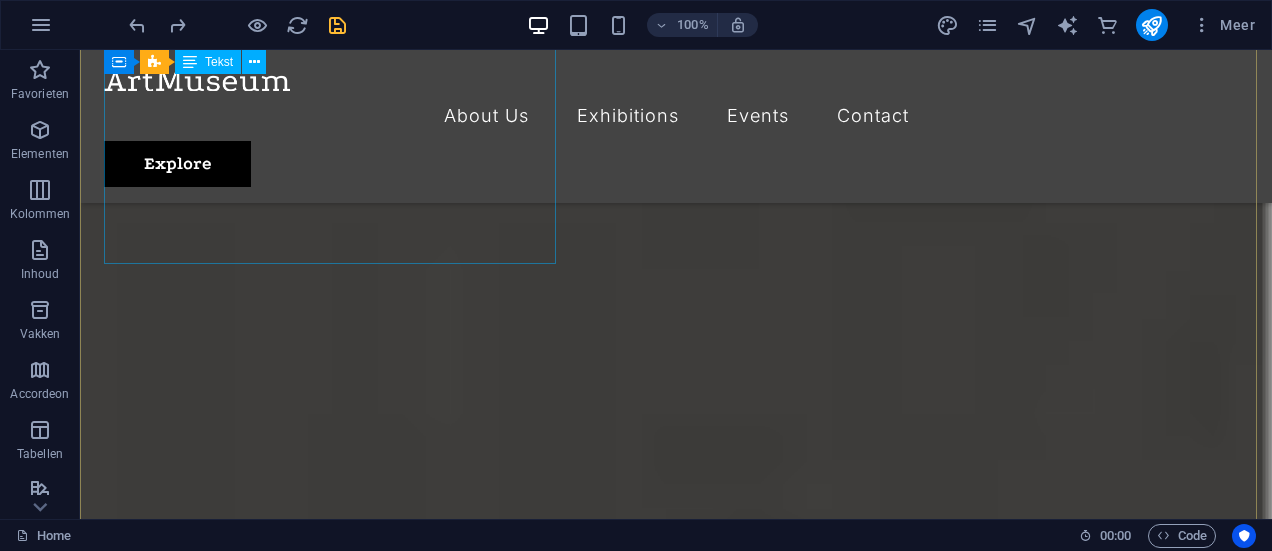 click on "Welkom bij Wijnladele! Wij bieden u een assortiment zeer aansprekende wijnen tegen eerlijke prijzen. Kwaliteit staat bij Wijnladele voorop en ons kenmerkt zich door unieke wijnproducenten die kleinschalig producern maar kwalitatief top wijnen leveren. Wij selecteren op authenticiteit, smaak en niet te vergeten op persoonlijke ervaring met de wijnboeren." at bounding box center (676, 868) 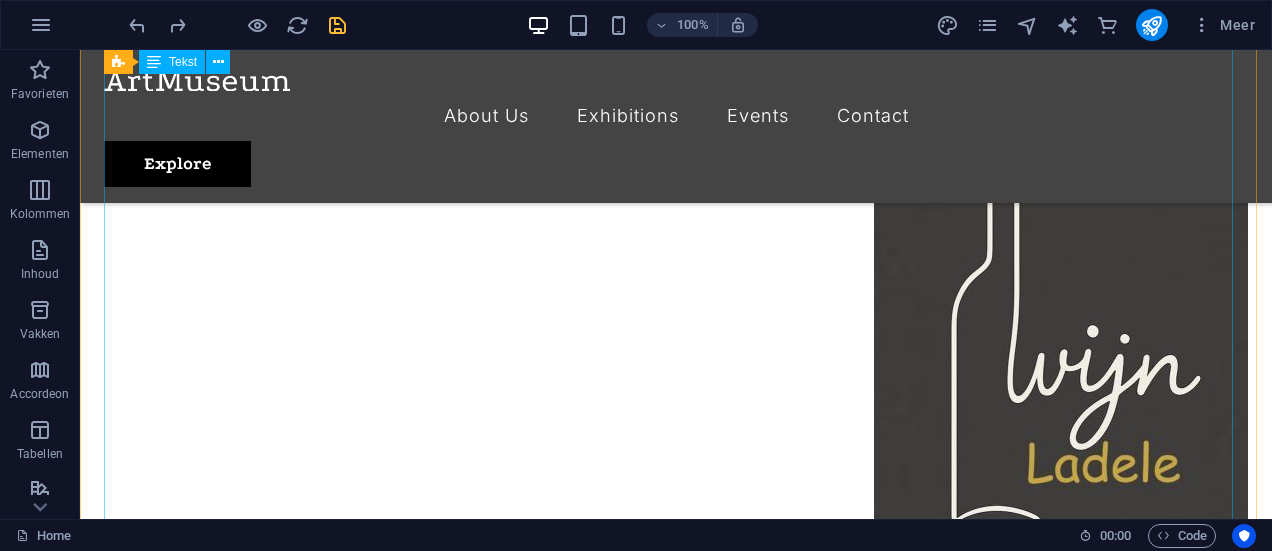 scroll, scrollTop: 1066, scrollLeft: 0, axis: vertical 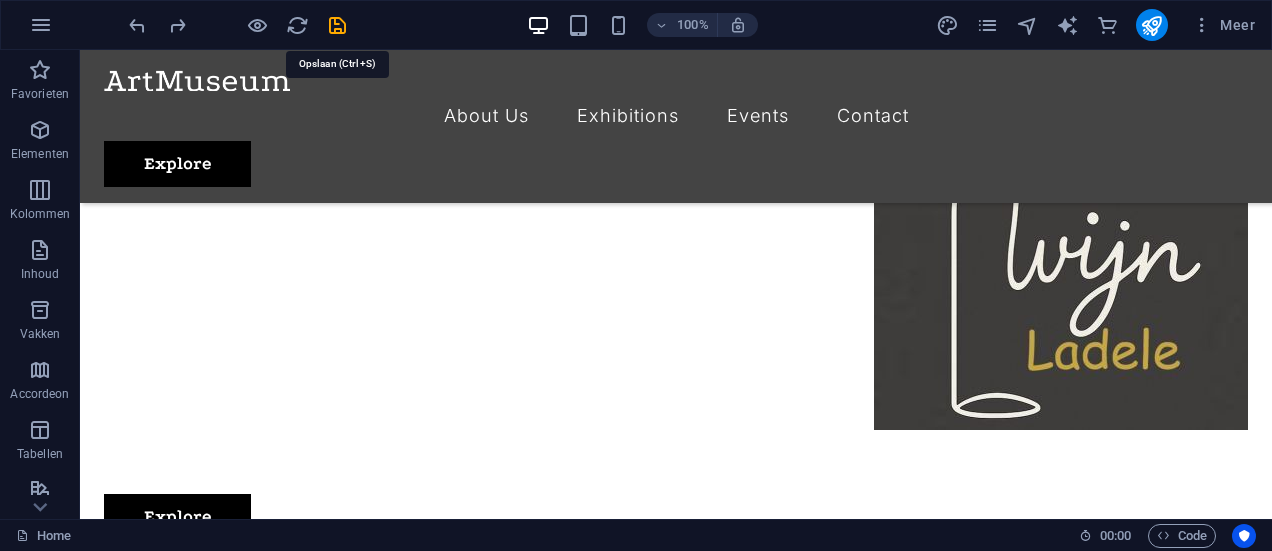 click at bounding box center [337, 25] 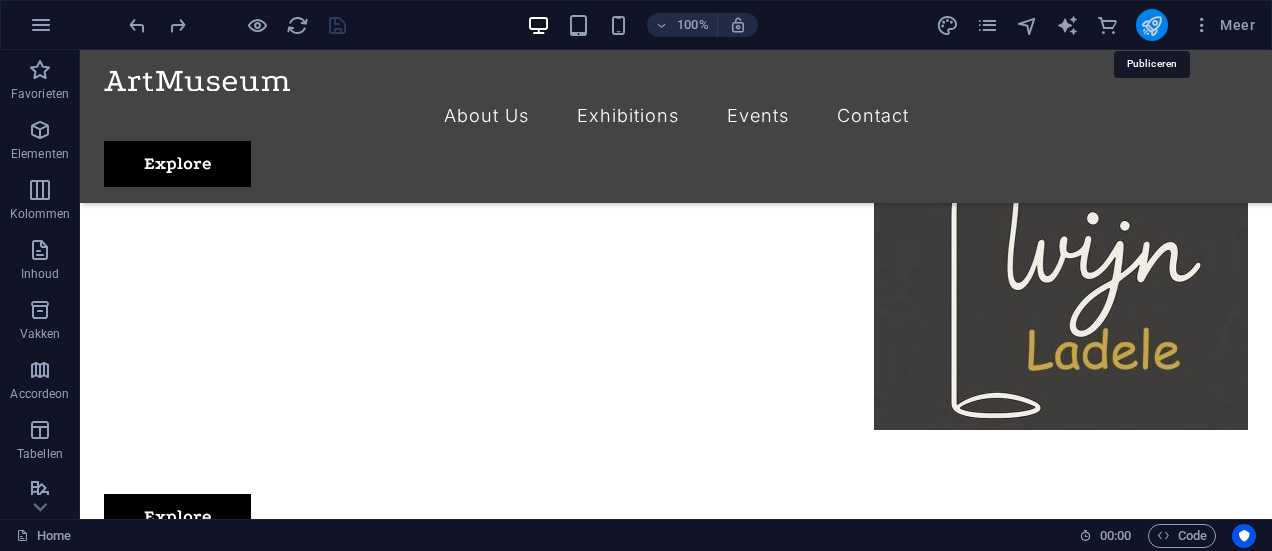 click at bounding box center (1151, 25) 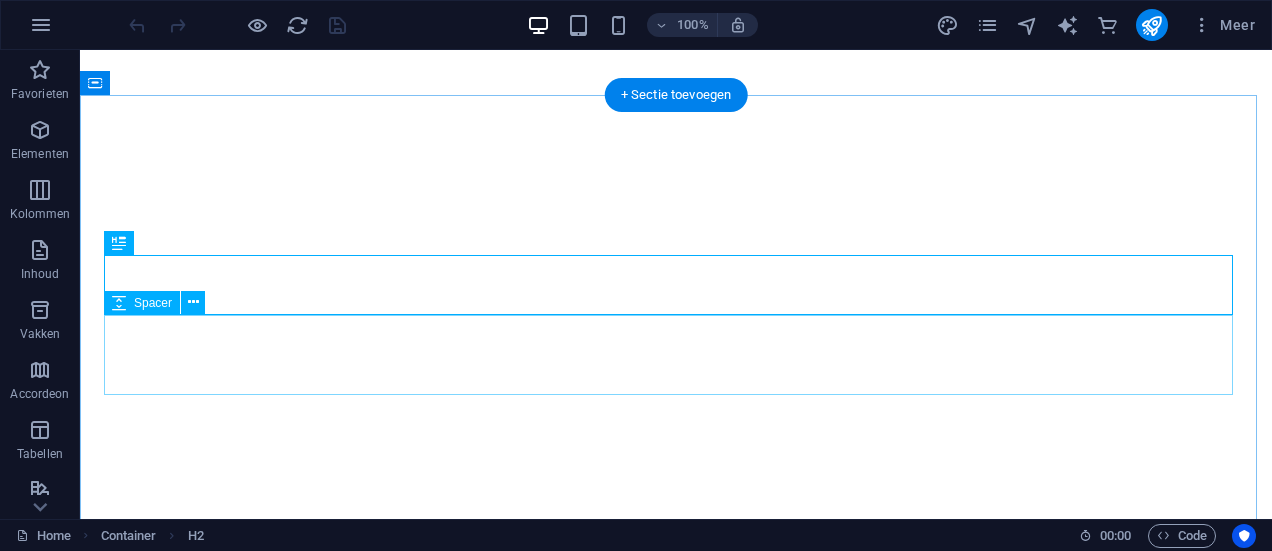 scroll, scrollTop: 0, scrollLeft: 0, axis: both 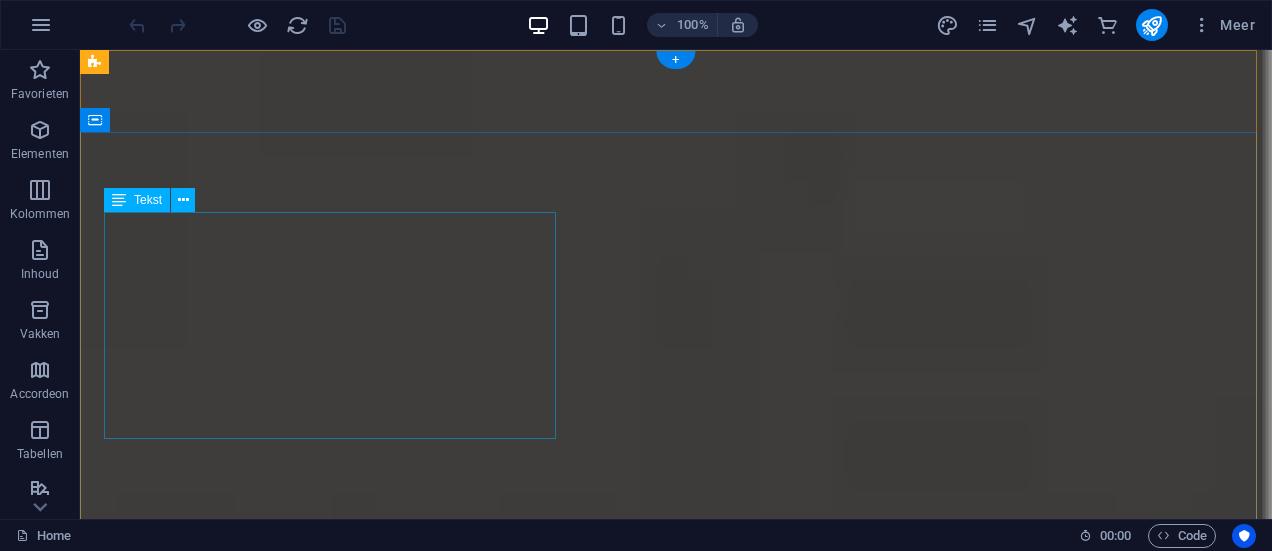 click on "Welkom bij Wijnladele! Wij bieden u een assortiment zeer aansprekende wijnen tegen eerlijke prijzen. Kwaliteit staat bij Wijnladele voorop en ons kenmerkt zich door unieke wijnproducenten die kleinschalig producern maar kwalitatief top wijnen leveren. Wij selecteren op authenticiteit, smaak en niet te vergeten op persoonlijke ervaring met de wijnboeren." at bounding box center (676, 1315) 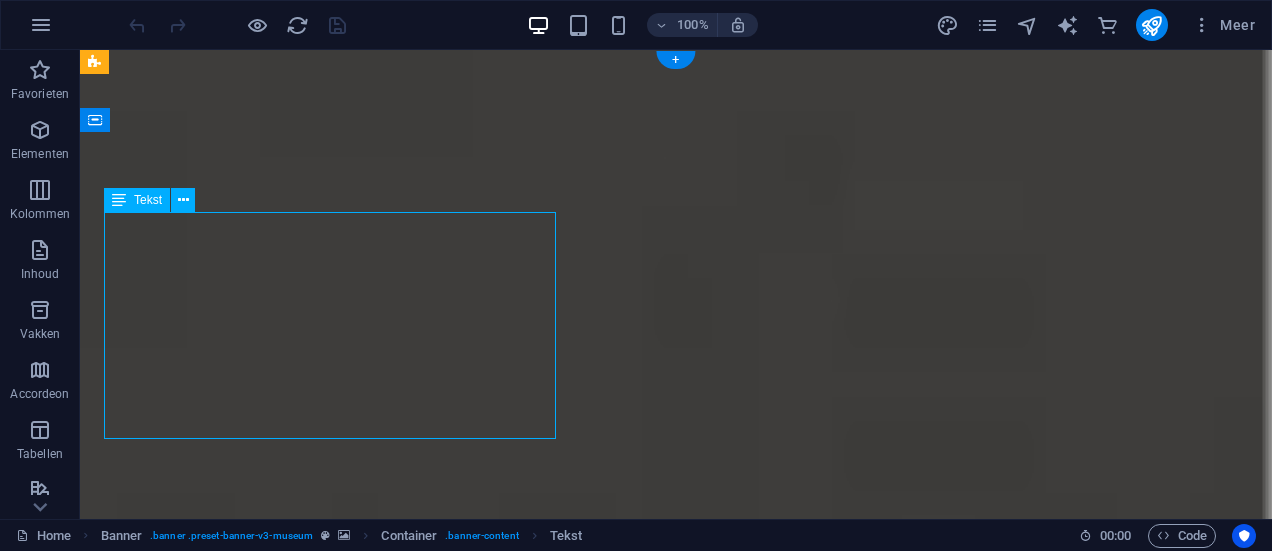 click on "Welkom bij Wijnladele! Wij bieden u een assortiment zeer aansprekende wijnen tegen eerlijke prijzen. Kwaliteit staat bij Wijnladele voorop en ons kenmerkt zich door unieke wijnproducenten die kleinschalig producern maar kwalitatief top wijnen leveren. Wij selecteren op authenticiteit, smaak en niet te vergeten op persoonlijke ervaring met de wijnboeren." at bounding box center [676, 1315] 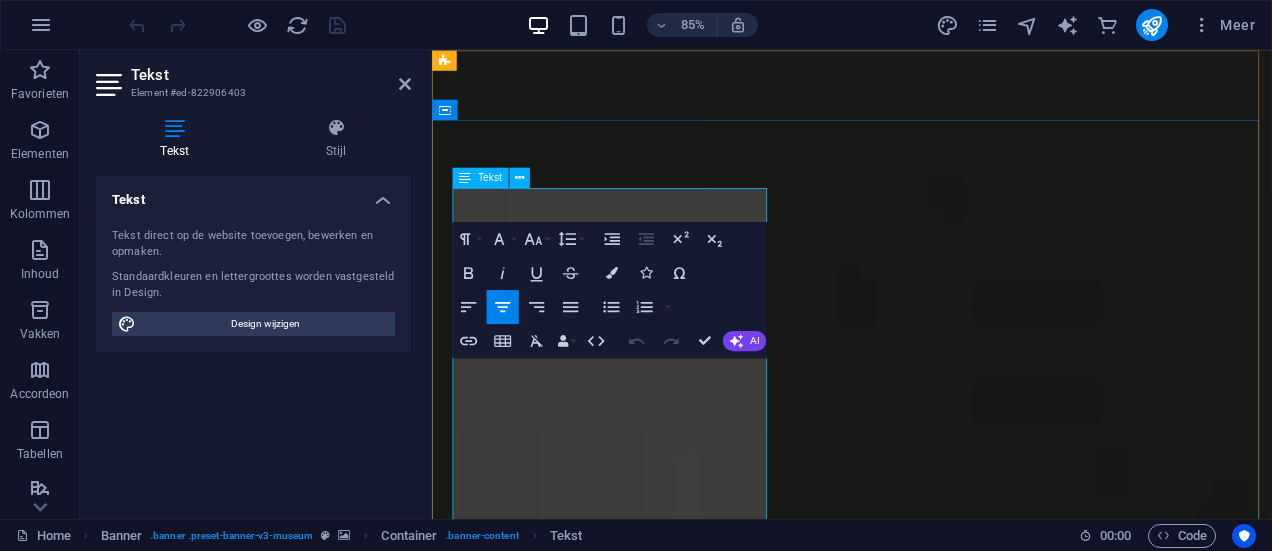 click on "Wij bieden u een assortiment zeer aansprekende wijnen tegen eerlijke prijzen. Kwaliteit staat bij Wijnladele voorop en ons kenmerkt zich door unieke wijnproducenten die kleinschalig producern maar kwalitatief top wijnen leveren. Wij selecteren op authenticiteit, smaak en niet te vergeten op persoonlijke ervaring met de wijnboeren." at bounding box center (926, 1540) 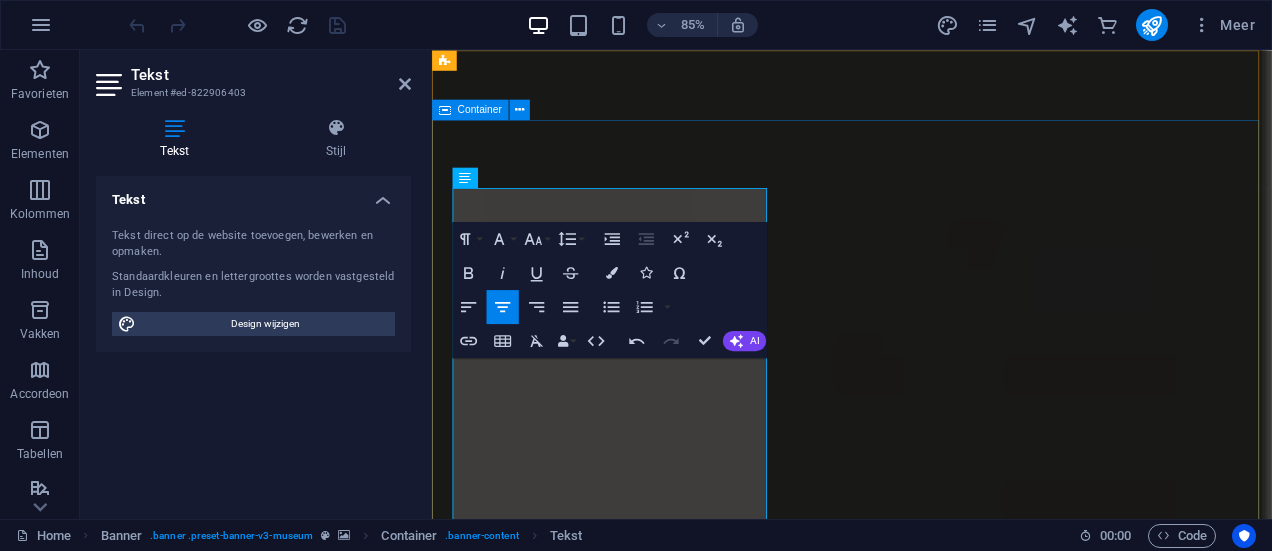 click on "Welkom bij Wijnladele! Wij bieden u een assortiment zeer aansprekende wijnen tegen eerlijke prijzen. Kwaliteit staat bij Wijnladele voorop en ons kenmerkt zich door unieke wijnproducenten die kleinschalig produceren maar kwalitatief top wijnen leveren. Wij selecteren op authenticiteit, smaak en niet te vergeten op persoonlijke ervaring met de wijnboeren.  Explore" at bounding box center (926, 1934) 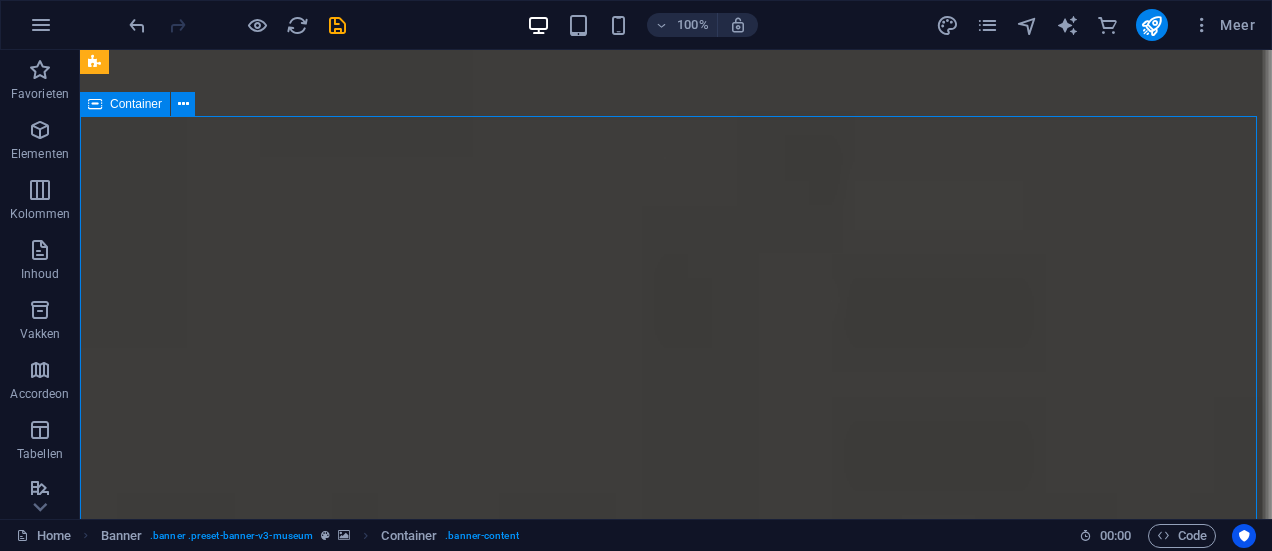 scroll, scrollTop: 133, scrollLeft: 0, axis: vertical 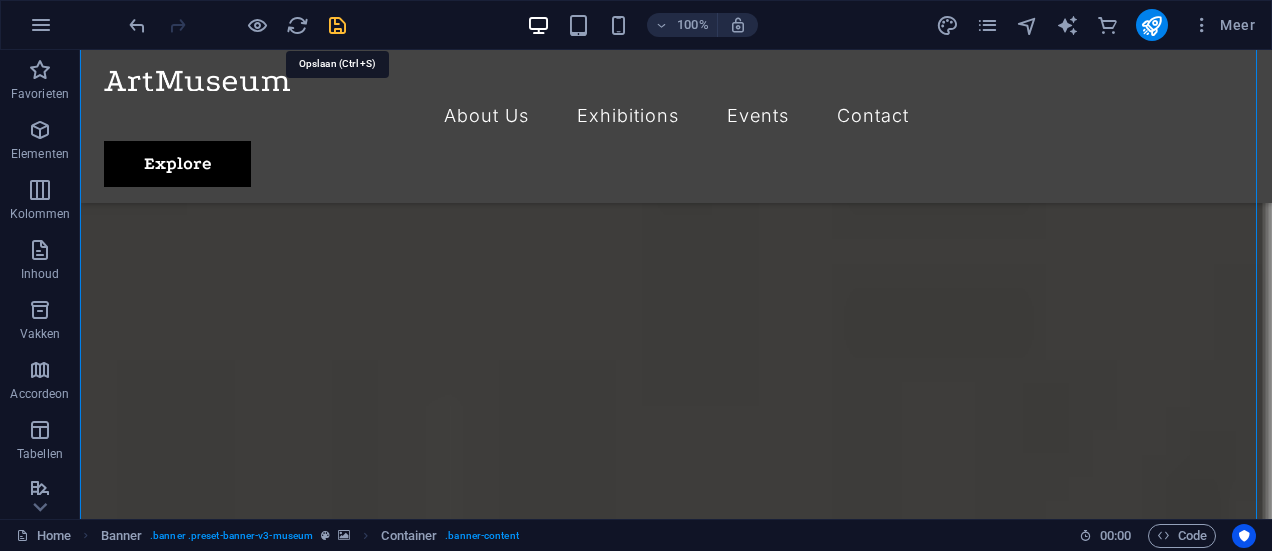 click at bounding box center [337, 25] 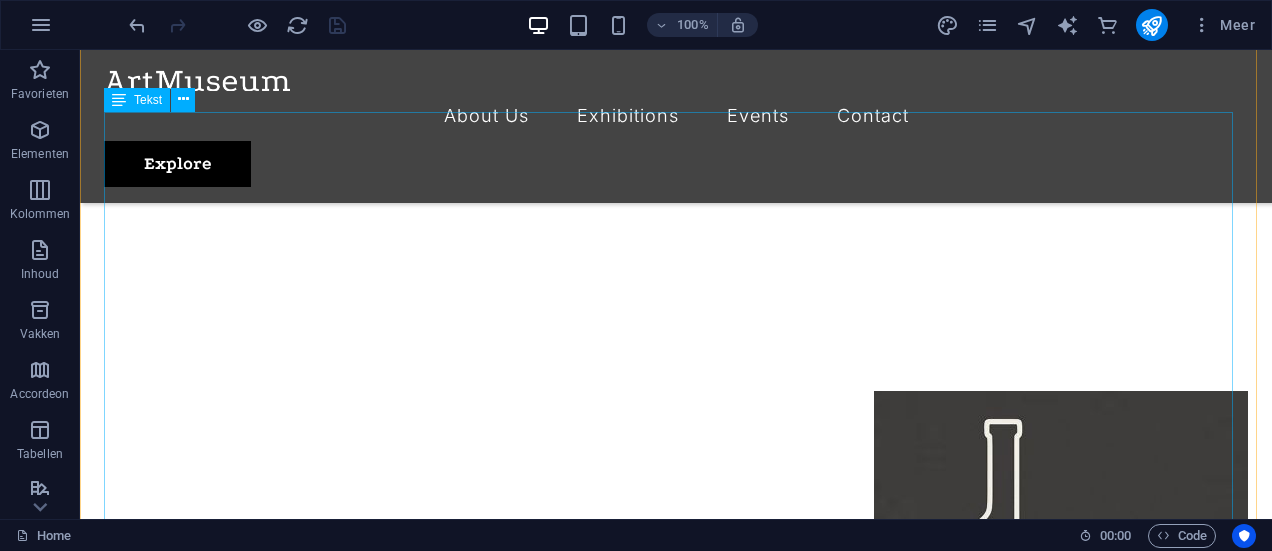scroll, scrollTop: 1000, scrollLeft: 0, axis: vertical 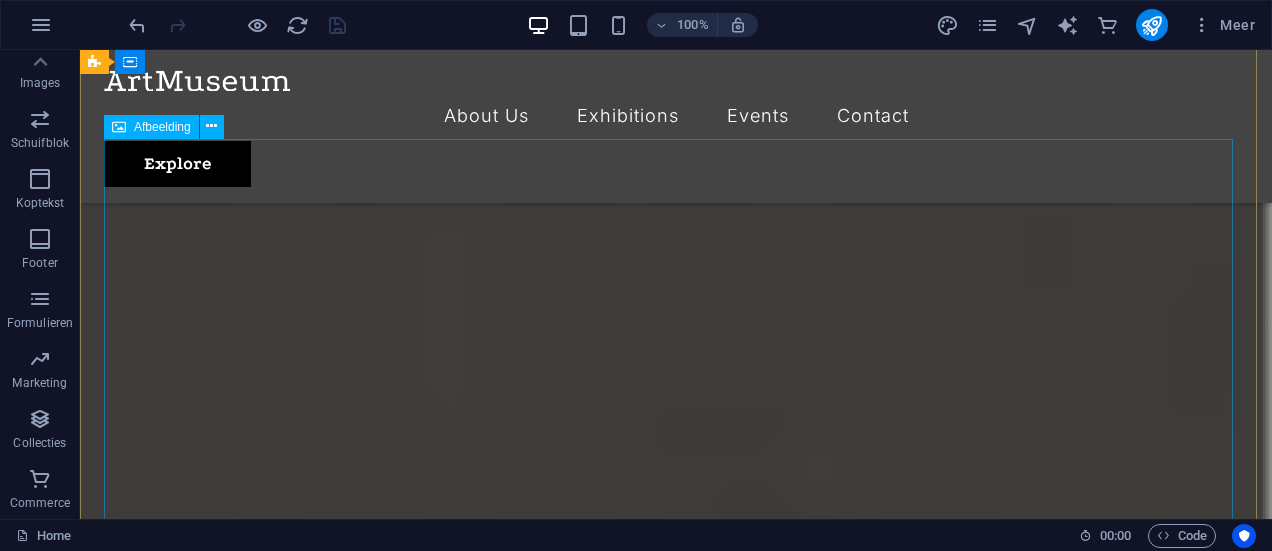 click at bounding box center (676, 1196) 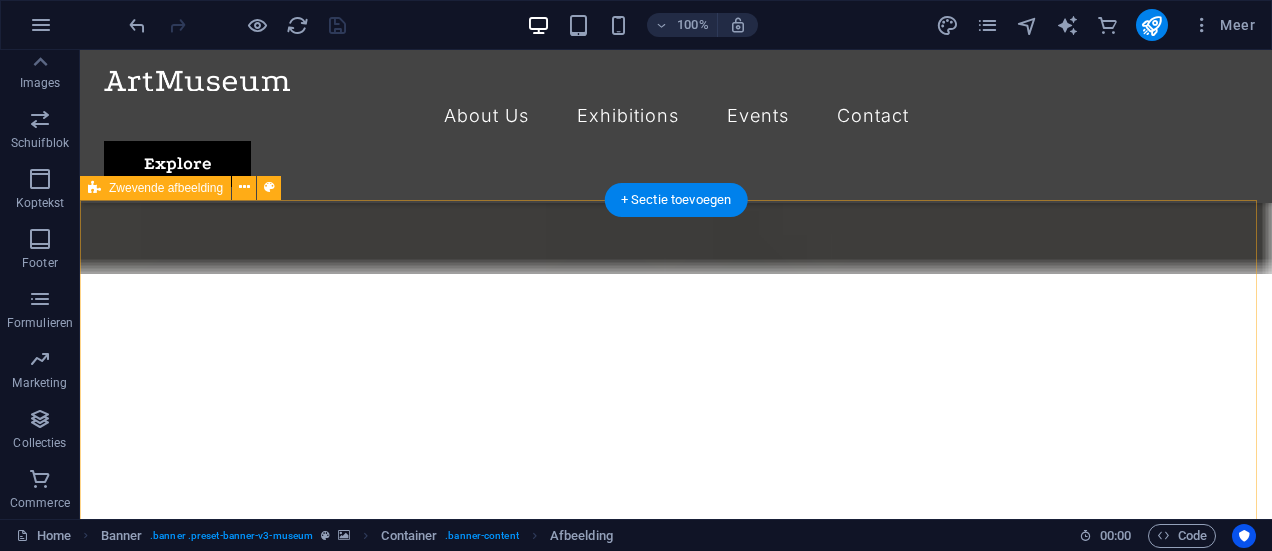 scroll, scrollTop: 866, scrollLeft: 0, axis: vertical 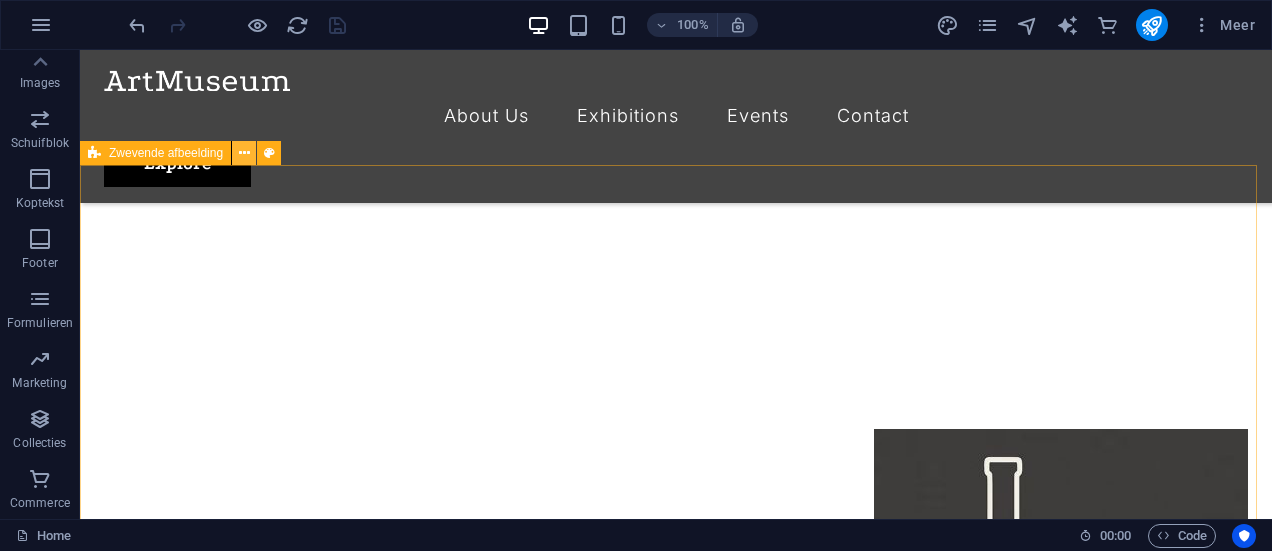click at bounding box center [244, 153] 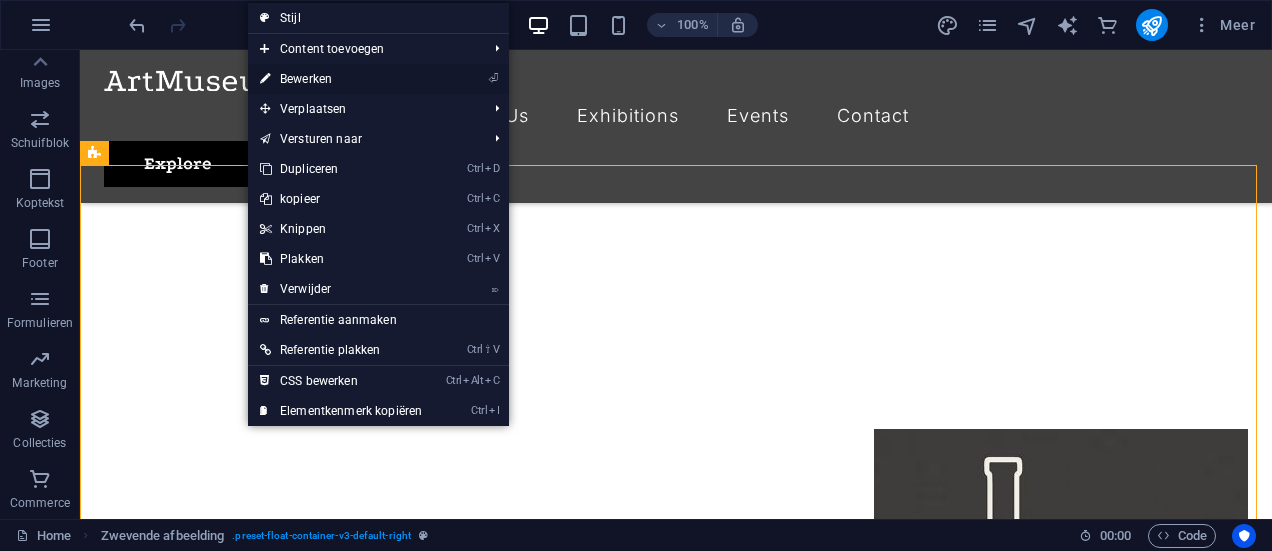 click on "⏎  Bewerken" at bounding box center (341, 79) 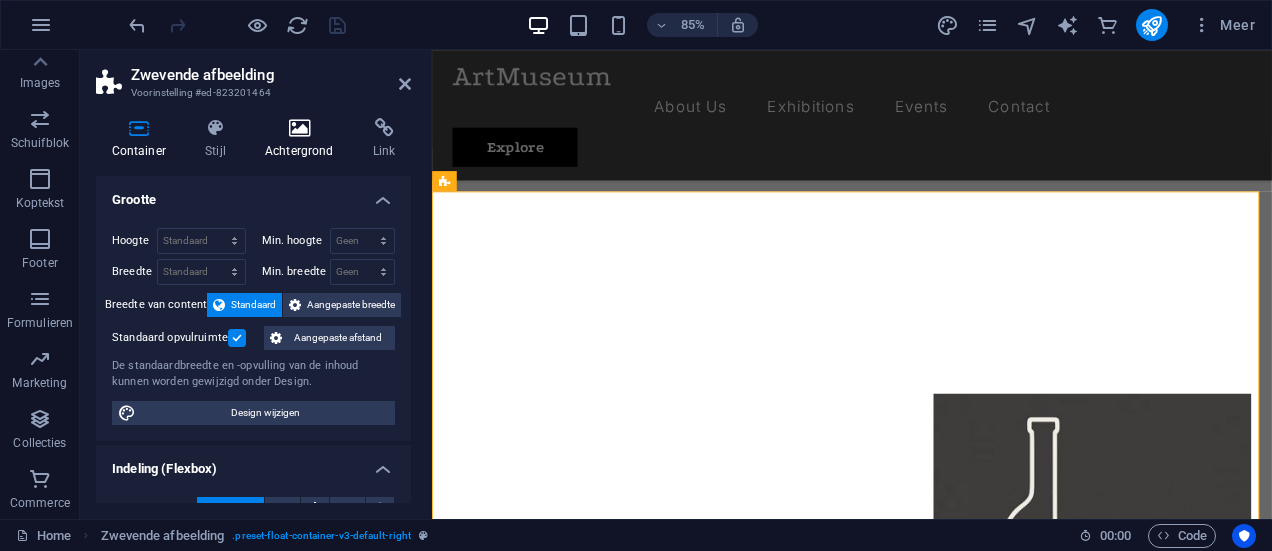 click on "Achtergrond" at bounding box center [303, 139] 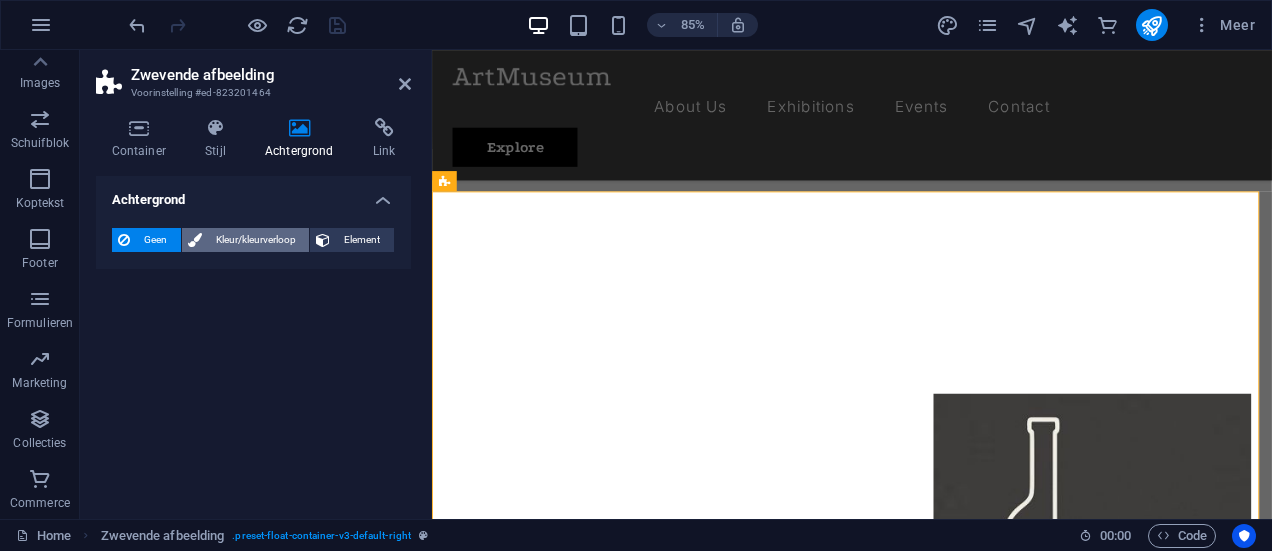 click on "Kleur/kleurverloop" at bounding box center (256, 240) 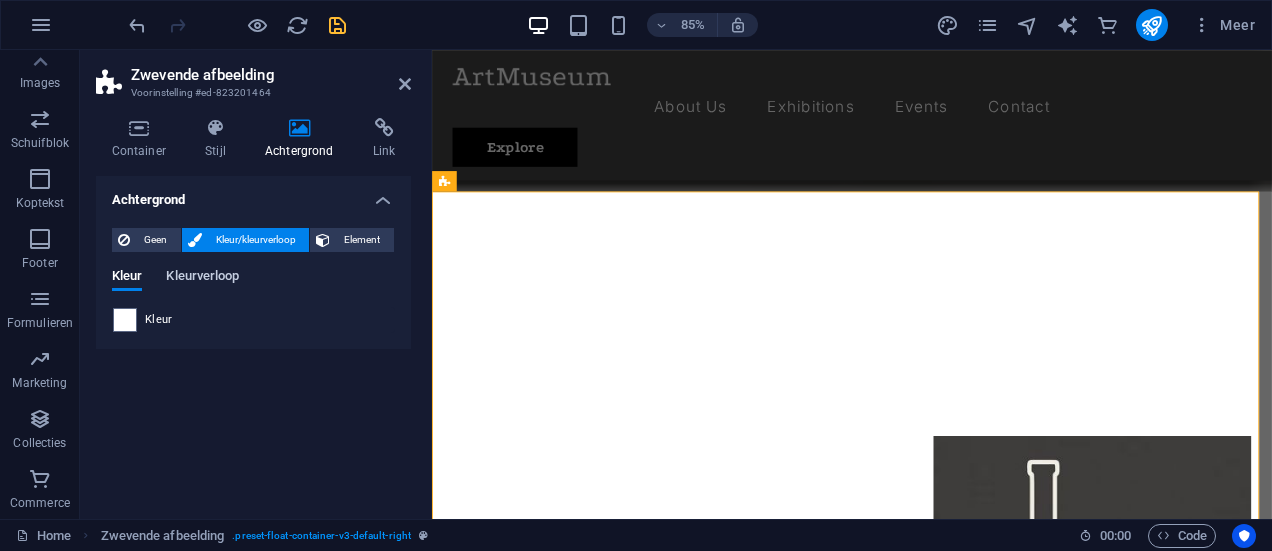 click on "Kleurverloop" at bounding box center (202, 278) 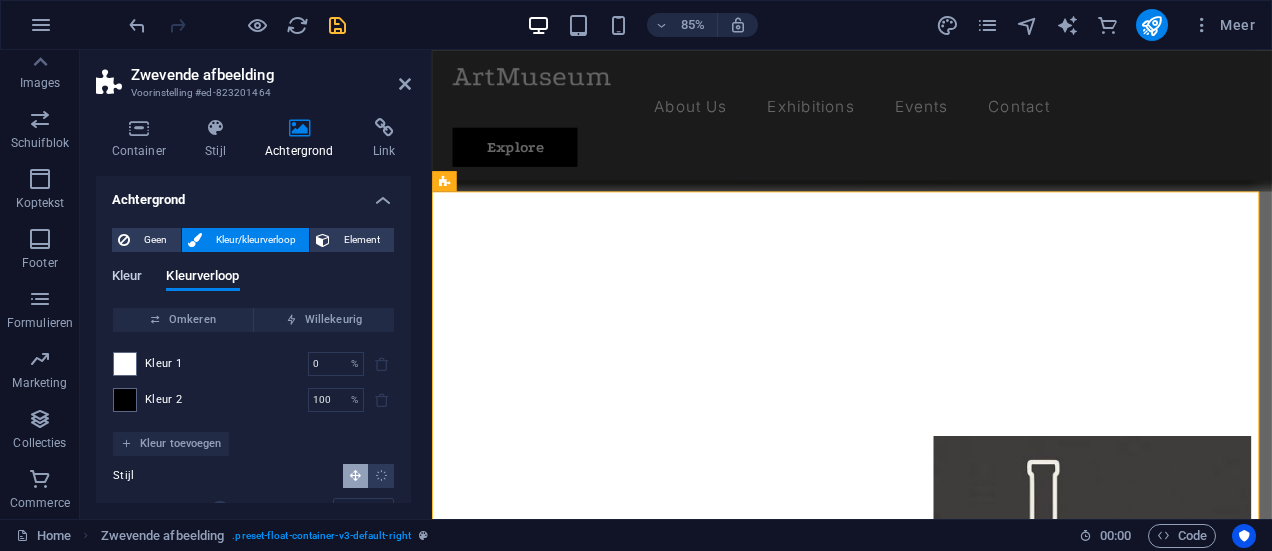 click on "Kleur" at bounding box center (127, 278) 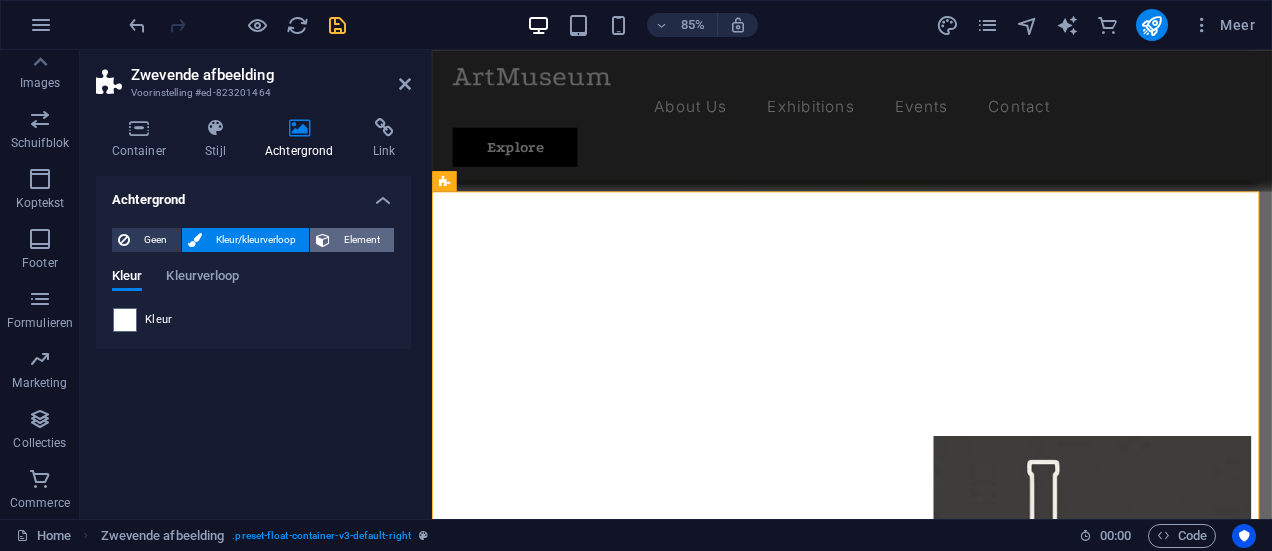 click on "Element" at bounding box center [362, 240] 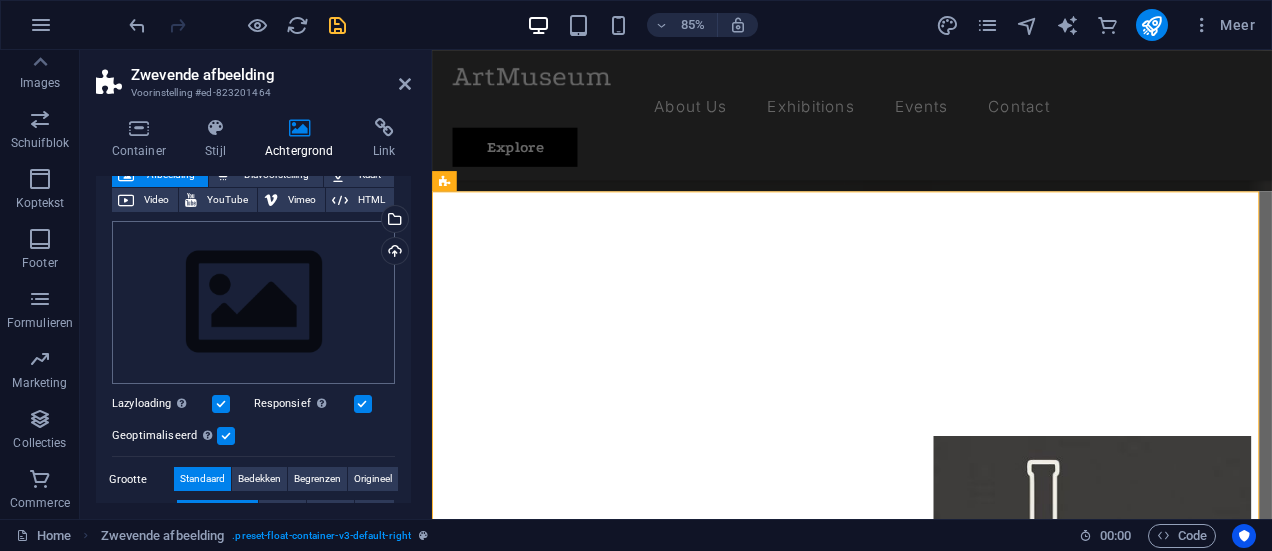 scroll, scrollTop: 133, scrollLeft: 0, axis: vertical 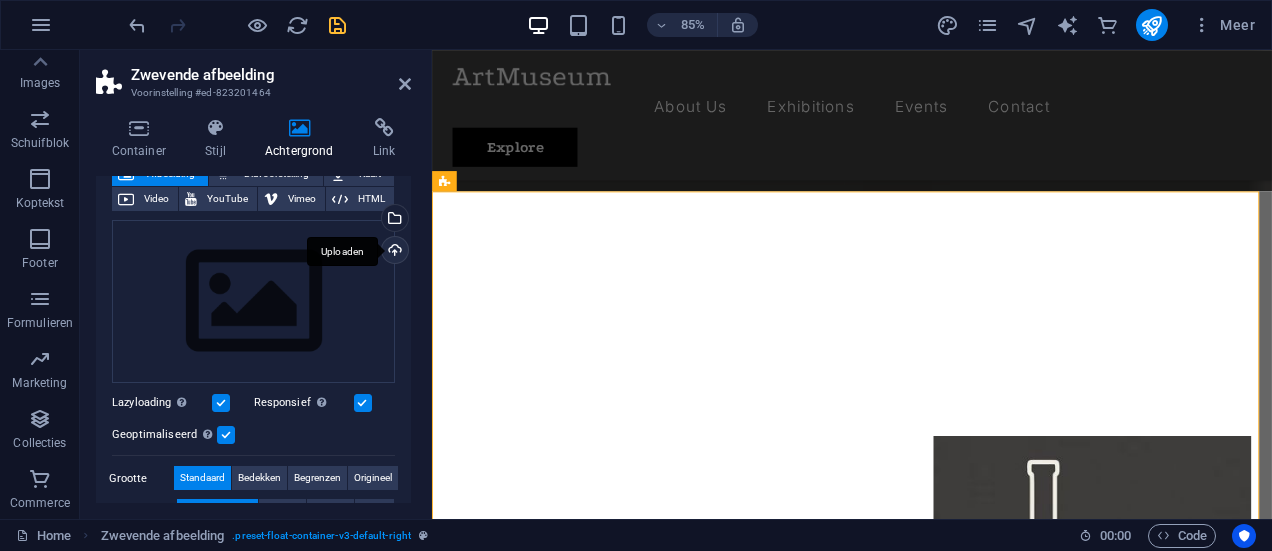 click on "Uploaden" at bounding box center (393, 252) 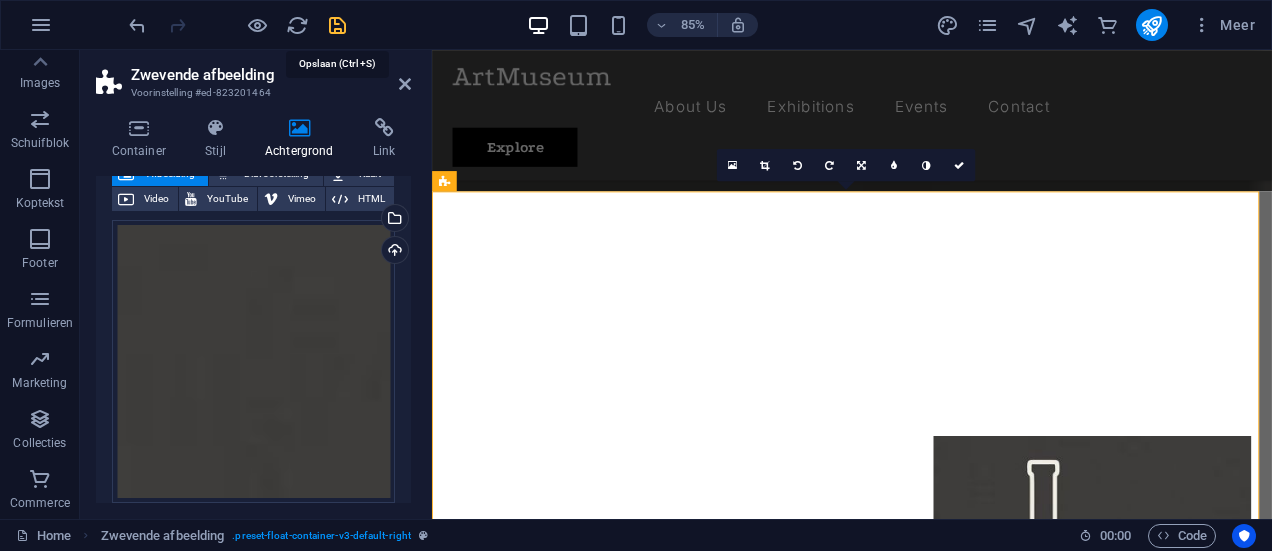 click at bounding box center [337, 25] 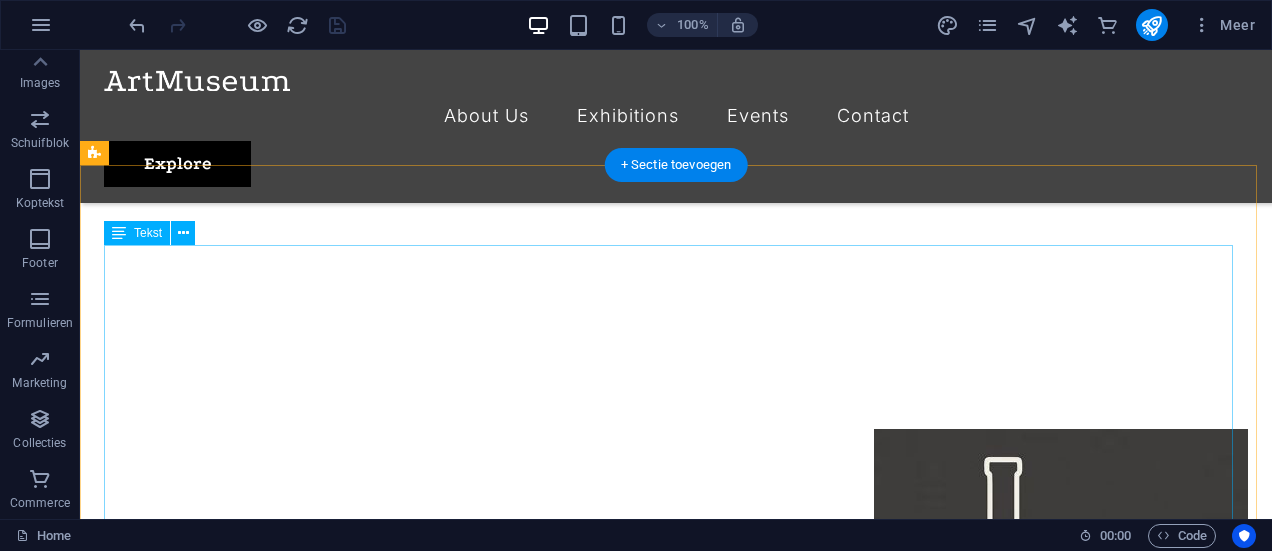 click at bounding box center (676, 2080) 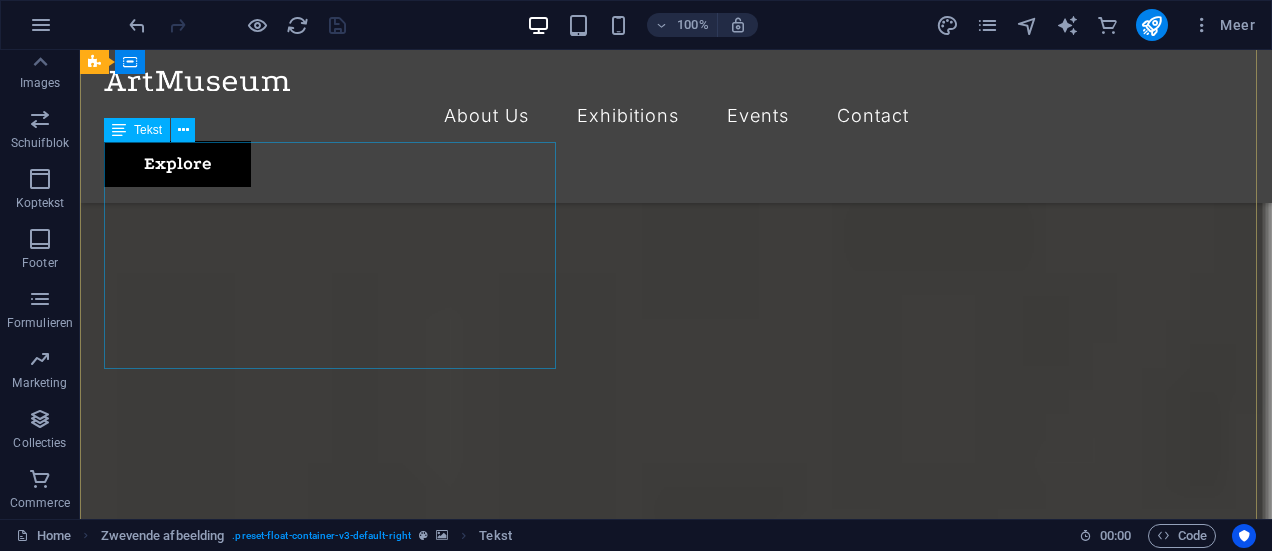 scroll, scrollTop: 66, scrollLeft: 0, axis: vertical 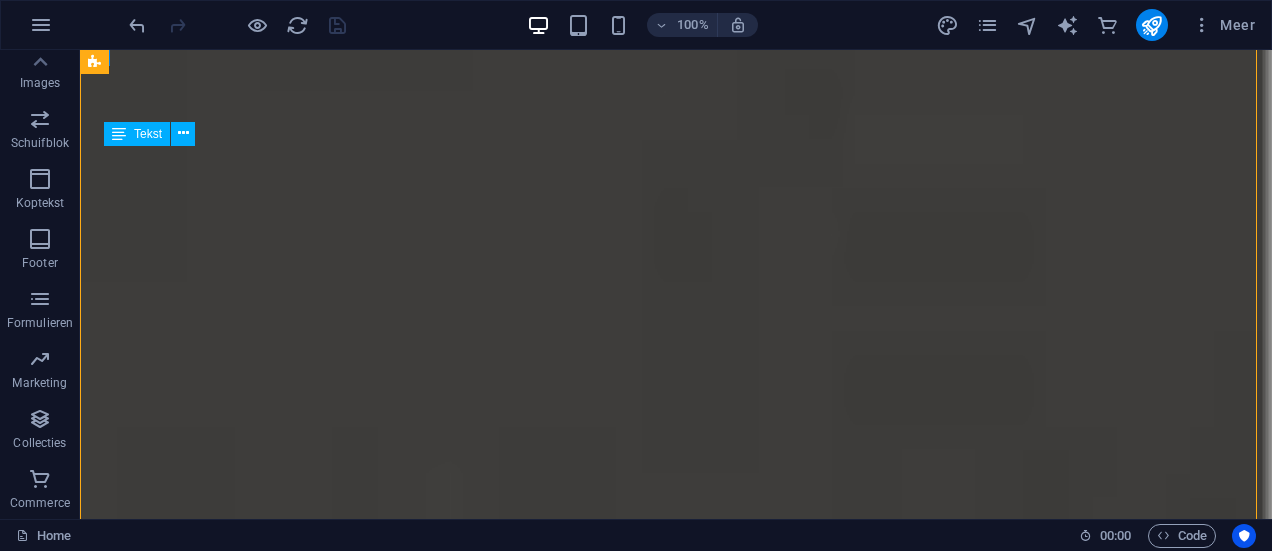click on "Welkom bij Wijnladele! Wij bieden u een assortiment zeer aansprekende wijnen tegen eerlijke prijzen. Kwaliteit staat bij Wijnladele voorop en ons kenmerkt zich door unieke wijnproducenten die kleinschalig produceren maar kwalitatief top wijnen leveren. Wij selecteren op authenticiteit, smaak en niet te vergeten op persoonlijke ervaring met de wijnboeren." at bounding box center [676, 1249] 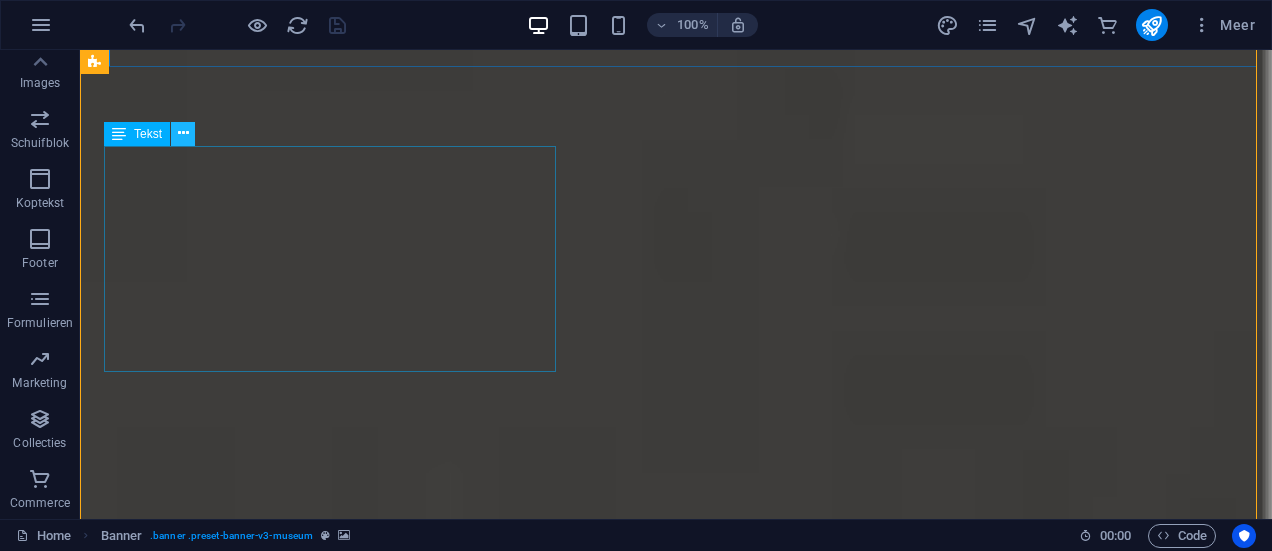 click at bounding box center [183, 133] 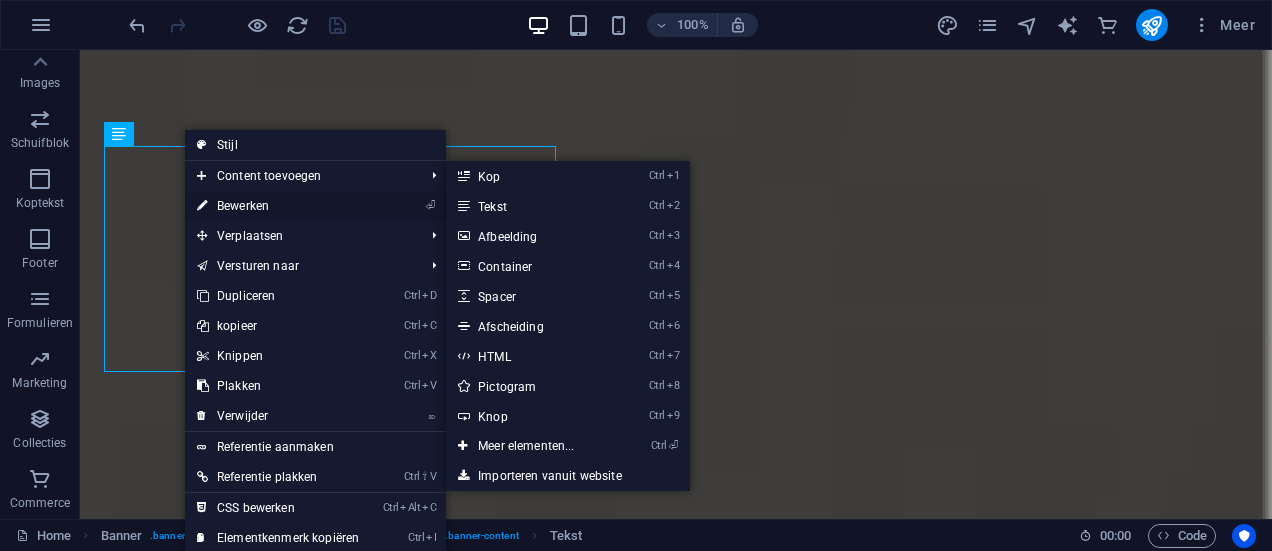 click on "⏎  Bewerken" at bounding box center (278, 206) 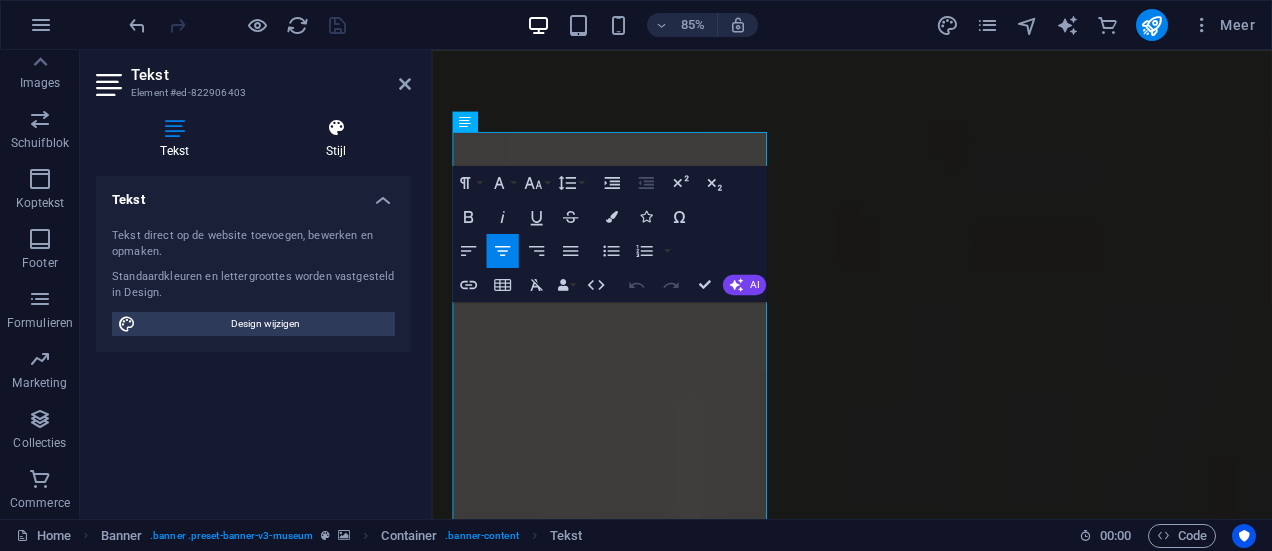 click on "Stijl" at bounding box center [337, 139] 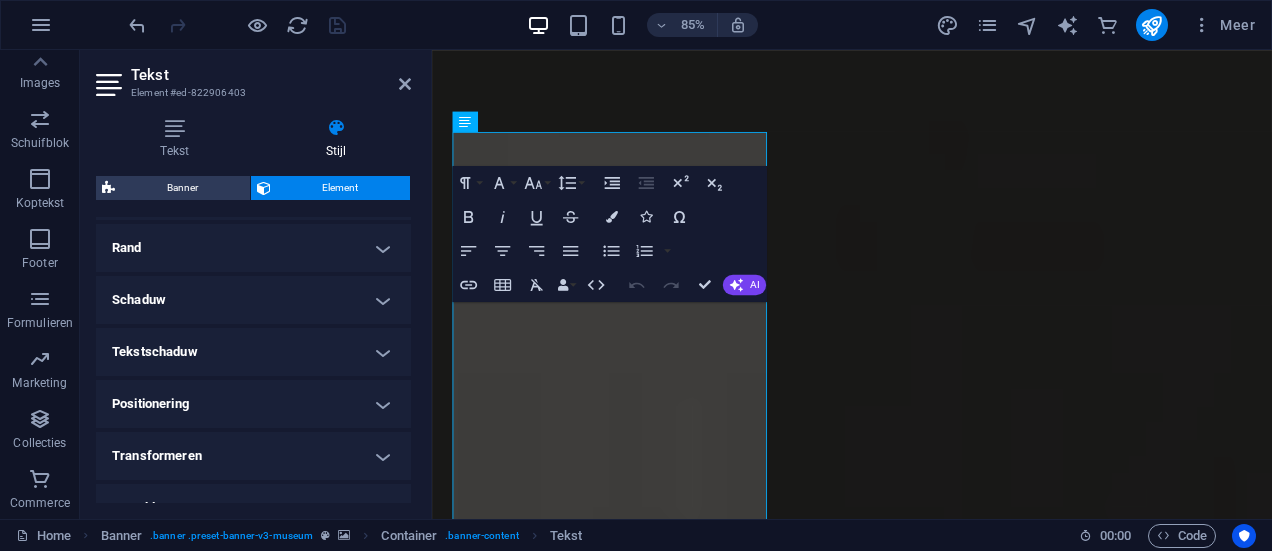 scroll, scrollTop: 442, scrollLeft: 0, axis: vertical 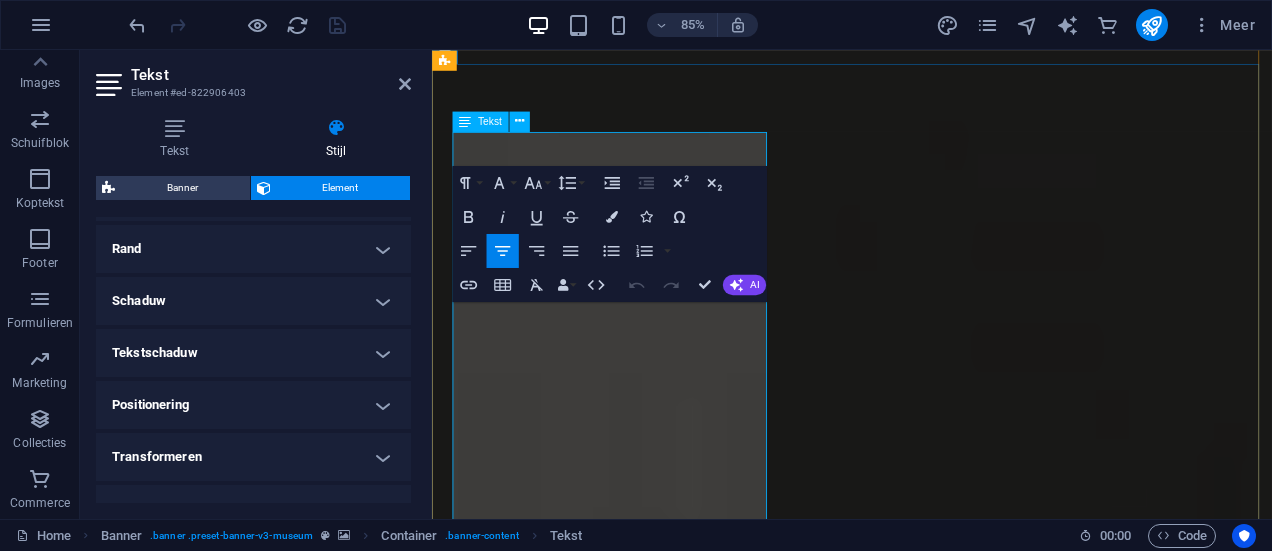 drag, startPoint x: 602, startPoint y: 410, endPoint x: 653, endPoint y: 405, distance: 51.24451 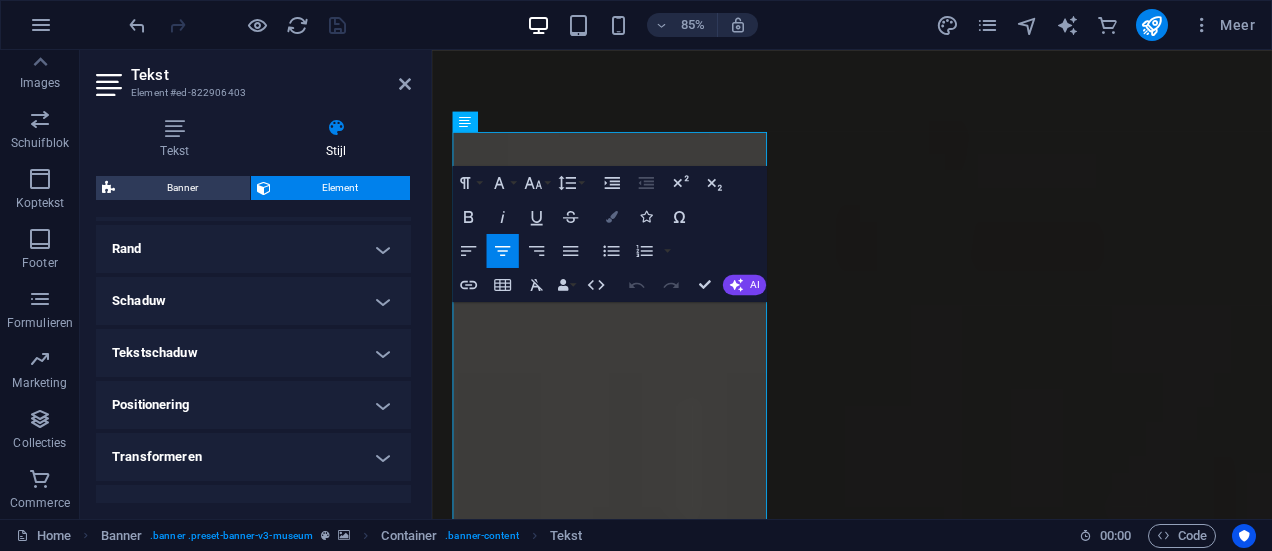 click at bounding box center (611, 216) 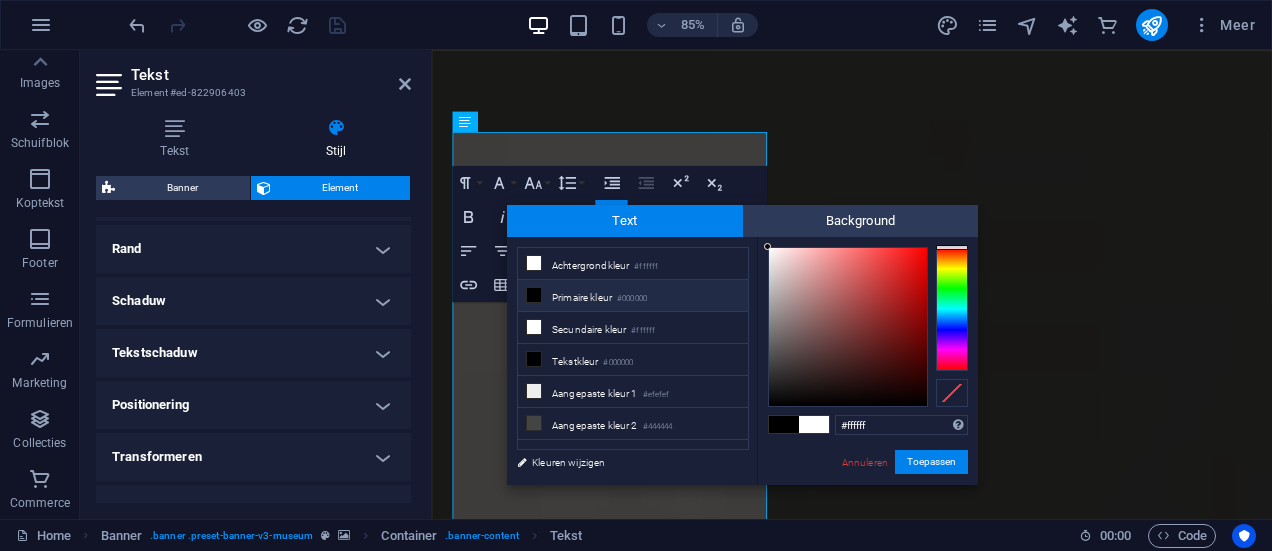 drag, startPoint x: 878, startPoint y: 422, endPoint x: 769, endPoint y: 416, distance: 109.165016 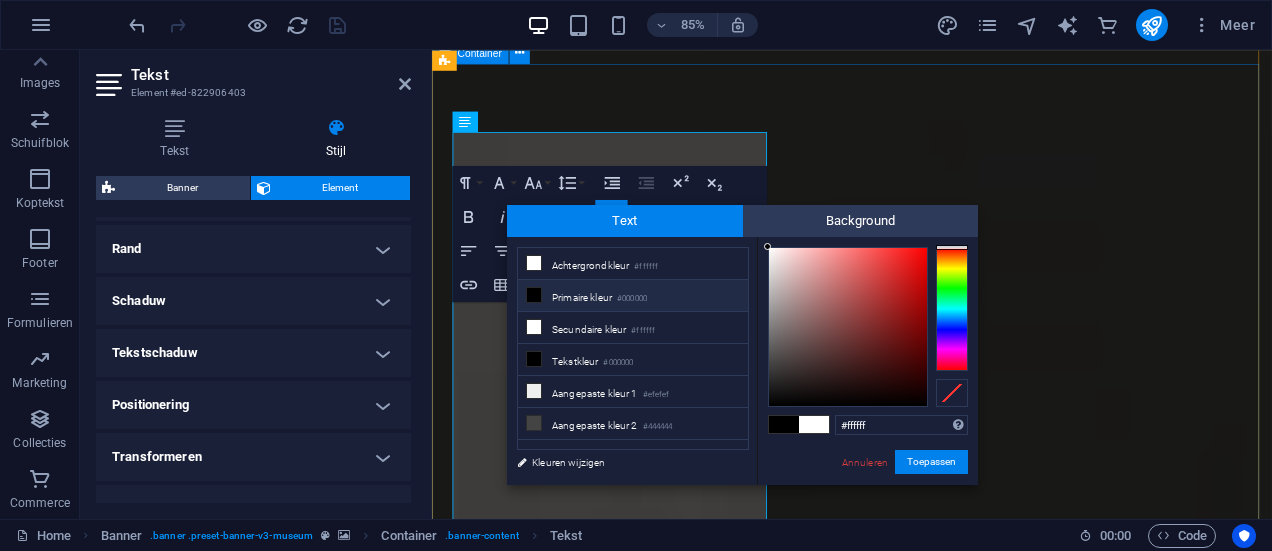click on "Welkom bij Wijnladele! Wij bieden u een assortiment zeer aansprekende ​  wijn ​ en tegen eerlijke prijzen. Kwaliteit staat bij Wijnladele voorop en ons kenmerkt zich door unieke wijnproducenten die kleinschalig produceren maar kwalitatief top wijnen leveren. Wij selecteren op authenticiteit, smaak en niet te vergeten op persoonlijke ervaring met de wijnboeren.  Explore" at bounding box center [926, 1618] 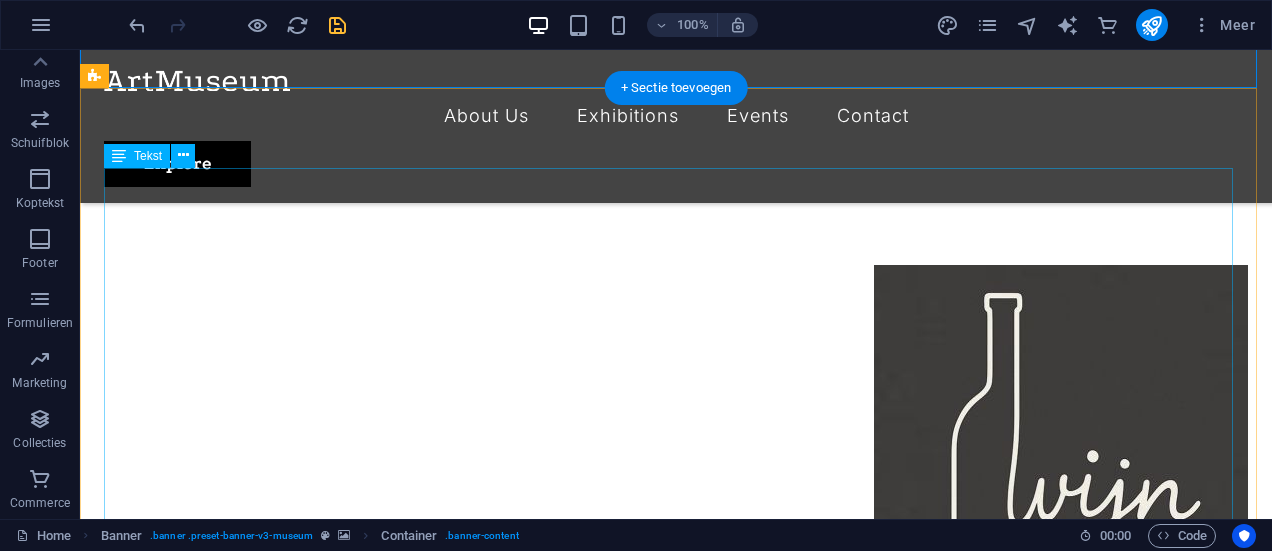 scroll, scrollTop: 1033, scrollLeft: 0, axis: vertical 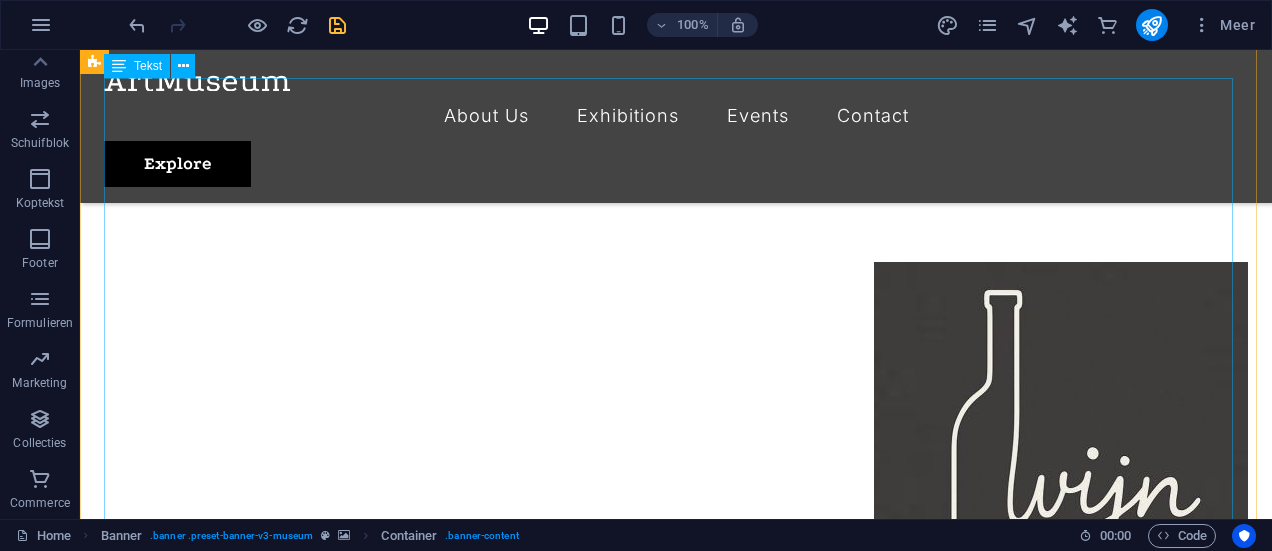 click at bounding box center (676, 1913) 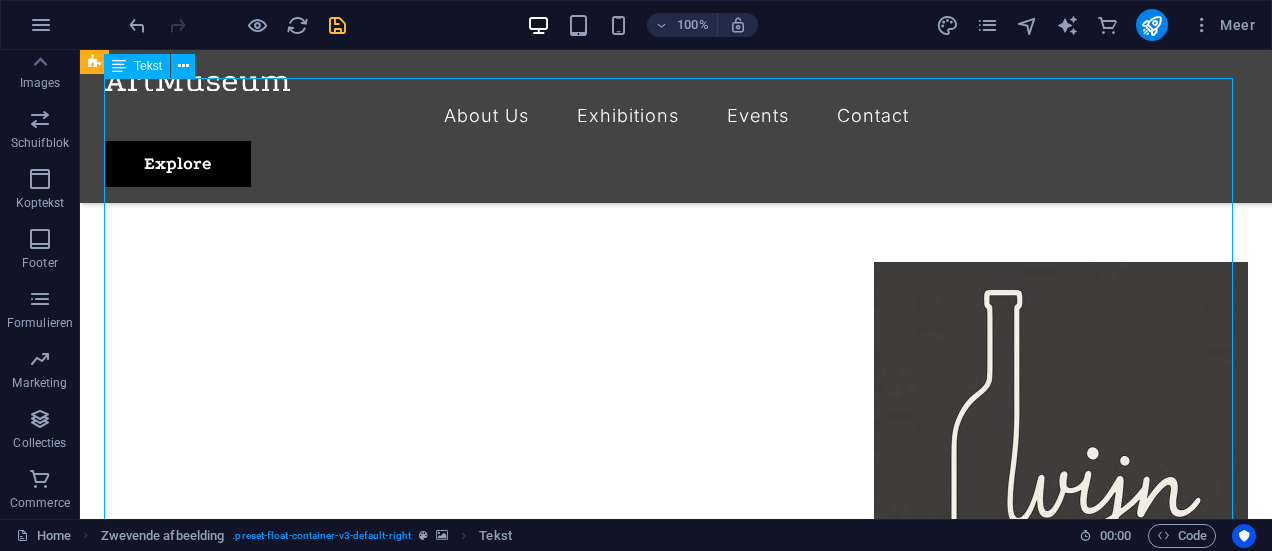 click at bounding box center [676, 1913] 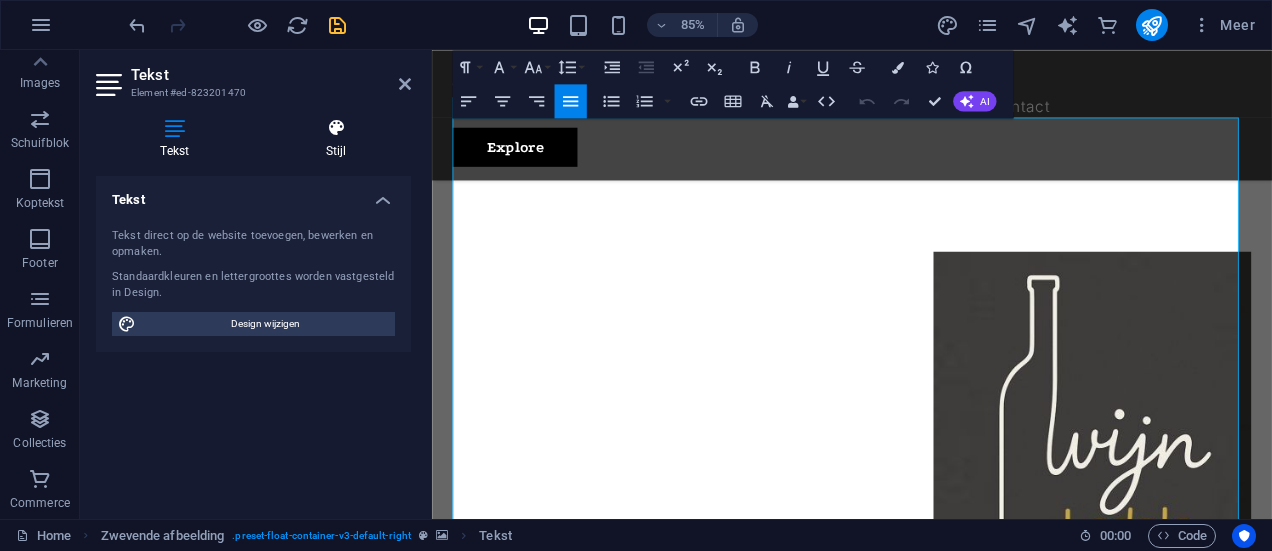 click on "Stijl" at bounding box center [337, 139] 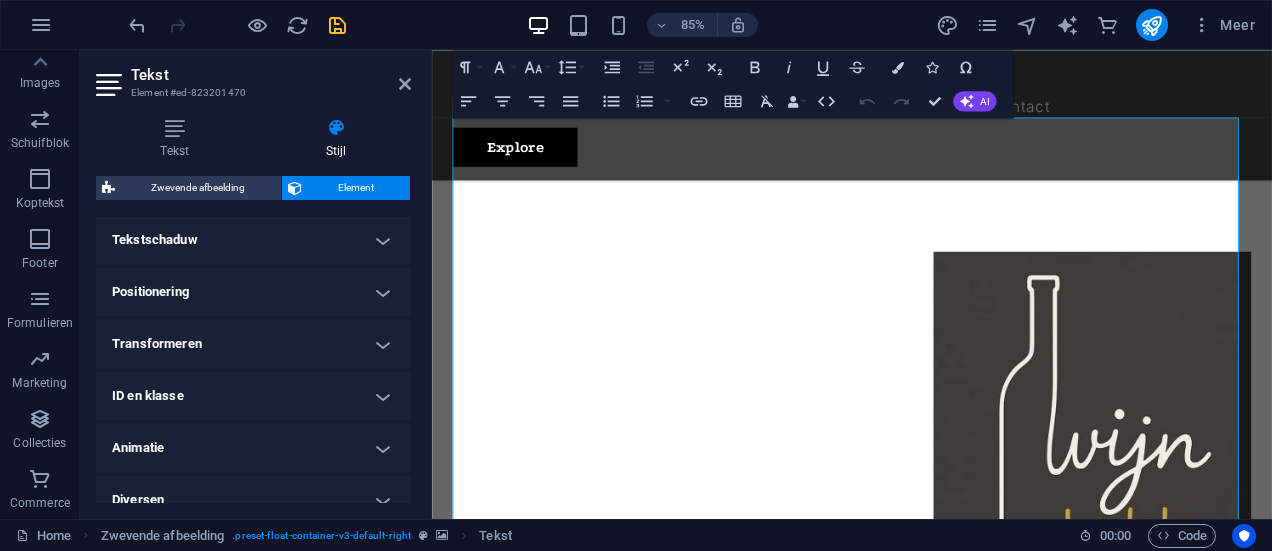 scroll, scrollTop: 575, scrollLeft: 0, axis: vertical 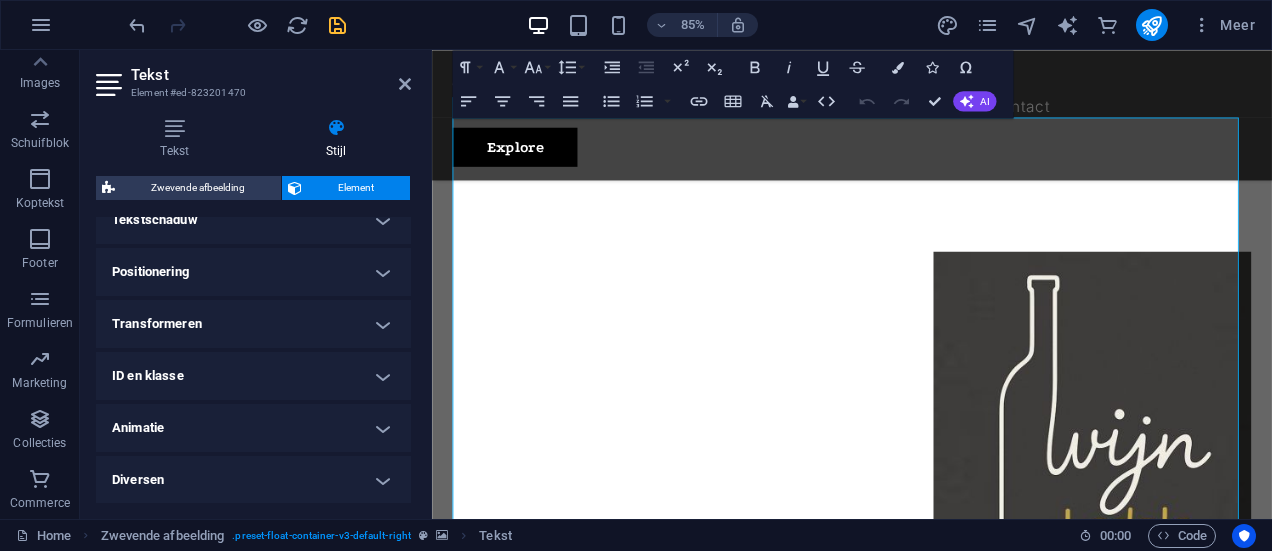click on "ID en klasse" at bounding box center (253, 376) 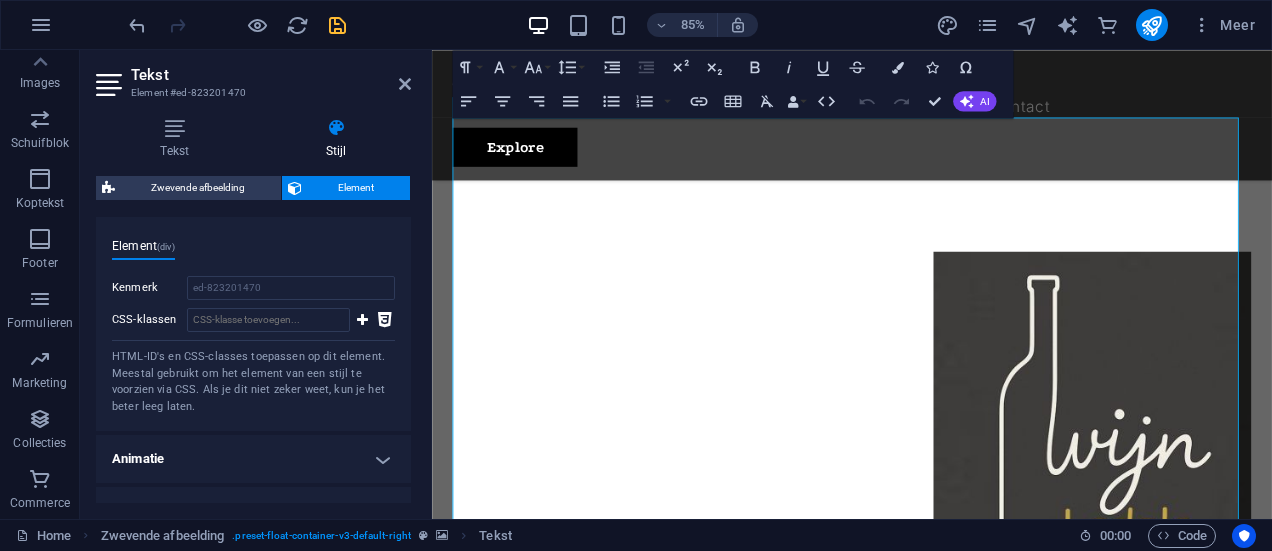 scroll, scrollTop: 772, scrollLeft: 0, axis: vertical 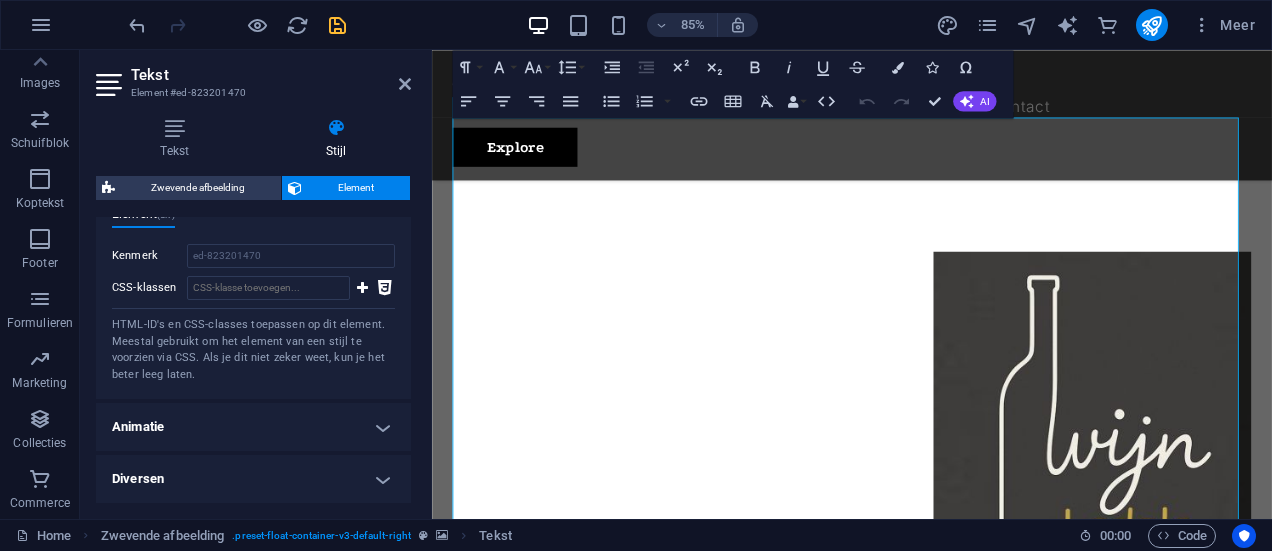 click on "Diversen" at bounding box center [253, 479] 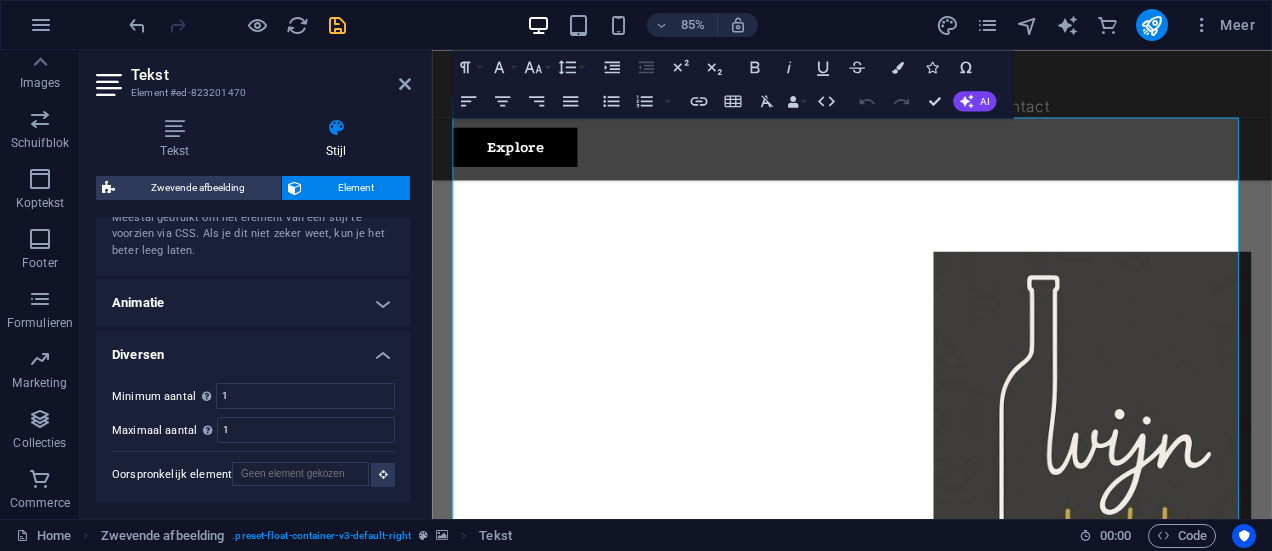 scroll, scrollTop: 662, scrollLeft: 0, axis: vertical 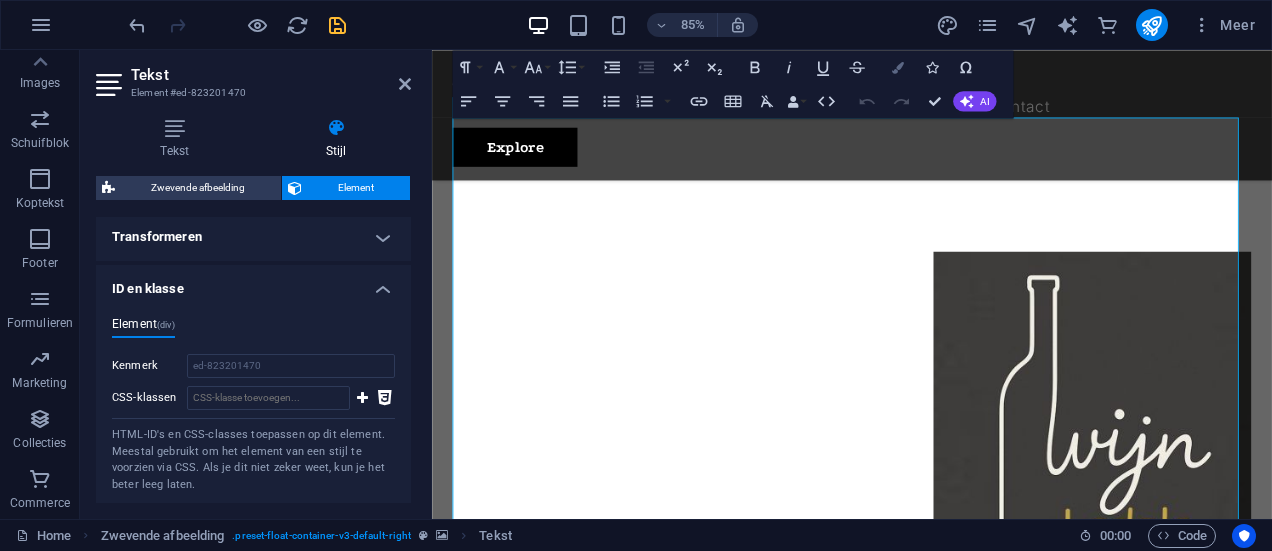 click at bounding box center (898, 67) 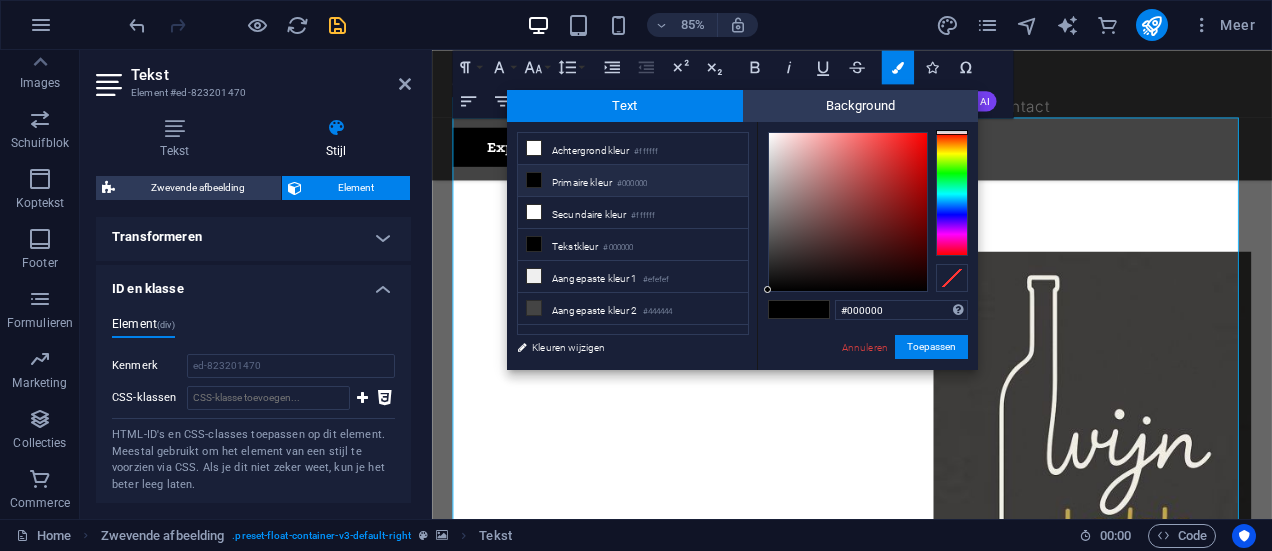 drag, startPoint x: 874, startPoint y: 306, endPoint x: 772, endPoint y: 308, distance: 102.01961 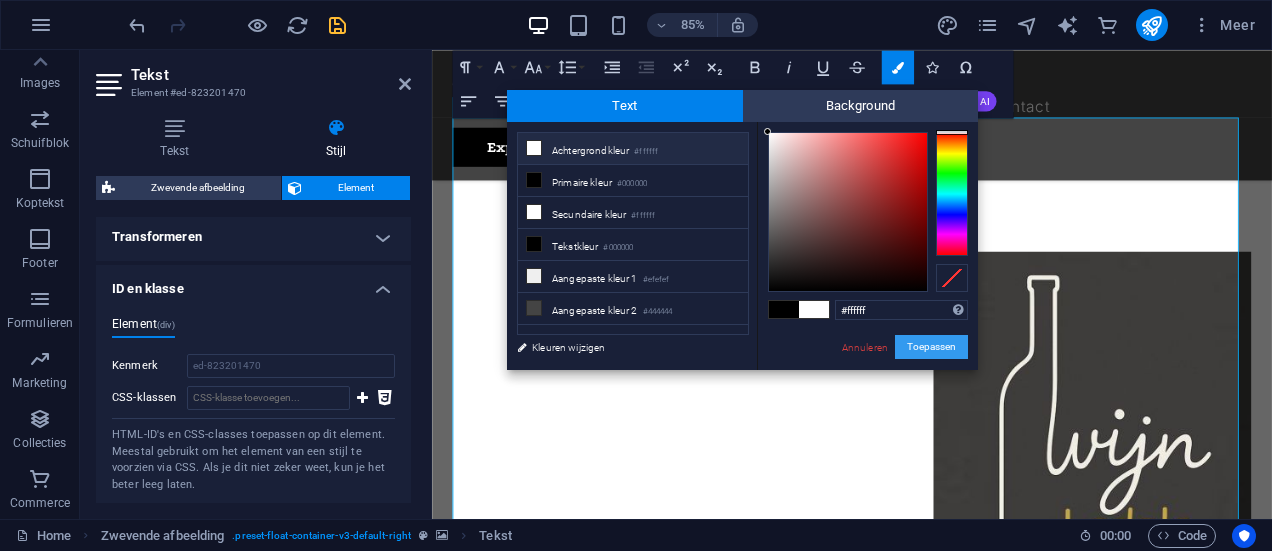click on "Toepassen" at bounding box center (931, 347) 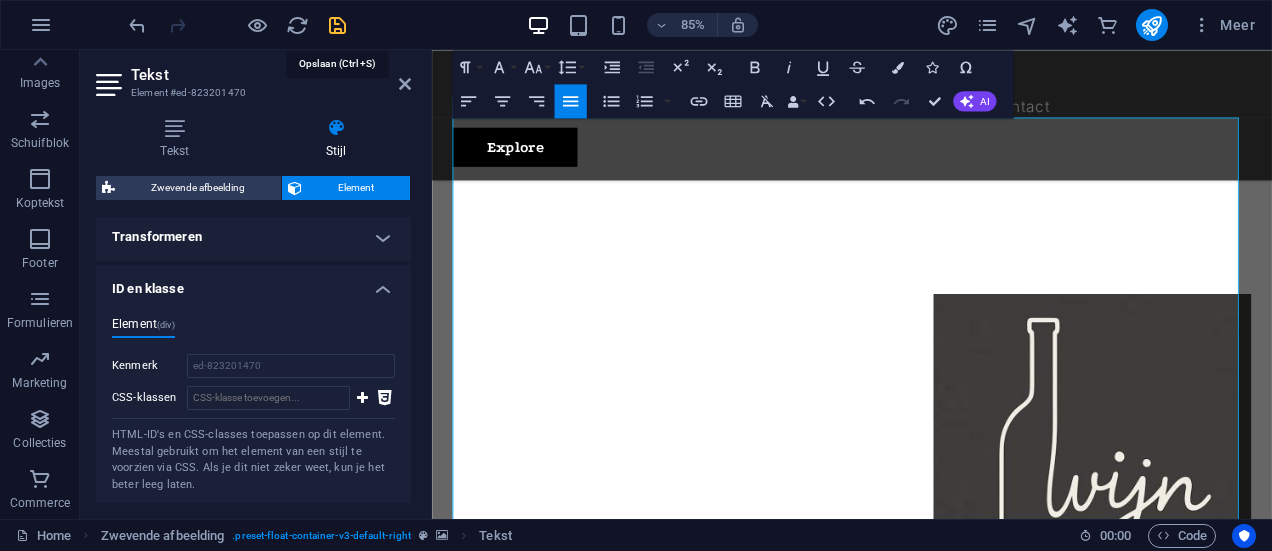 click at bounding box center (337, 25) 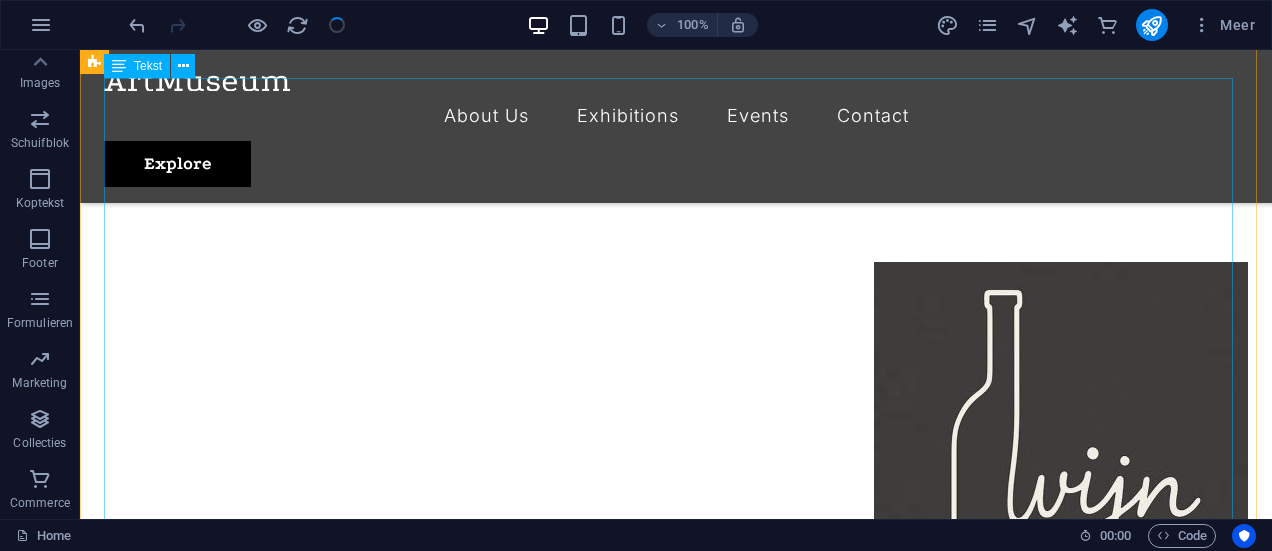 drag, startPoint x: 593, startPoint y: 301, endPoint x: 605, endPoint y: 302, distance: 12.0415945 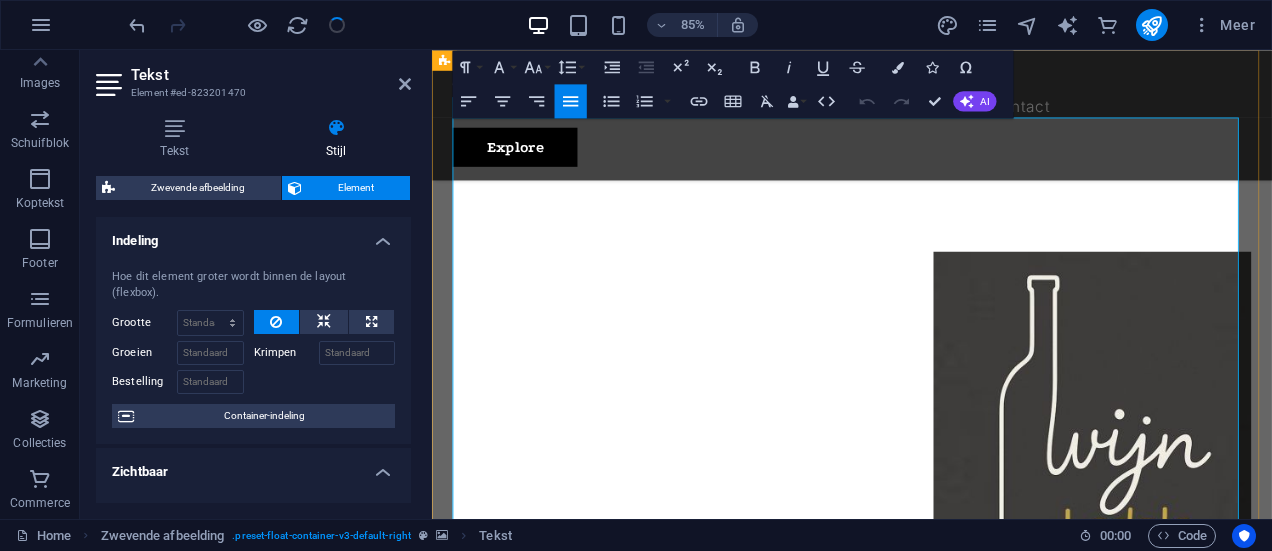 click at bounding box center [926, 1963] 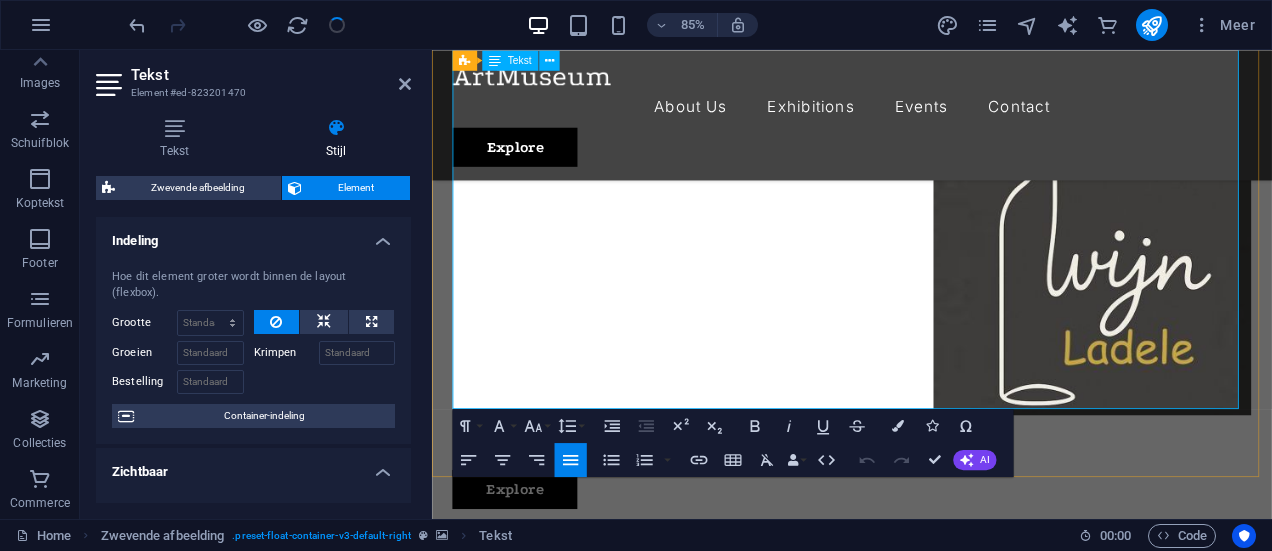 scroll, scrollTop: 1333, scrollLeft: 0, axis: vertical 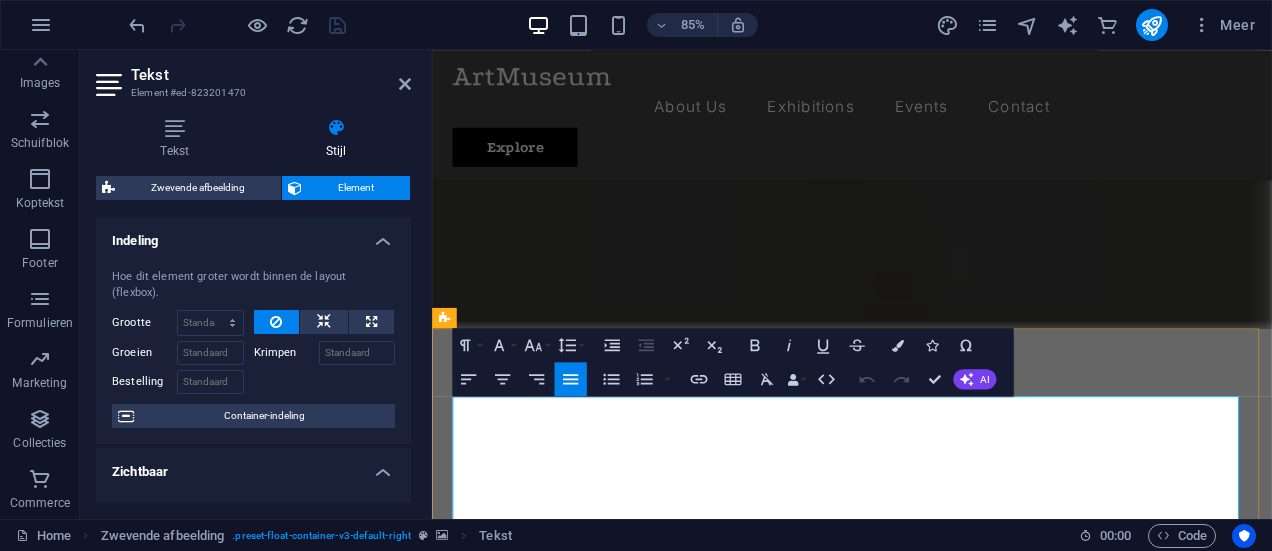 drag, startPoint x: 1131, startPoint y: 391, endPoint x: 457, endPoint y: 457, distance: 677.22375 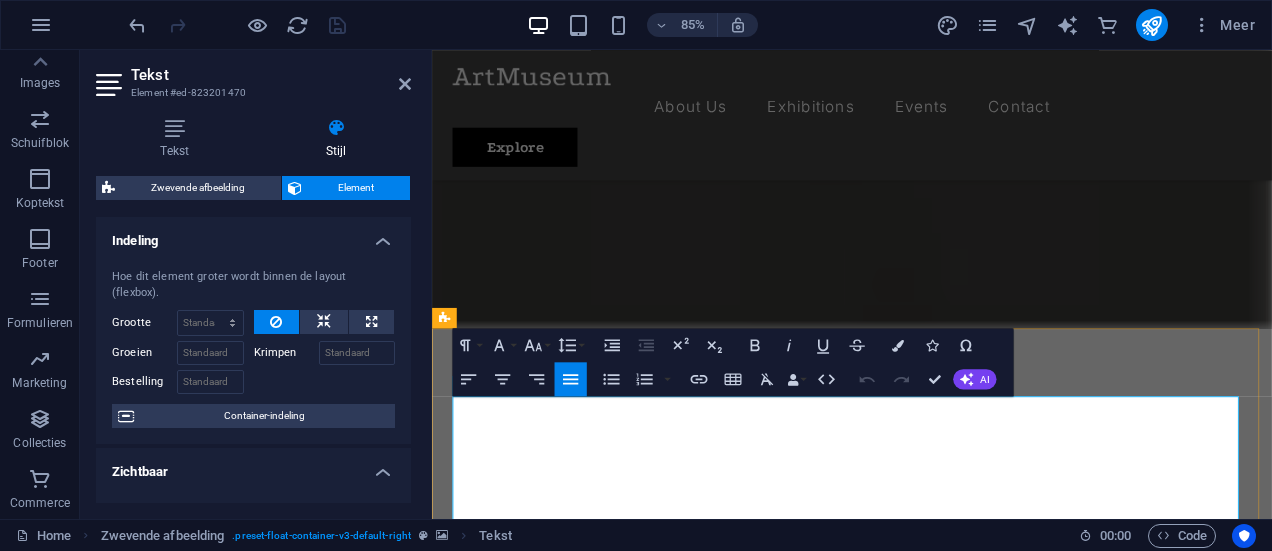 click at bounding box center [926, 2366] 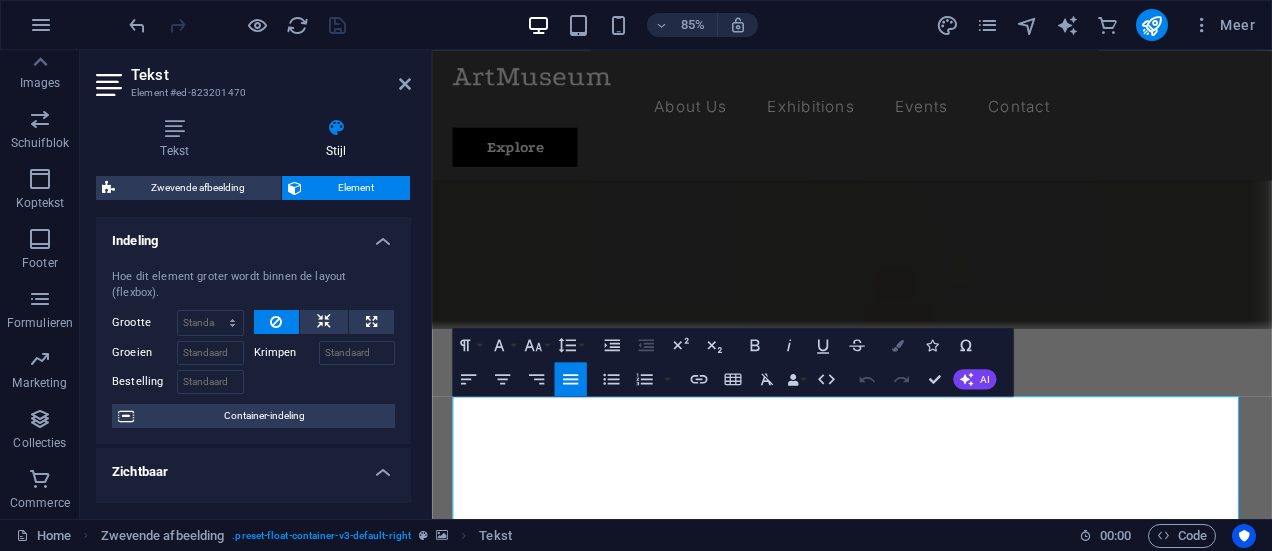 click at bounding box center (898, 345) 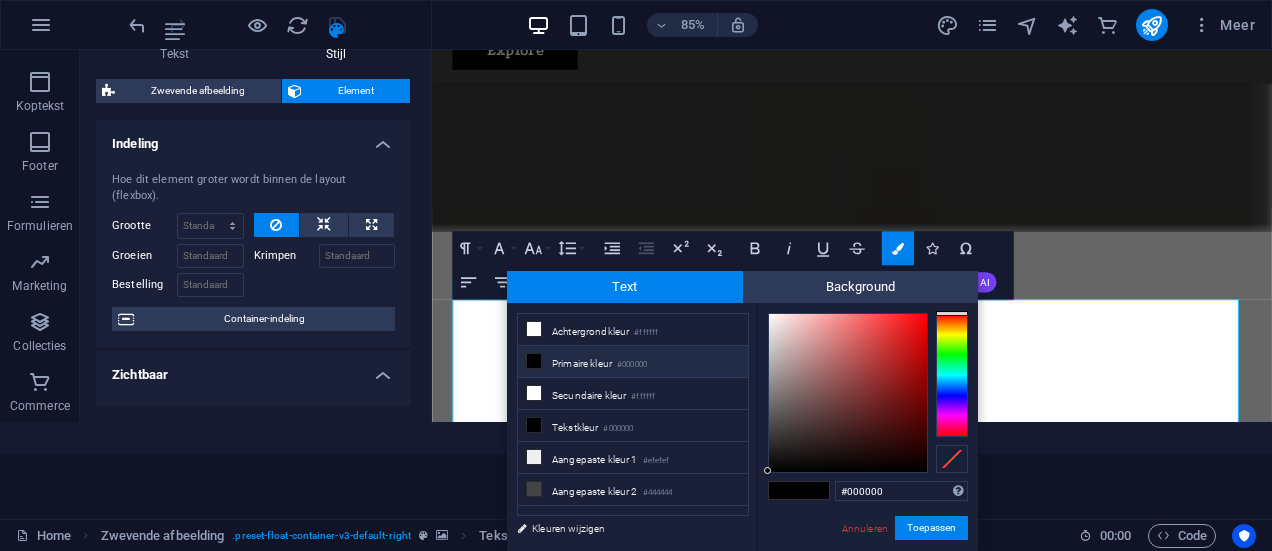 drag, startPoint x: 899, startPoint y: 485, endPoint x: 787, endPoint y: 492, distance: 112.21854 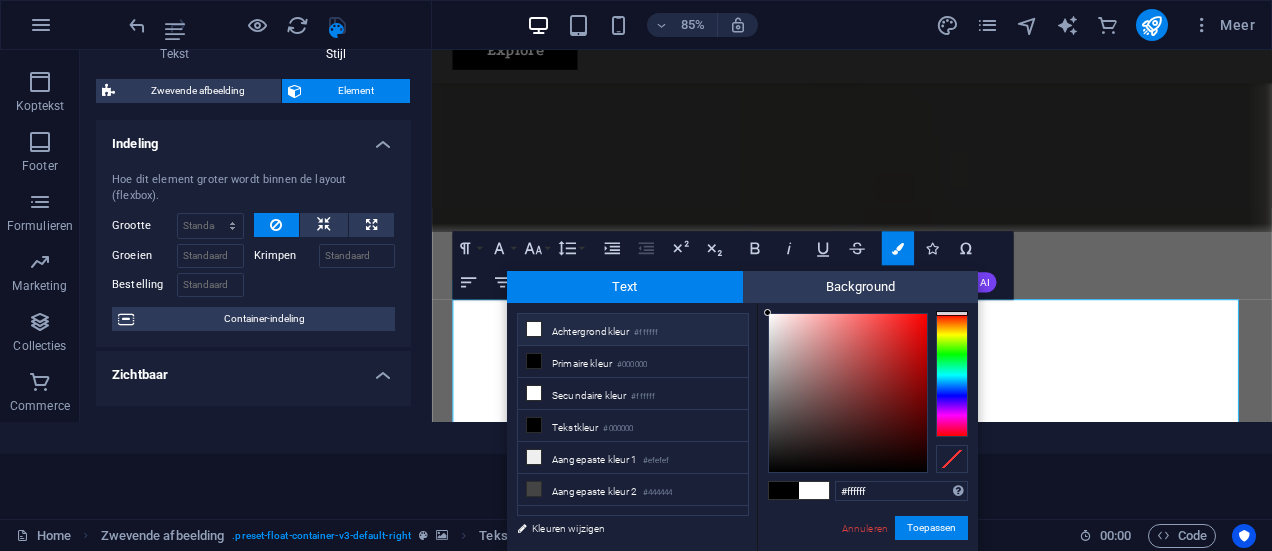 type on "#ffffff" 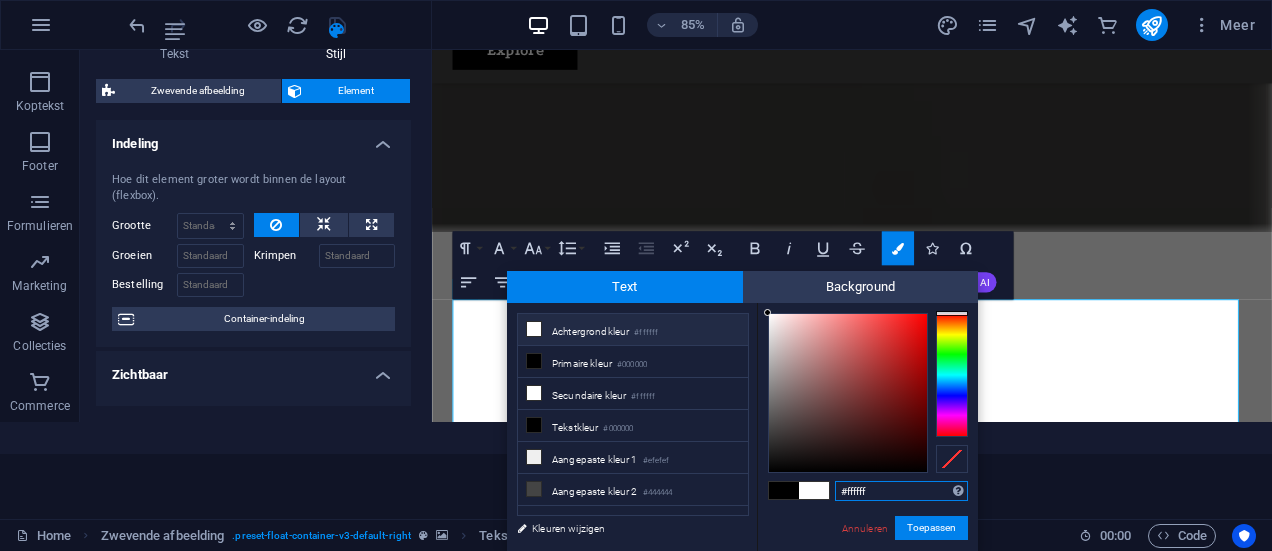 click on "#ffffff" at bounding box center [901, 491] 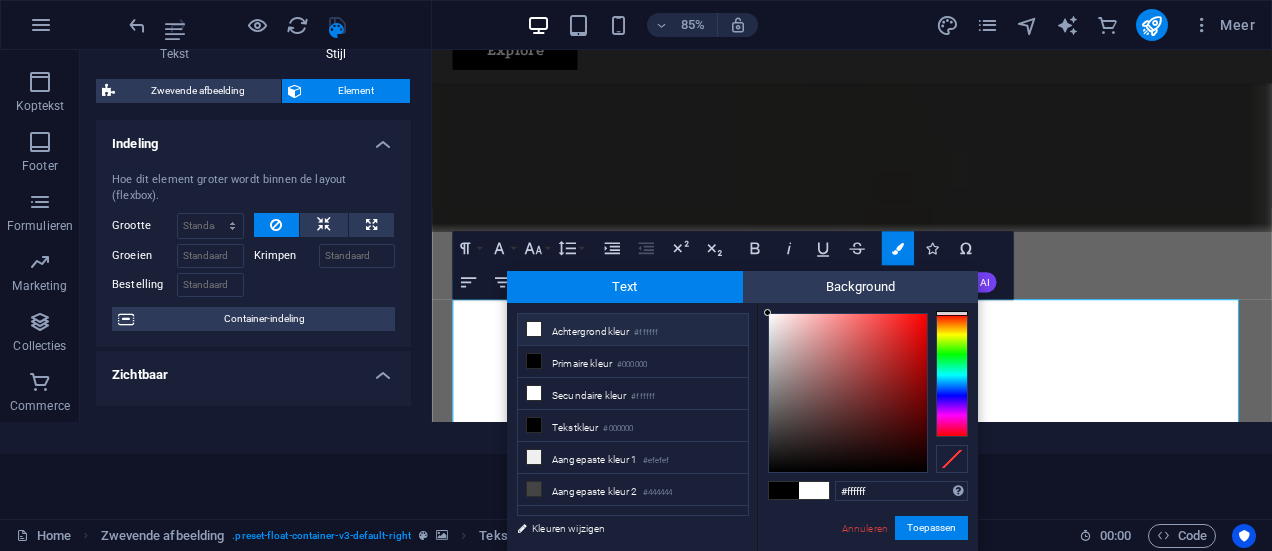 click on "Toepassen" at bounding box center (931, 528) 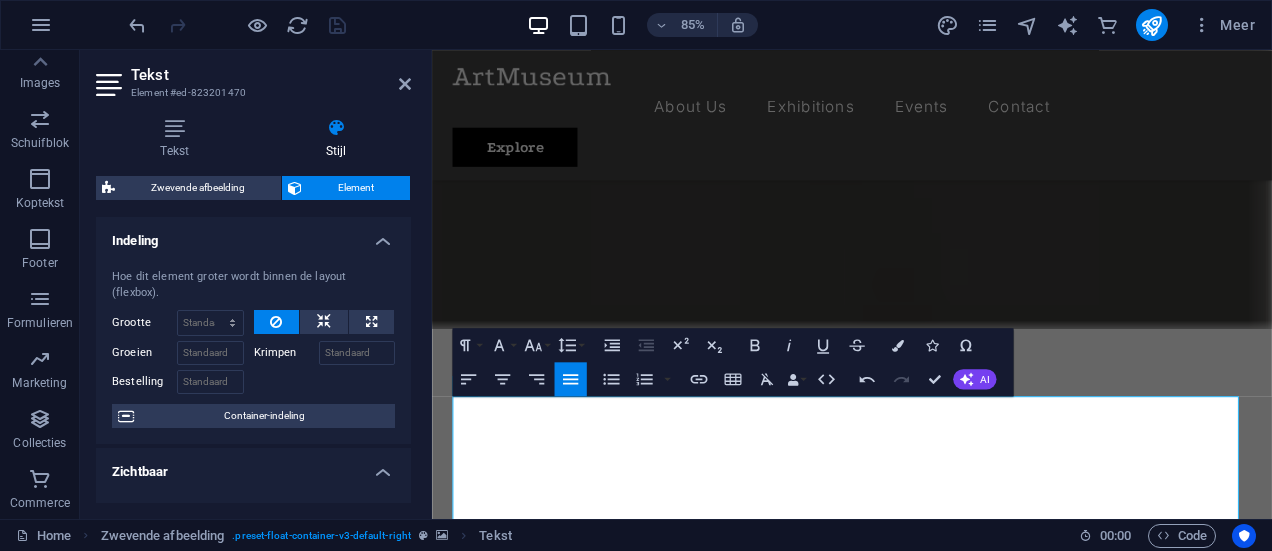scroll, scrollTop: 0, scrollLeft: 0, axis: both 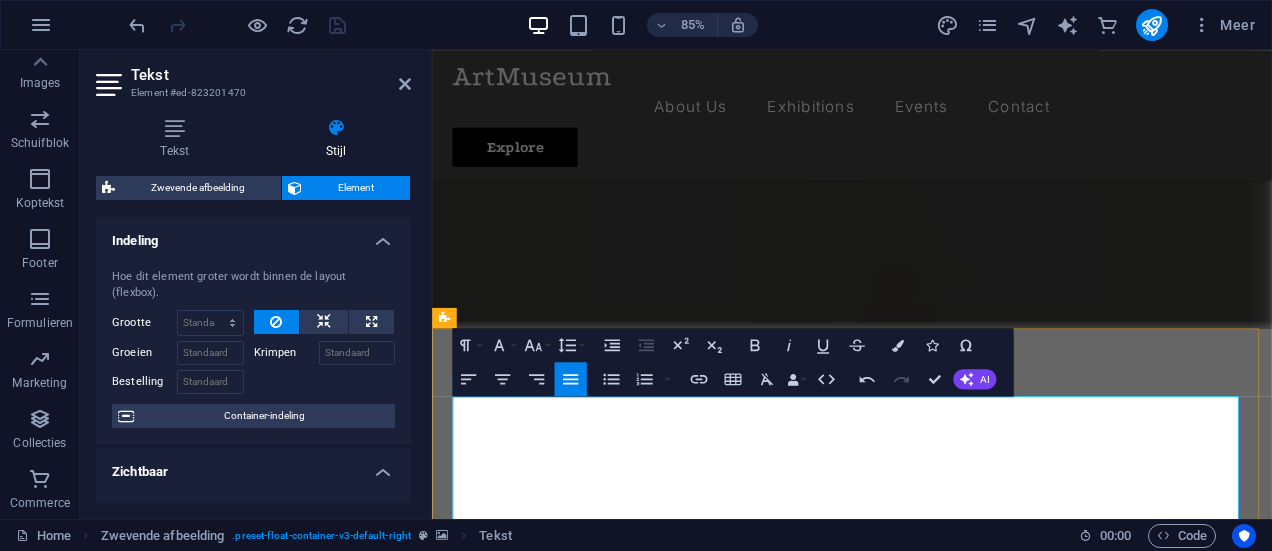 click at bounding box center [926, 2366] 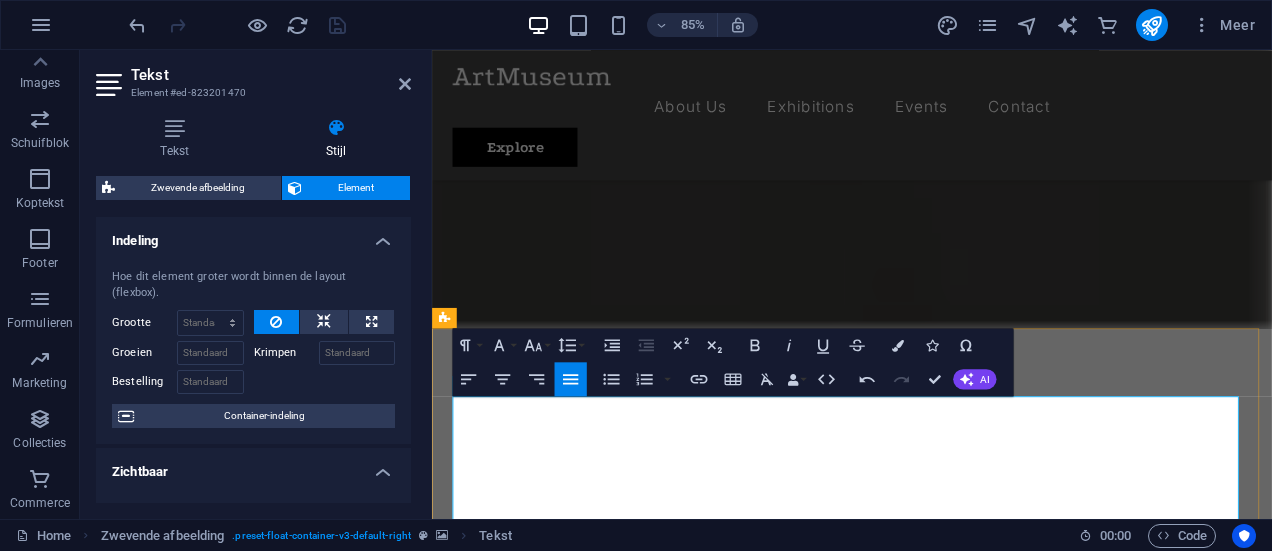 click at bounding box center [926, 2366] 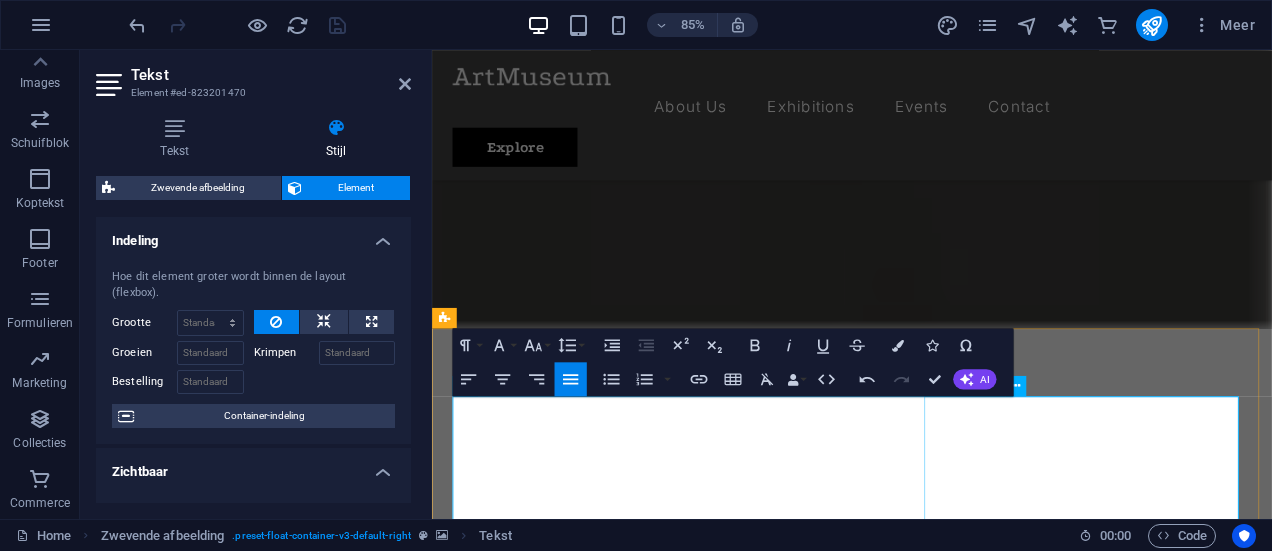 click at bounding box center (1208, 2279) 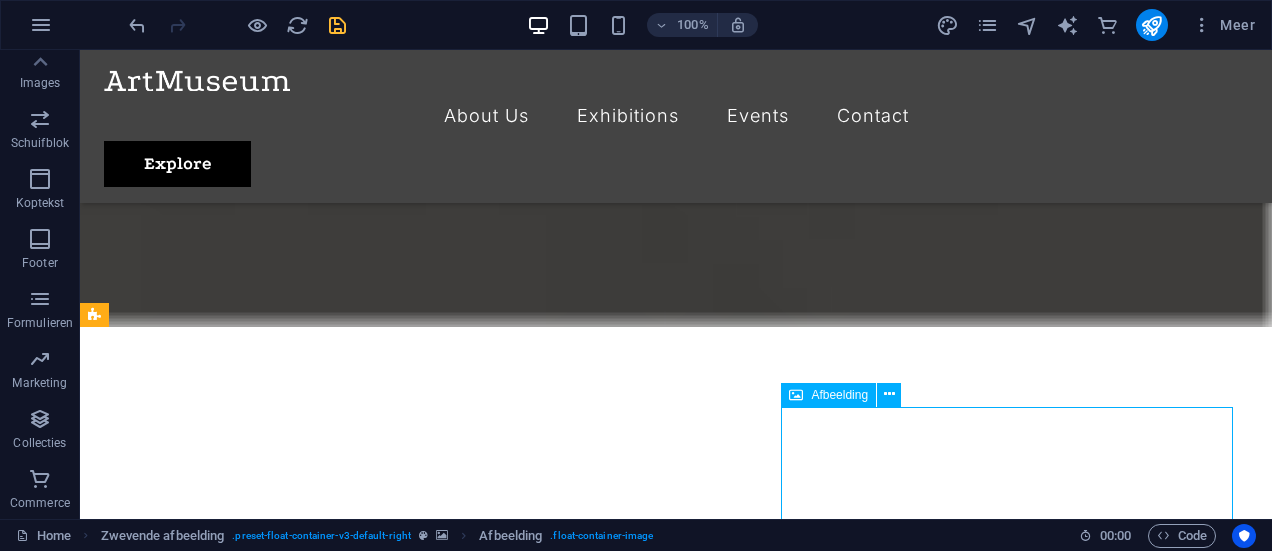 click at bounding box center [1019, 2223] 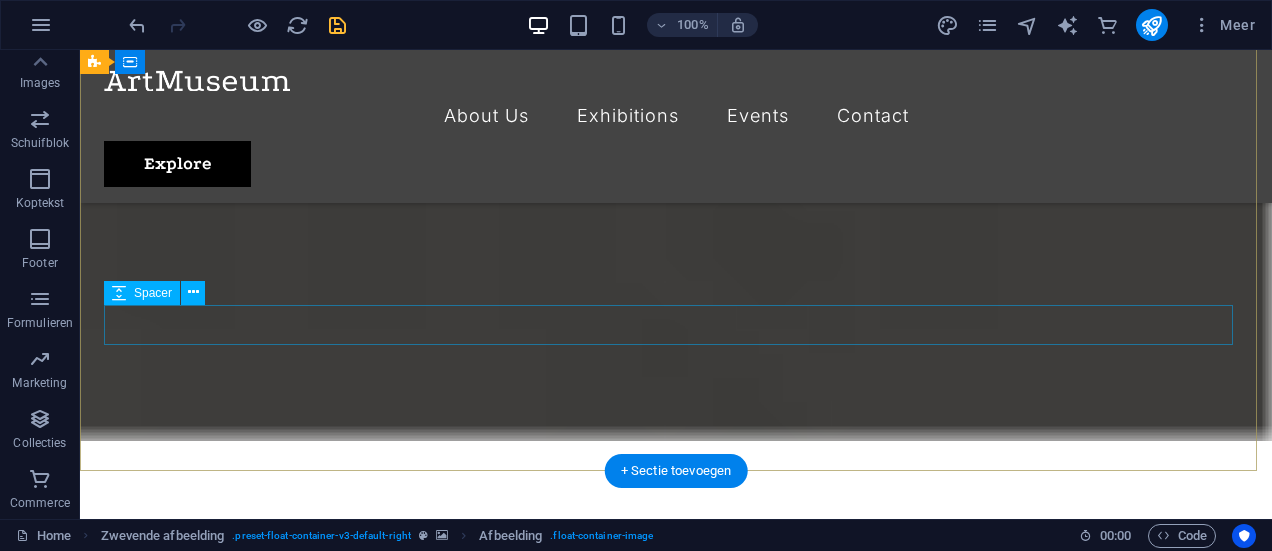 scroll, scrollTop: 505, scrollLeft: 0, axis: vertical 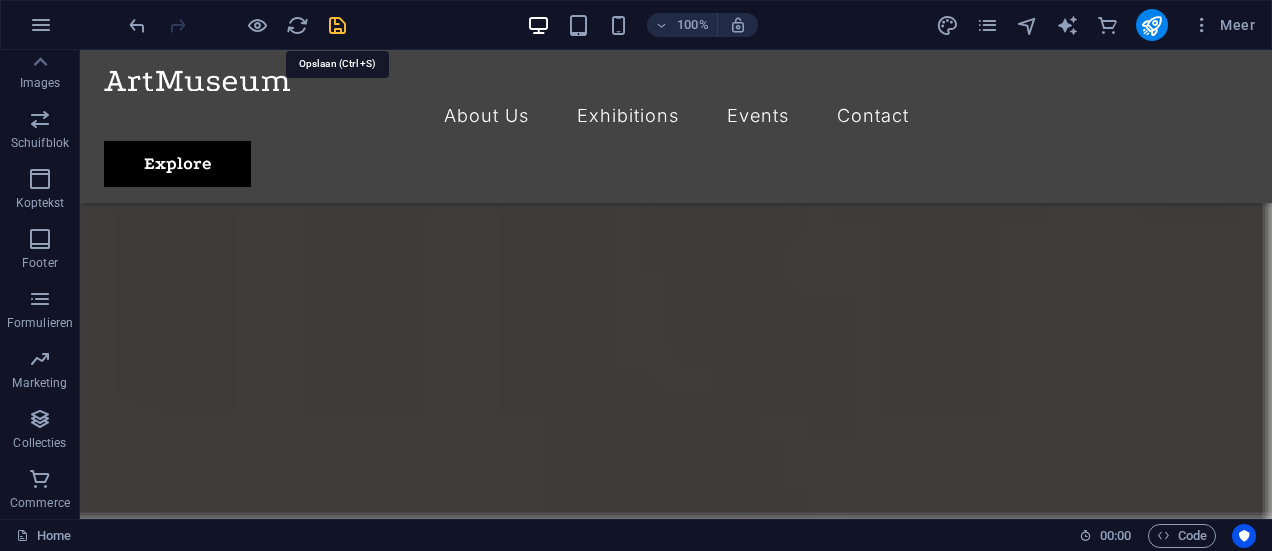 click at bounding box center [337, 25] 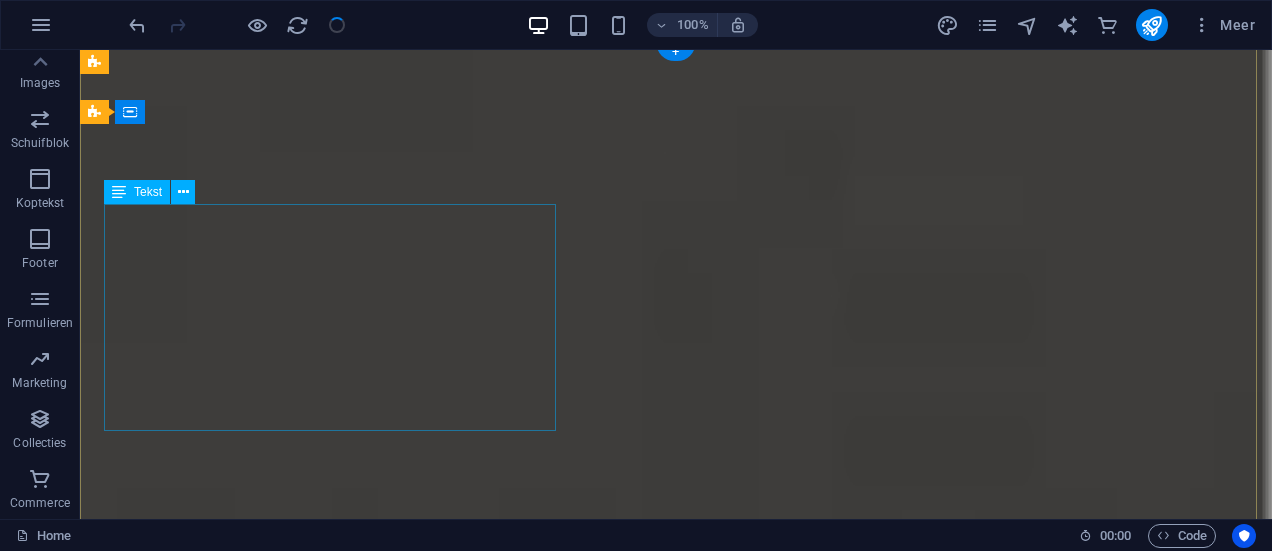scroll, scrollTop: 5, scrollLeft: 0, axis: vertical 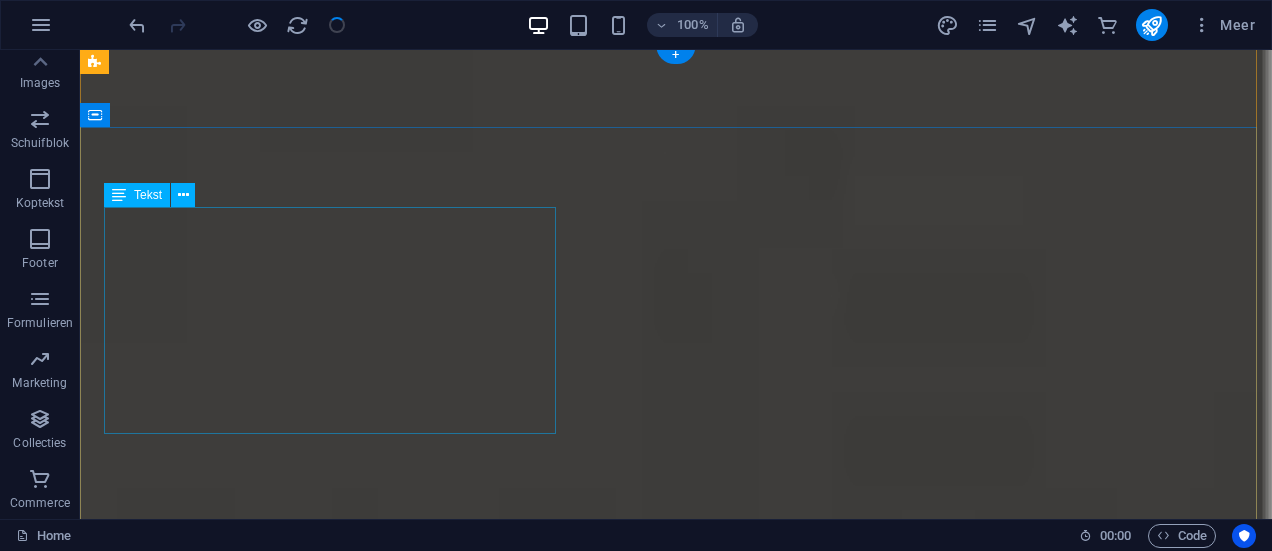 click on "Welkom bij Wijnladele! Wij bieden u een assortiment zeer aansprekende wijnen tegen eerlijke prijzen. Kwaliteit staat bij Wijnladele voorop en ons kenmerkt zich door unieke wijnproducenten die kleinschalig produceren maar kwalitatief top wijnen leveren. Wij selecteren op authenticiteit, smaak en niet te vergeten op persoonlijke ervaring met de wijnboeren." at bounding box center [676, 1310] 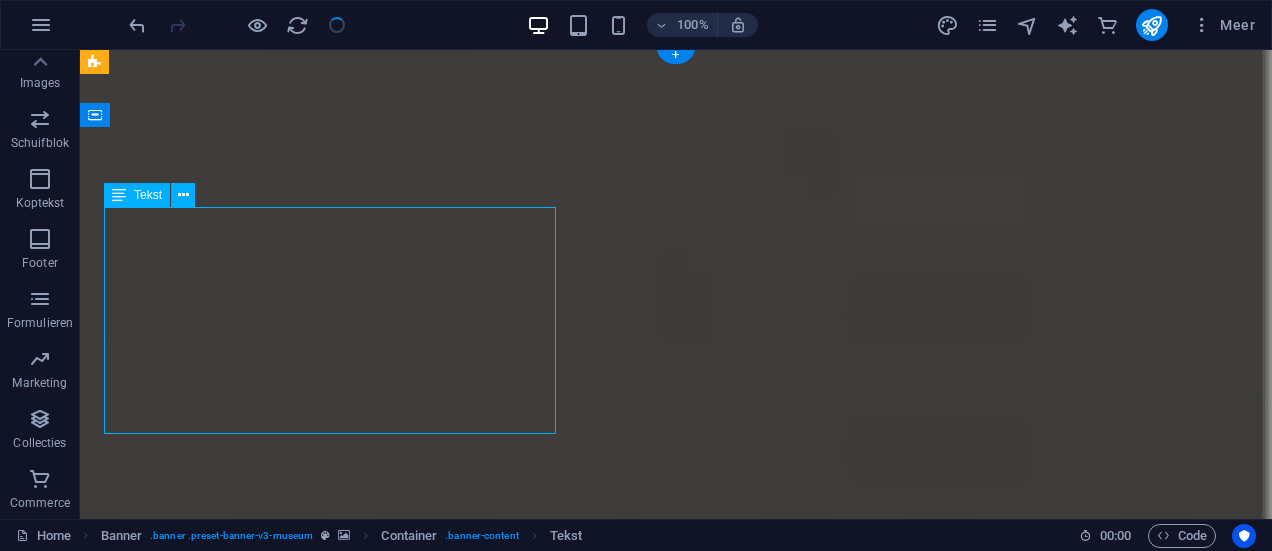 click on "Welkom bij Wijnladele! Wij bieden u een assortiment zeer aansprekende wijnen tegen eerlijke prijzen. Kwaliteit staat bij Wijnladele voorop en ons kenmerkt zich door unieke wijnproducenten die kleinschalig produceren maar kwalitatief top wijnen leveren. Wij selecteren op authenticiteit, smaak en niet te vergeten op persoonlijke ervaring met de wijnboeren." at bounding box center (676, 1310) 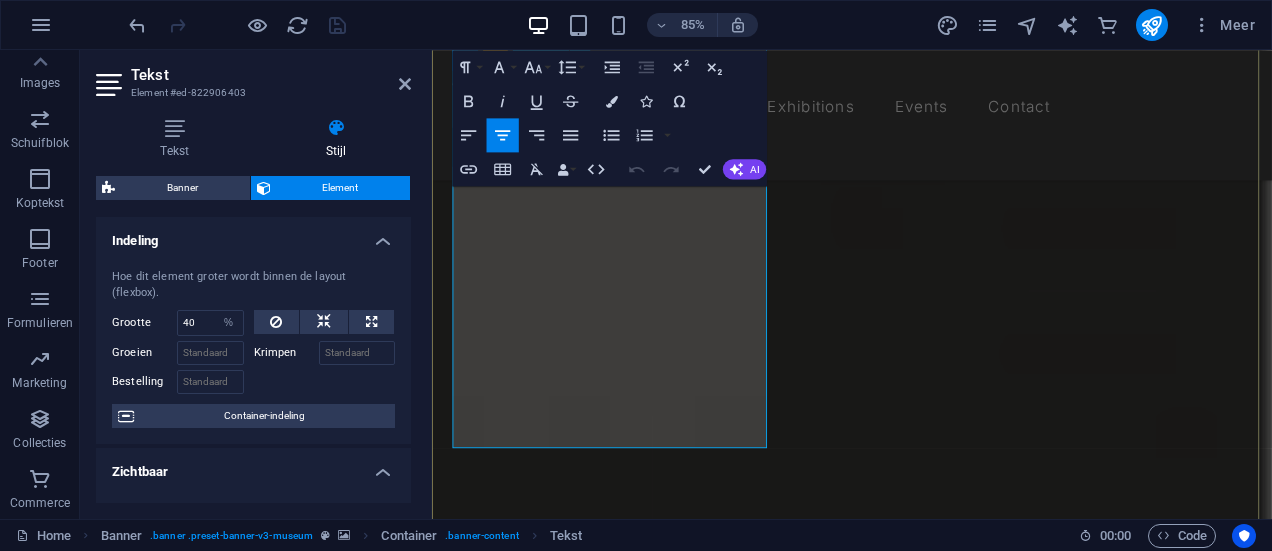 scroll, scrollTop: 205, scrollLeft: 0, axis: vertical 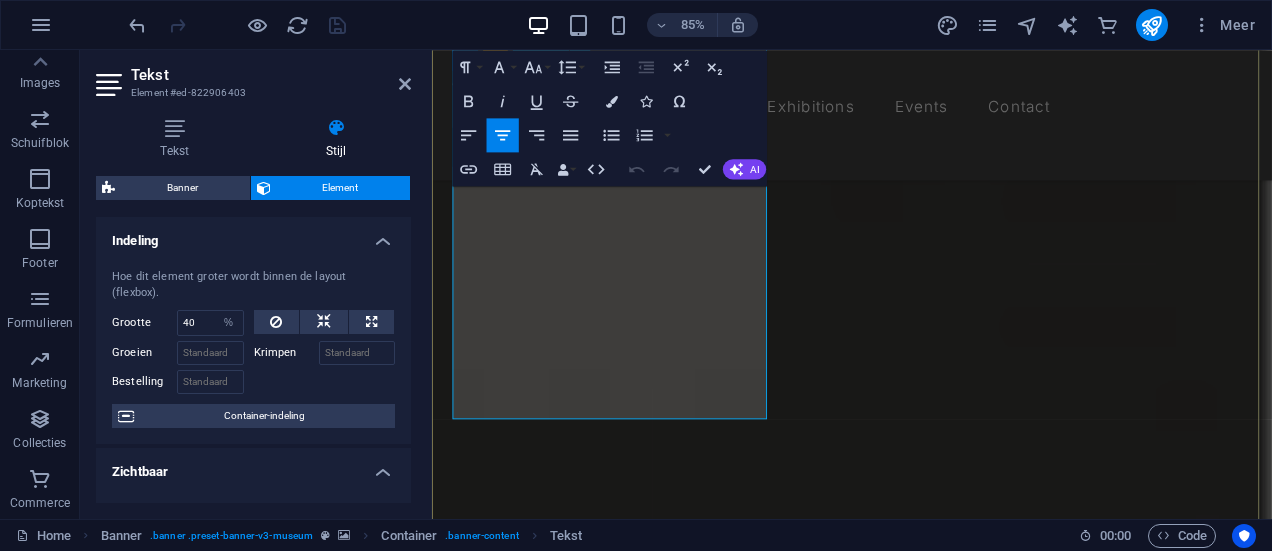 click on "Wij bieden u een assortiment zeer aansprekende wijnen tegen eerlijke prijzen. Kwaliteit staat bij Wijnladele voorop en ons kenmerkt zich door unieke wijnproducenten die kleinschalig produceren maar kwalitatief top wijnen leveren. Wij selecteren op authenticiteit, smaak en niet te vergeten op persoonlijke ervaring met de wijnboeren." at bounding box center [926, 1514] 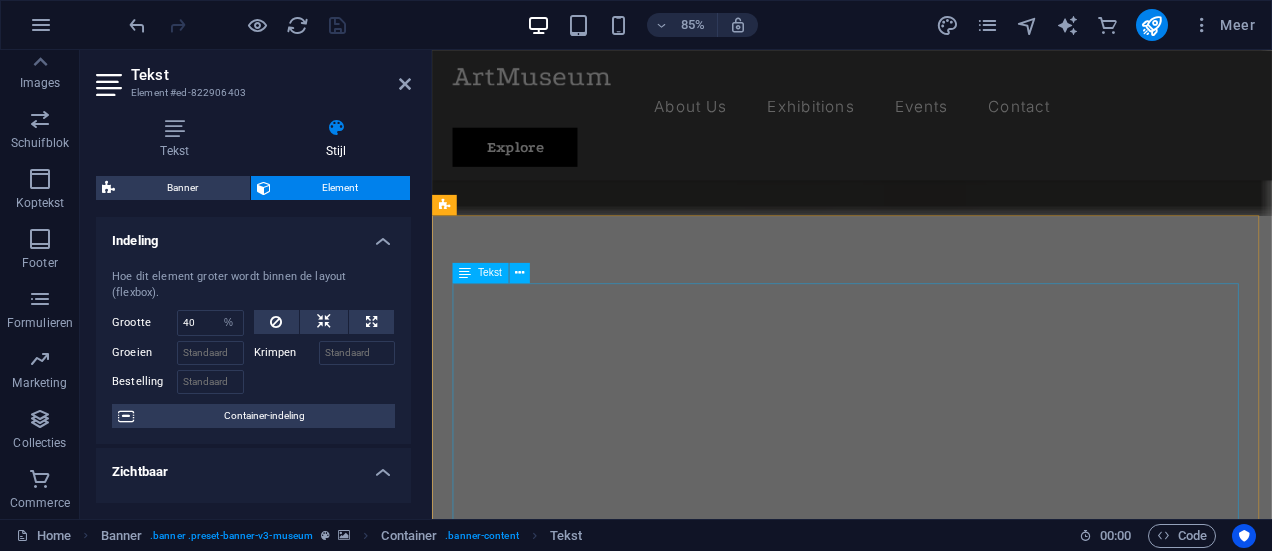 click at bounding box center (926, 2433) 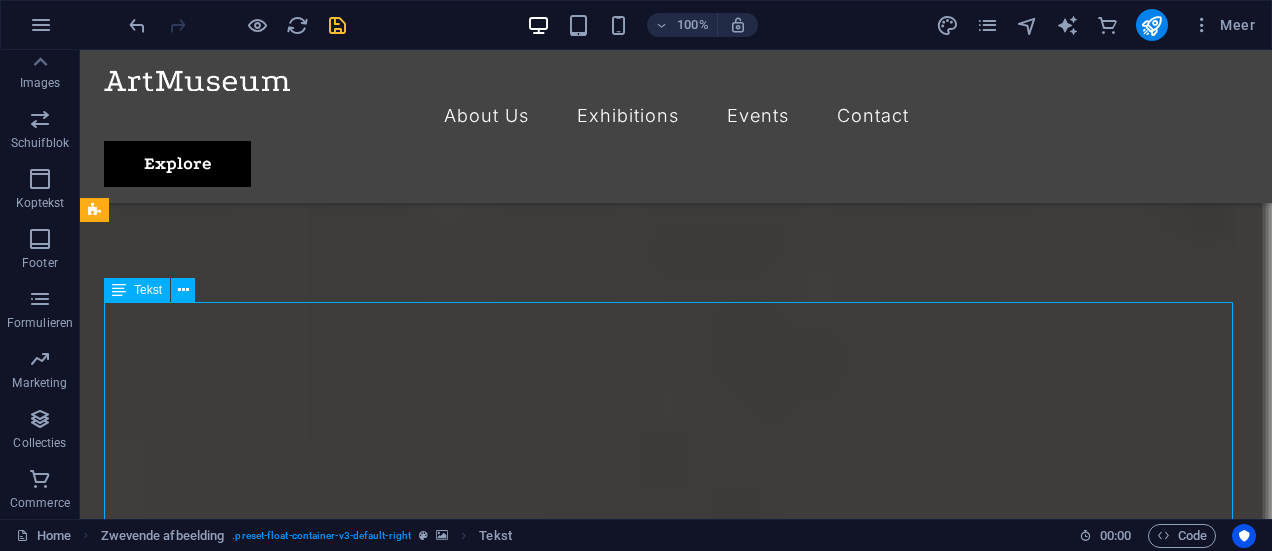 scroll, scrollTop: 1104, scrollLeft: 0, axis: vertical 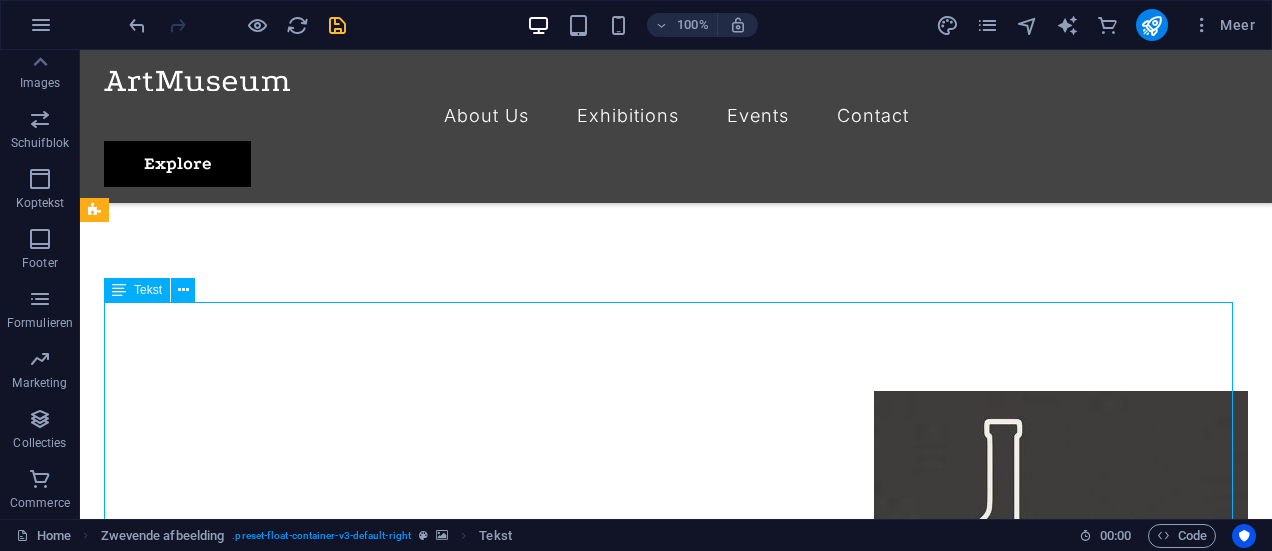 click on "About Us Exhibitions Events Contact Explore Welkom bij Wijnladele! Wij bieden u een assortiment zeer aansprekende wijnen tegen eerlijke prijzen. Kwaliteit staat bij Wijnladele voorop en ons kenmerkt zich door unieke wijnproducenten die kleinschalig produceren maar kwalitatief top wijnen leveren. Wij selecteren op authenticiteit, smaak en niet te vergeten op persoonlijke ervaring met de wijnboeren.  Explore Upcoming Exhibitions 14 oktober 2024 Artistic View Lorem ipsum dolor sit amet, consectetur adipiscing elit, sed do eiusmod tempor incididunt ut labore 16 oktober 2024 Modern Artists Lorem ipsum dolor sit amet, consectetur adipiscing elit, sed do eiusmod tempor incididunt ut labore 19 oktober 2024 Art and Music Lorem ipsum dolor sit amet, consectetur adipiscing elit, sed do eiusmod tempor incididunt ut labore 21 oktober 2024 Making New Era Lorem ipsum dolor sit amet, consectetur adipiscing elit, sed do eiusmod tempor incididunt ut labore 12 november 2024 The Evolution of Painting 15 november 2024  Vorherige" at bounding box center (676, 8308) 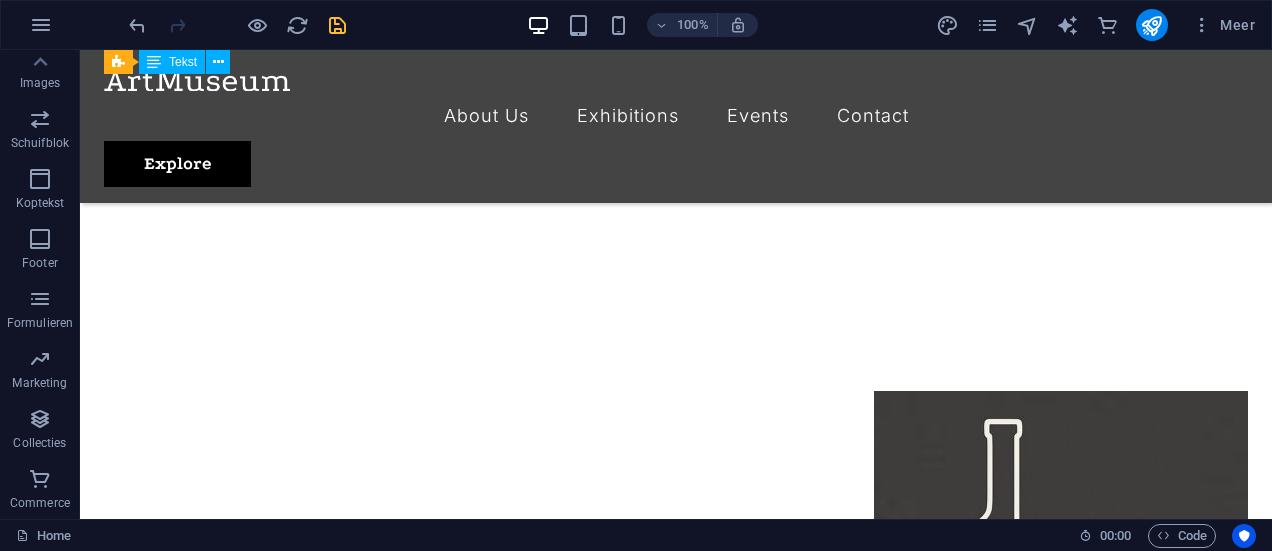 click at bounding box center [676, 2042] 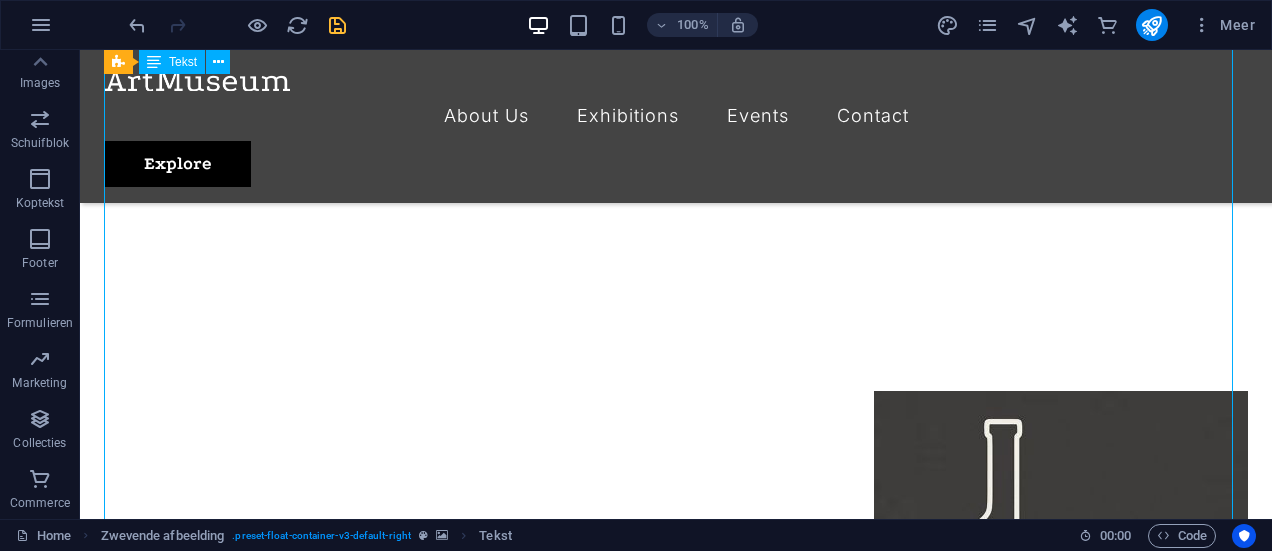 click at bounding box center [676, 2042] 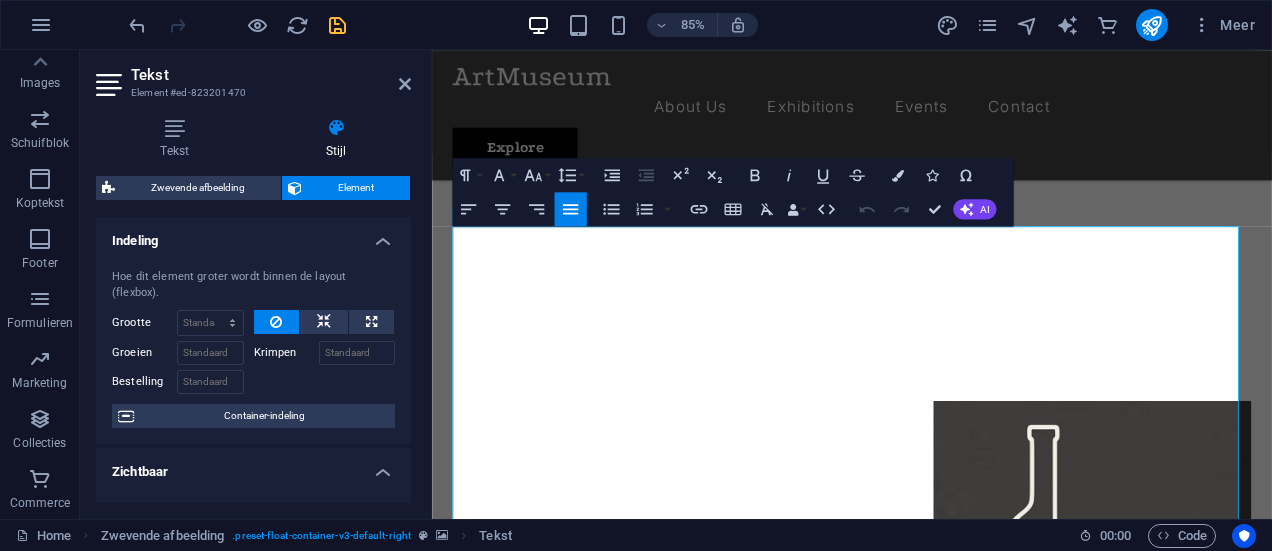 scroll, scrollTop: 905, scrollLeft: 0, axis: vertical 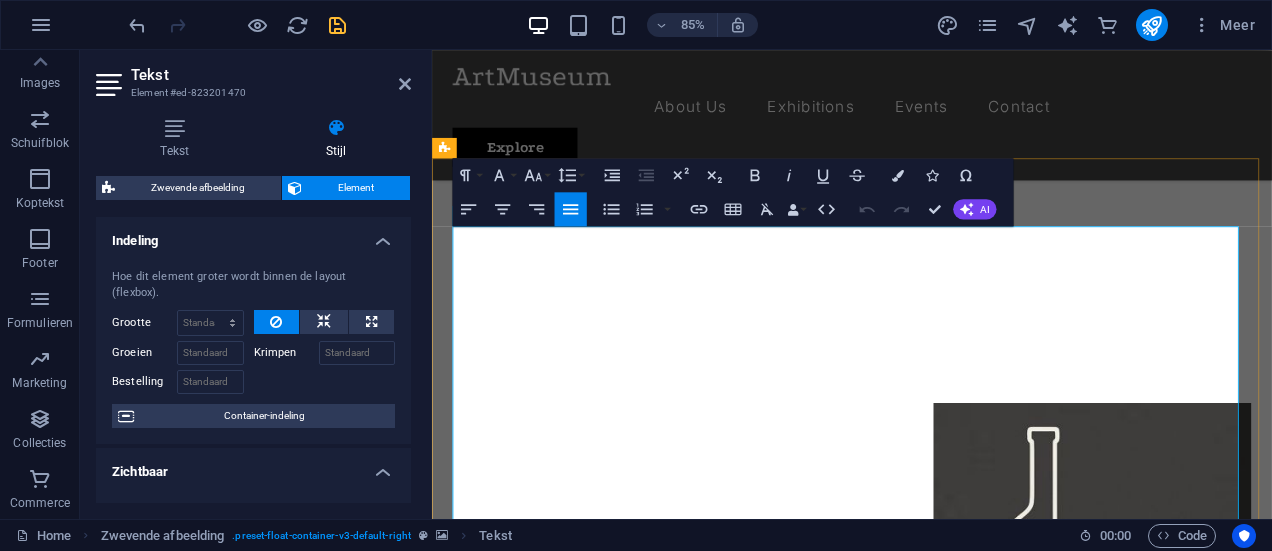 drag, startPoint x: 1125, startPoint y: 389, endPoint x: 459, endPoint y: 271, distance: 676.3727 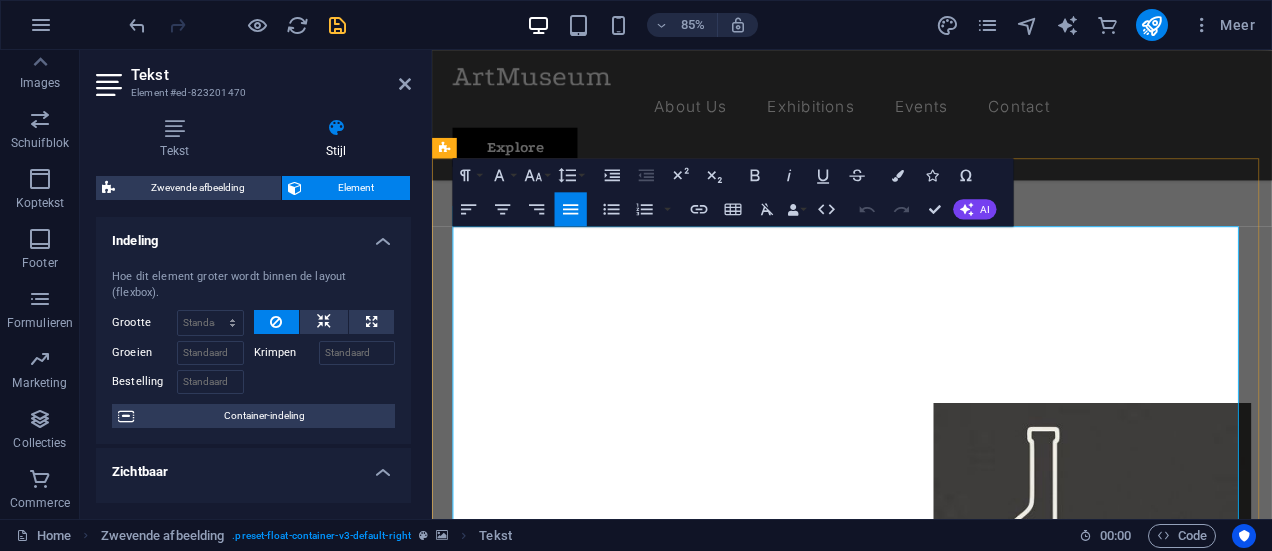 click at bounding box center [926, 2166] 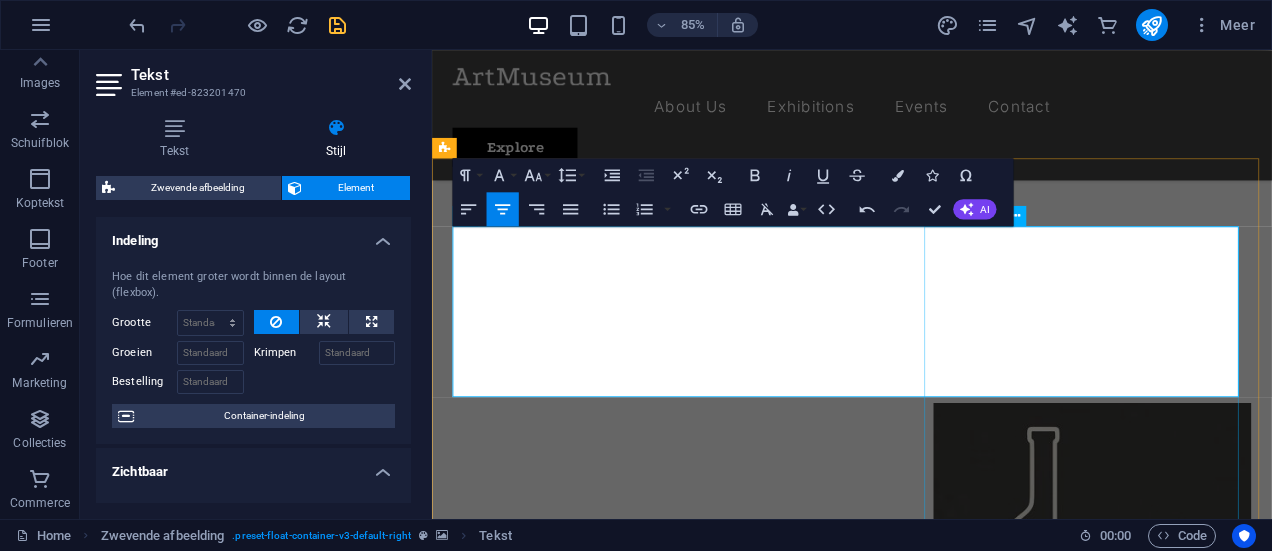 click at bounding box center [1208, 1907] 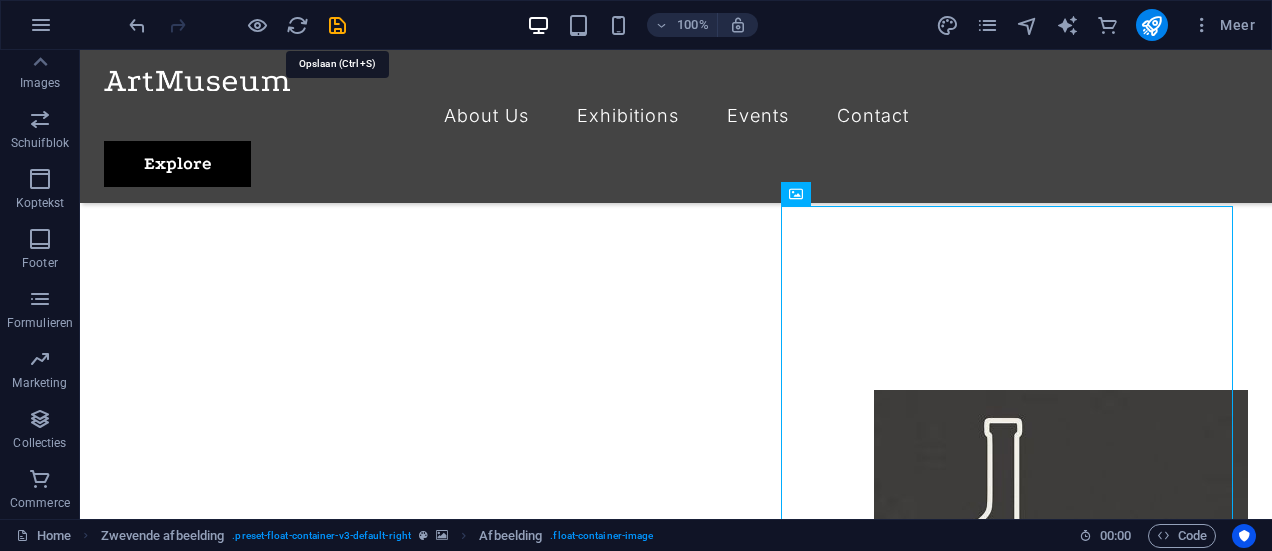 click at bounding box center [337, 25] 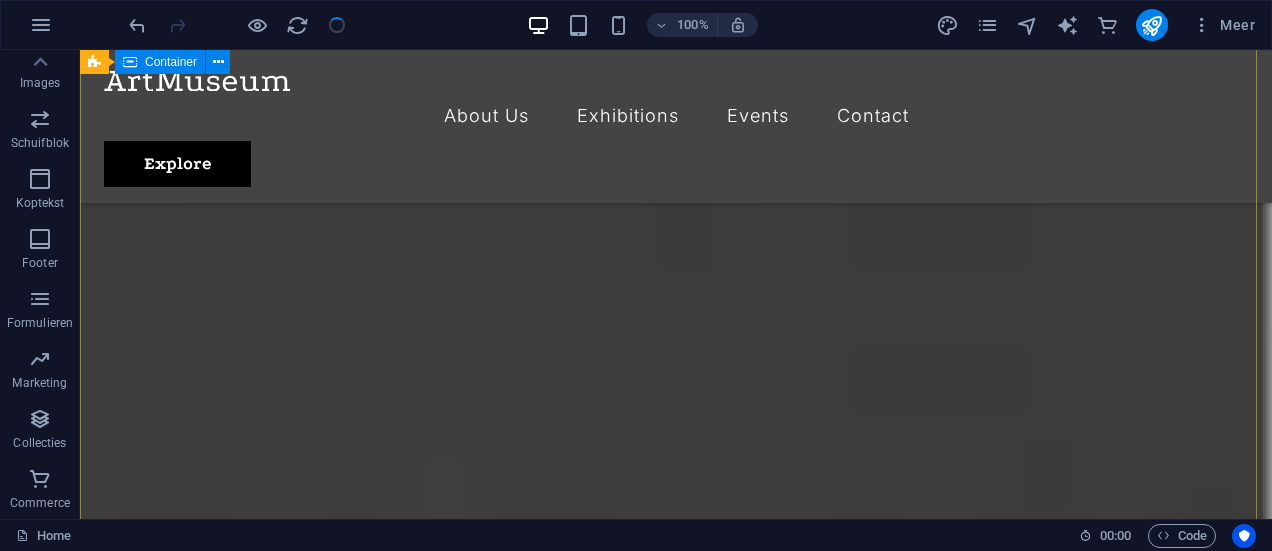 scroll, scrollTop: 0, scrollLeft: 0, axis: both 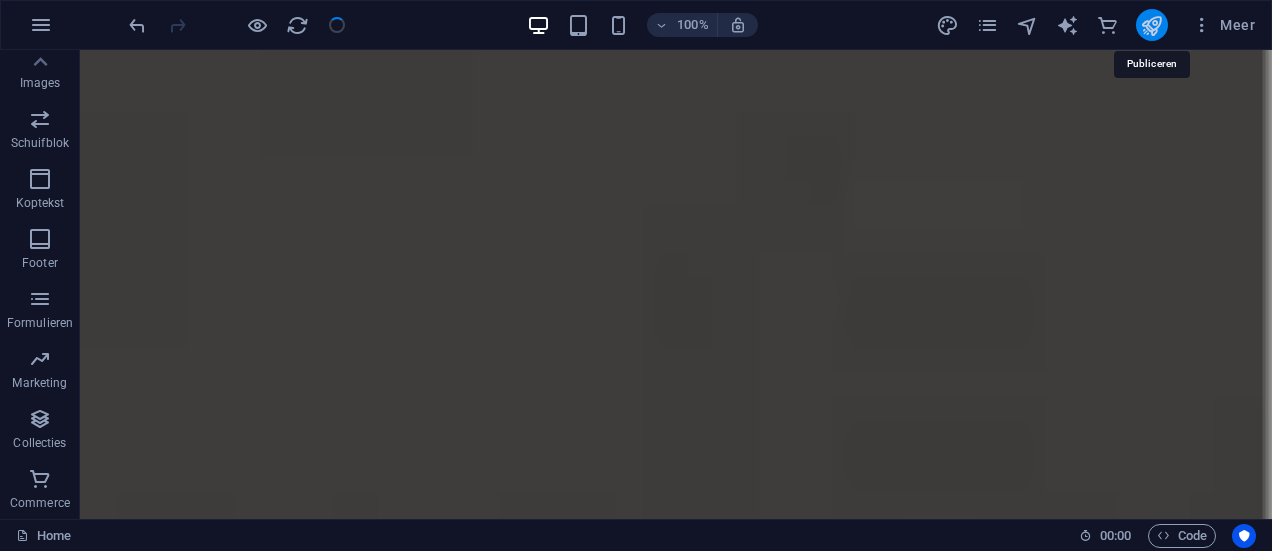 click at bounding box center [1151, 25] 